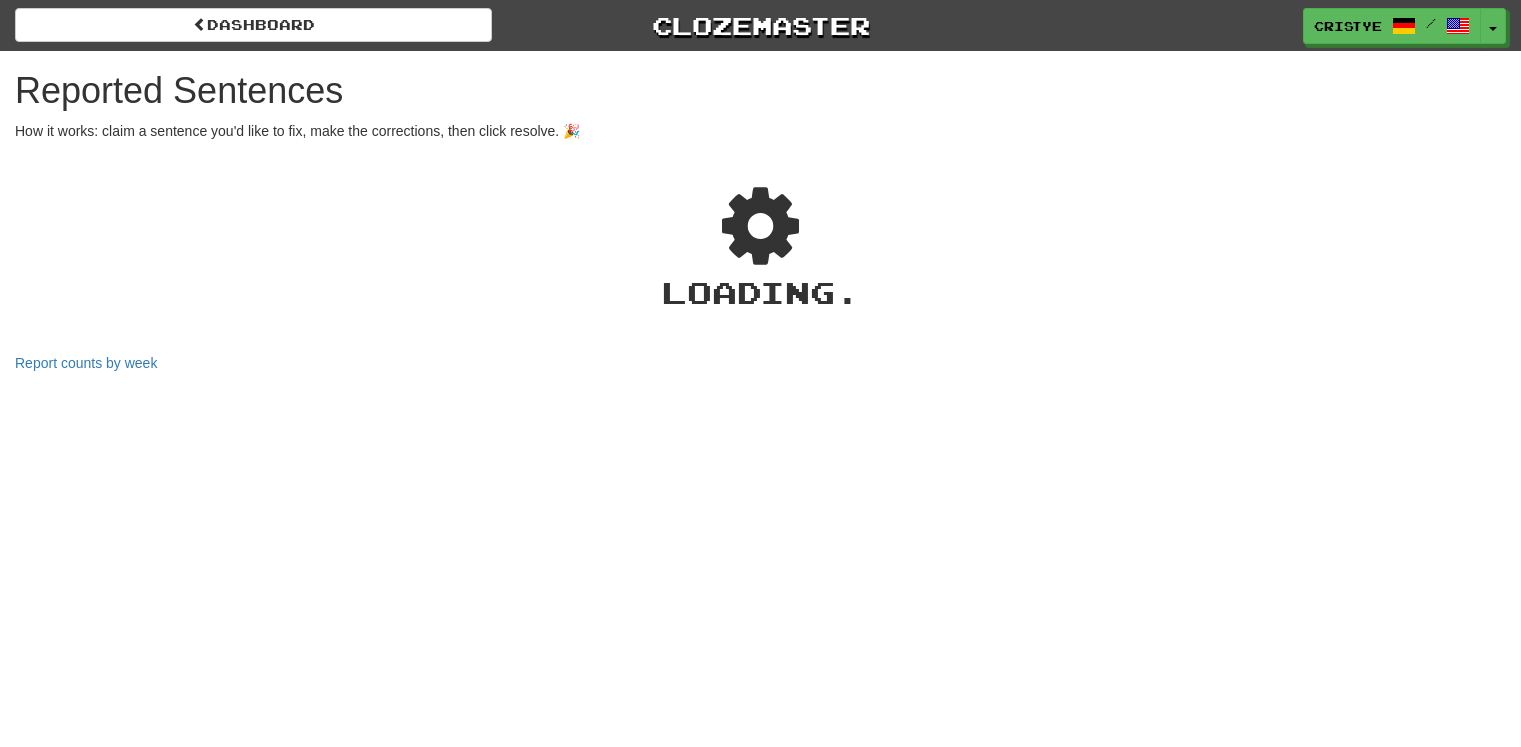 scroll, scrollTop: 0, scrollLeft: 0, axis: both 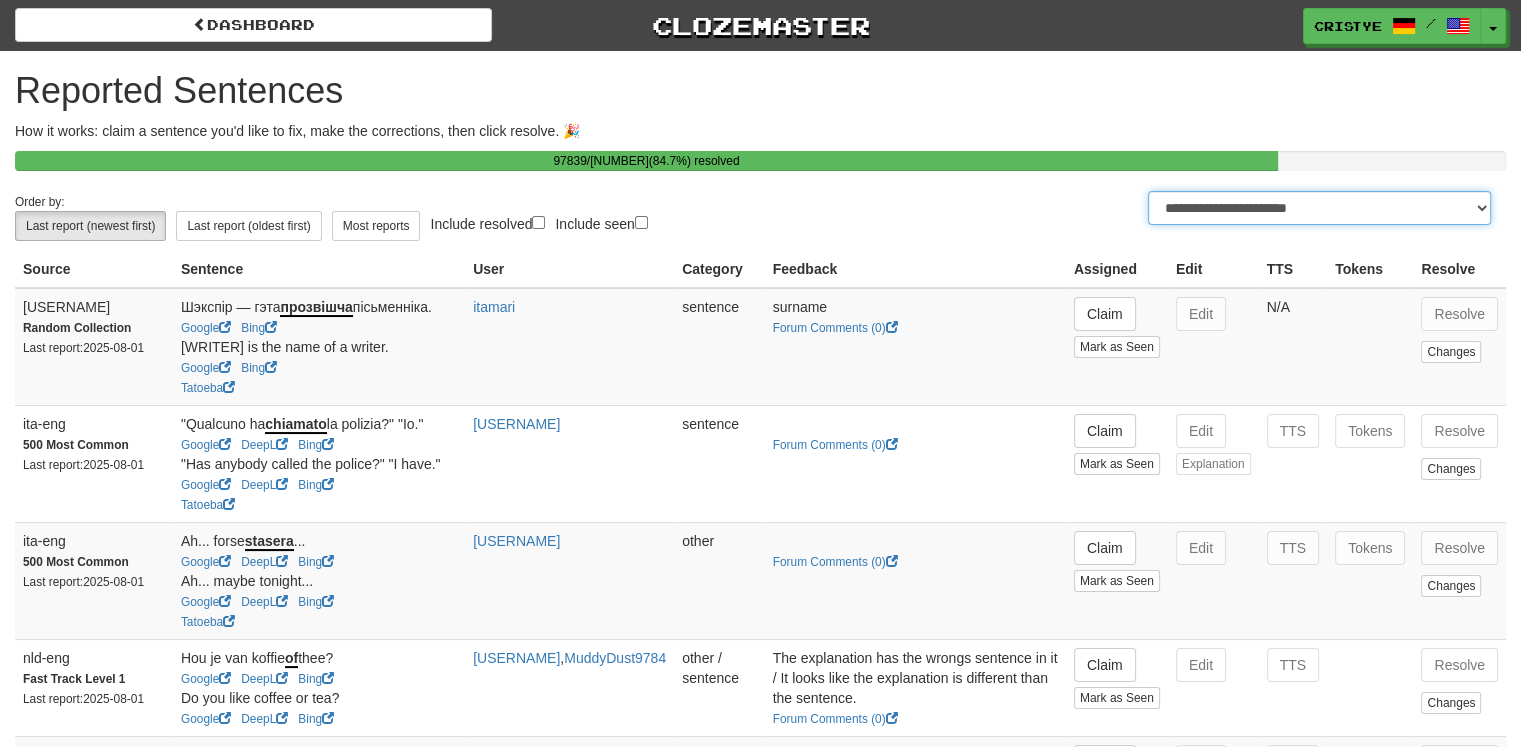 click on "**********" at bounding box center (1319, 208) 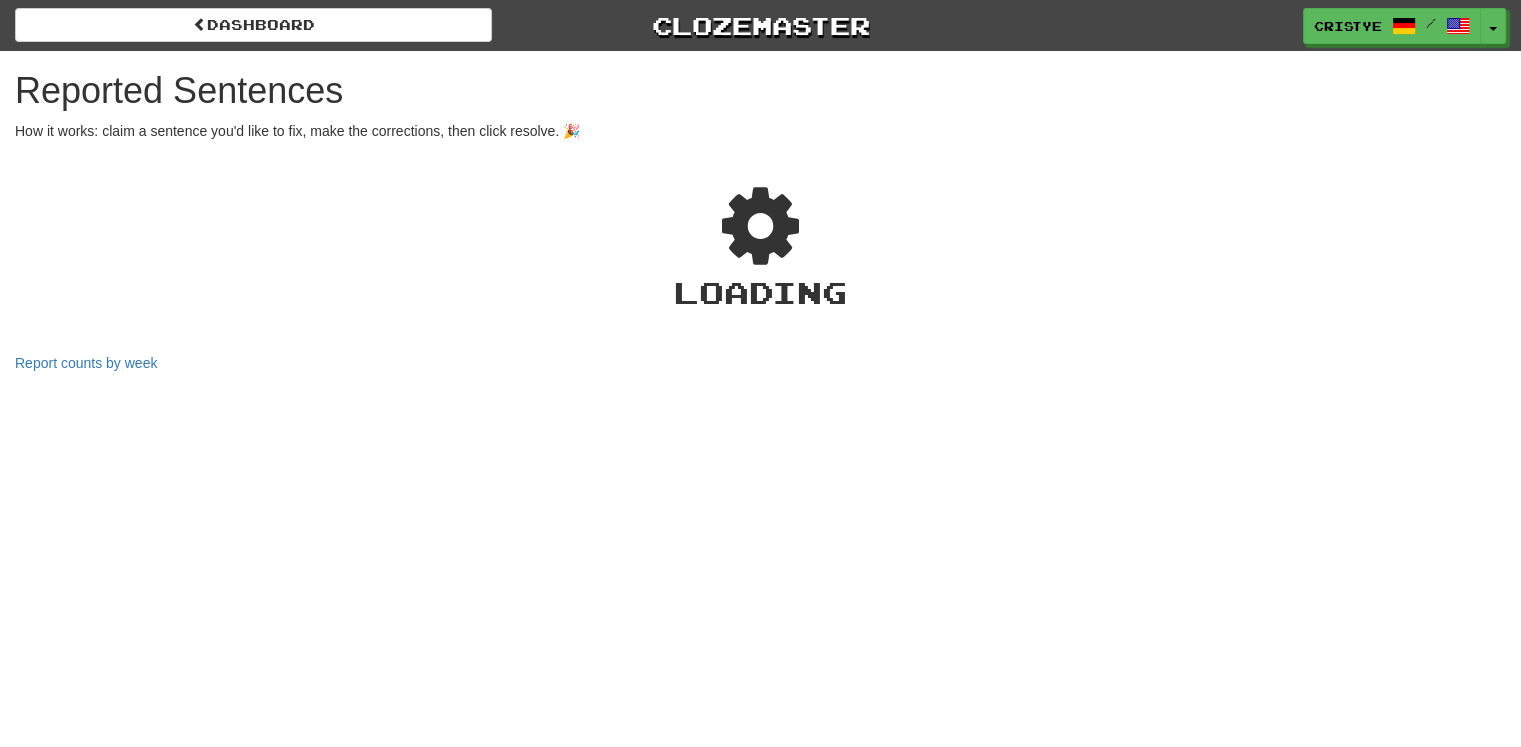 select on "***" 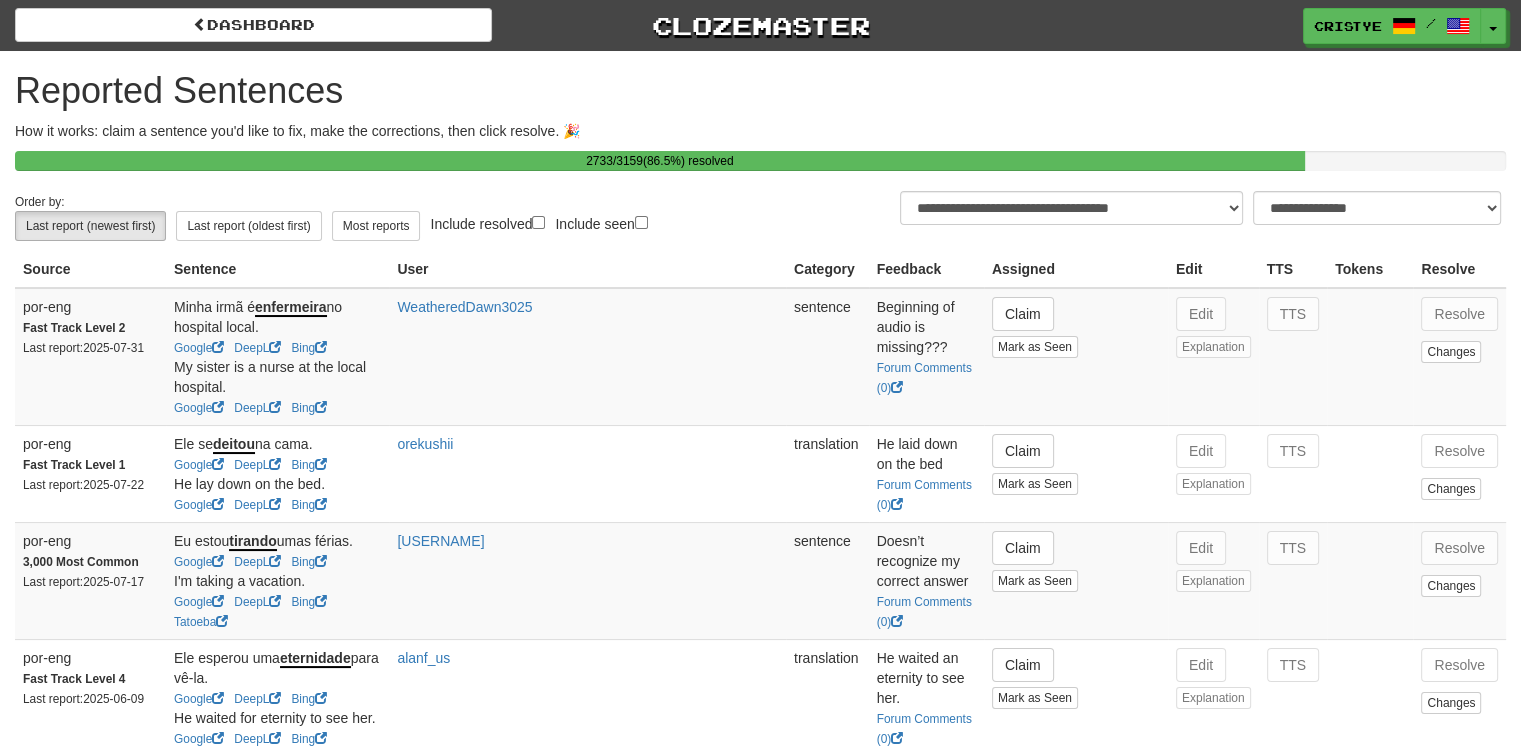 scroll, scrollTop: 653, scrollLeft: 0, axis: vertical 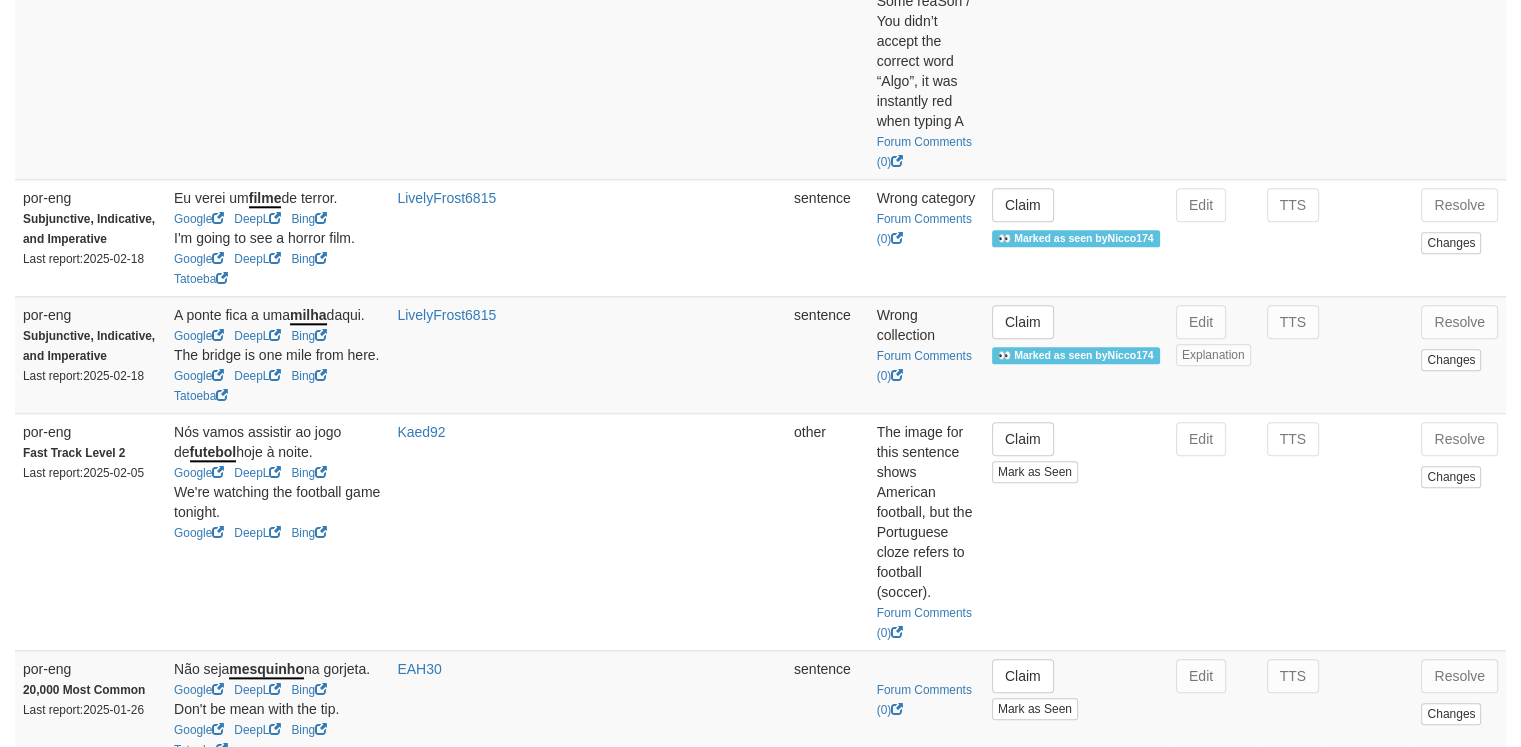 drag, startPoint x: 186, startPoint y: 341, endPoint x: 391, endPoint y: 341, distance: 205 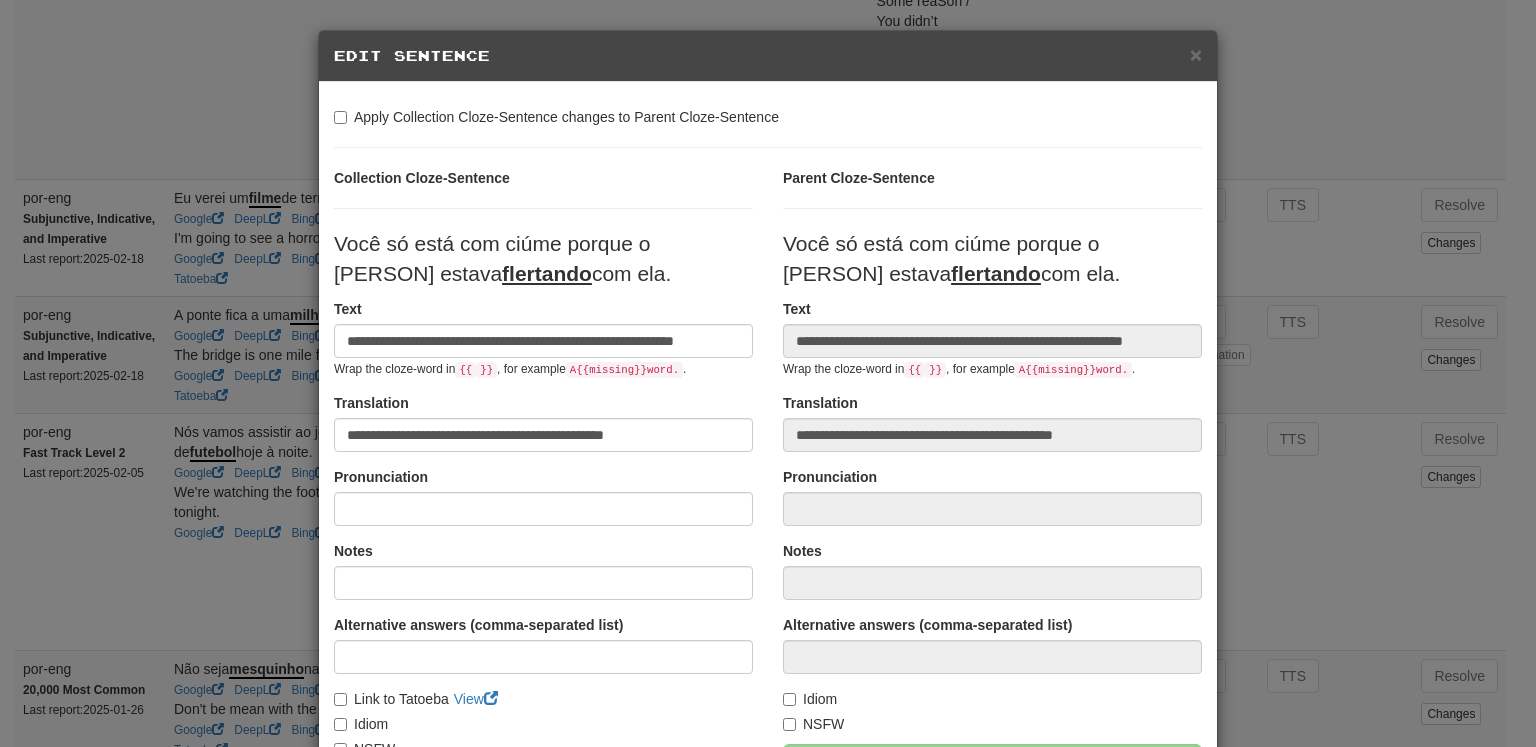 type on "**********" 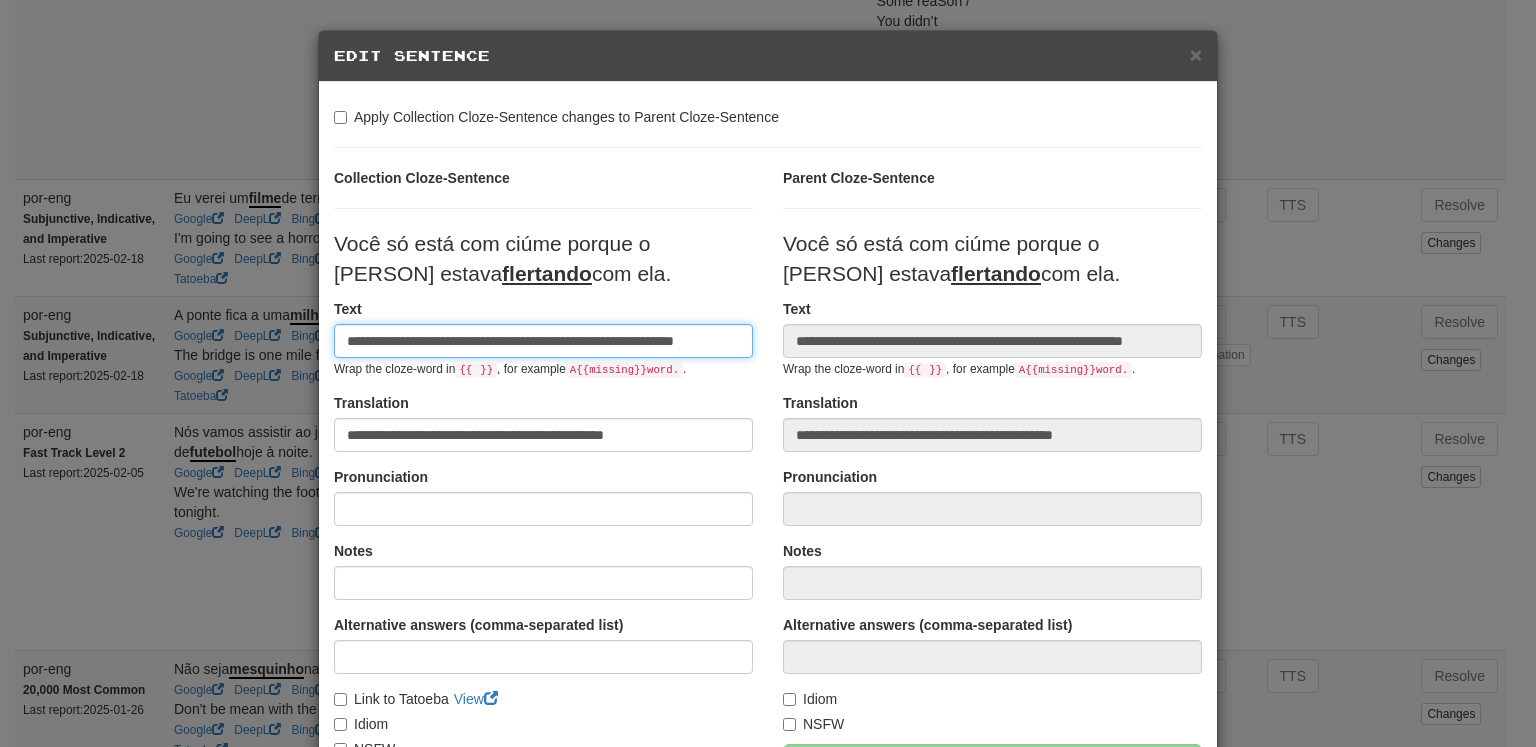 scroll, scrollTop: 0, scrollLeft: 26, axis: horizontal 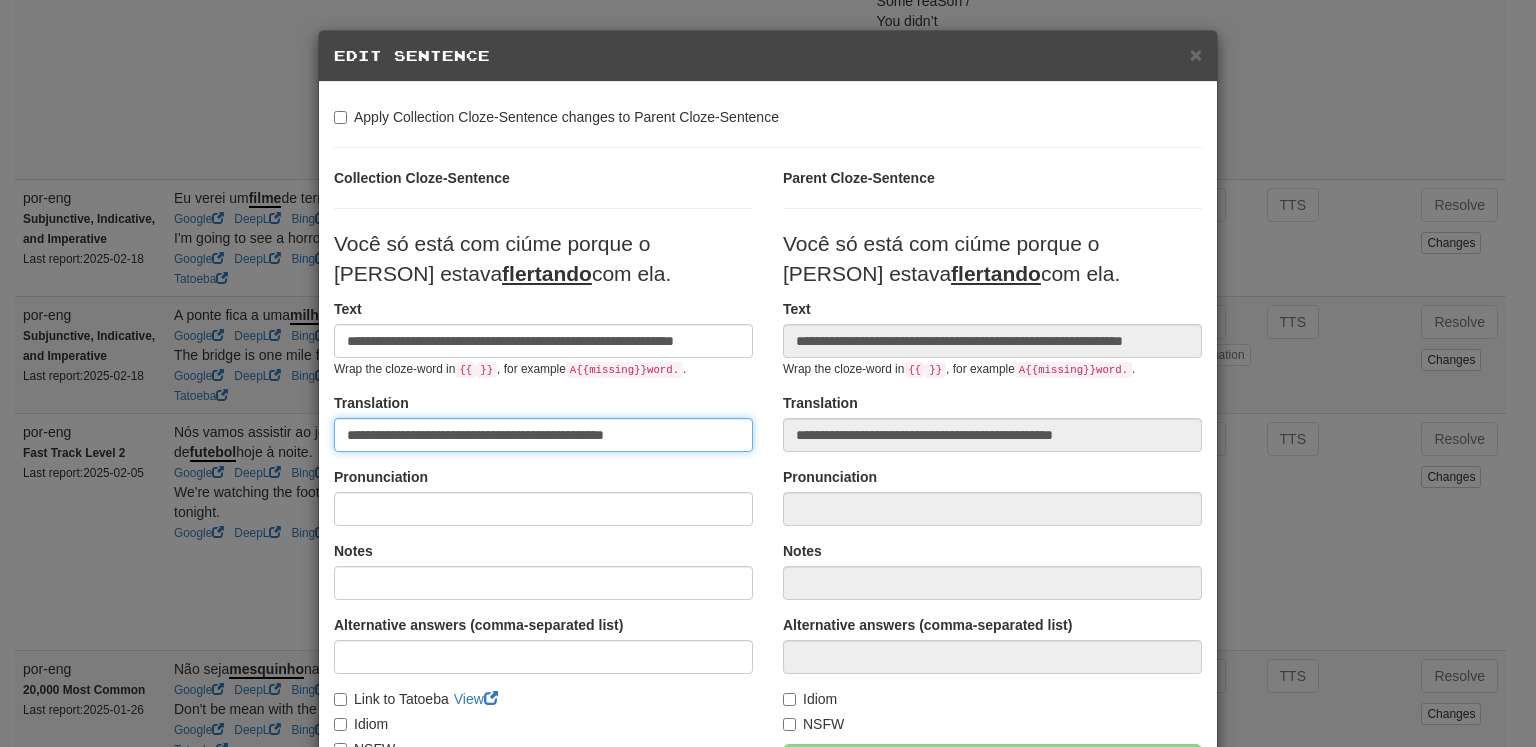 click on "**********" at bounding box center (543, 435) 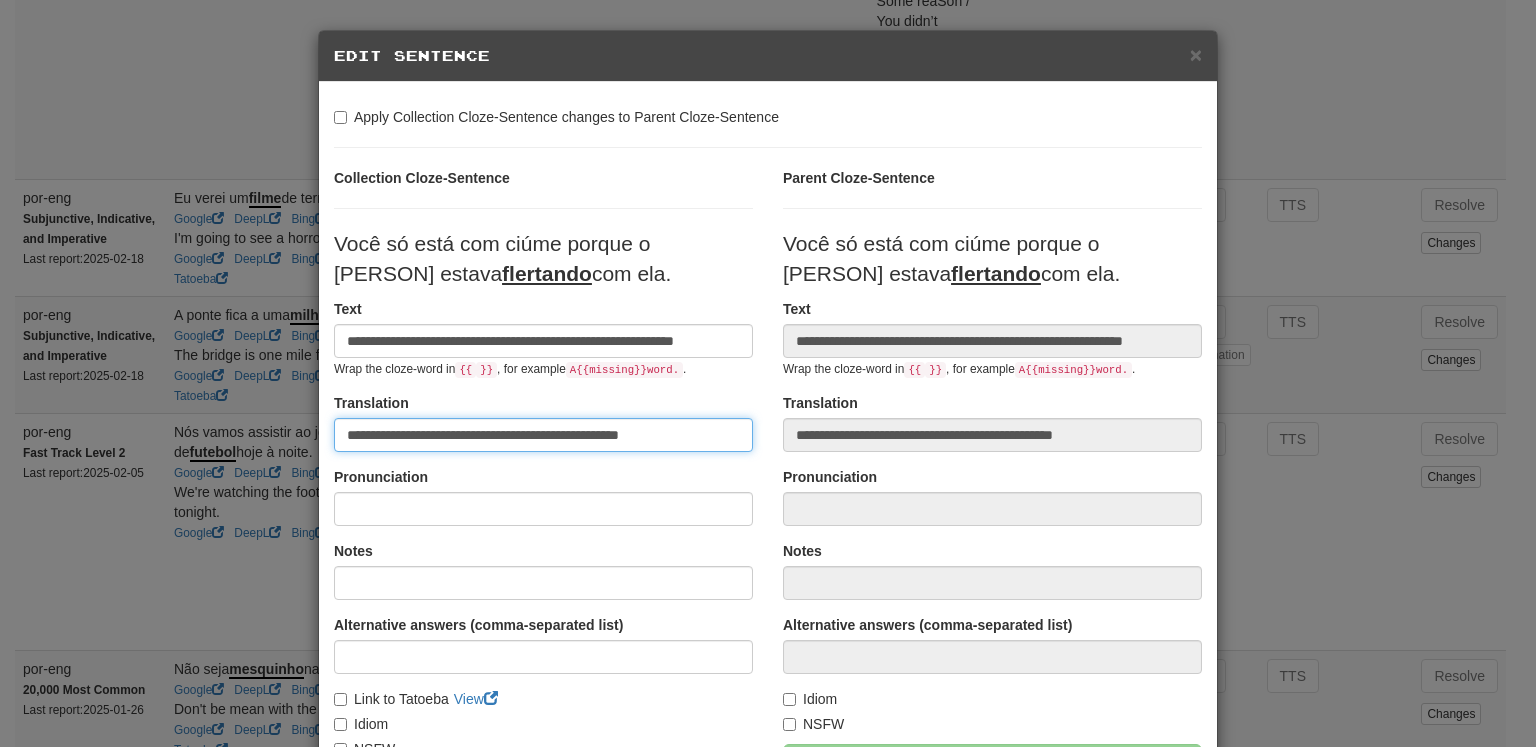 type on "**********" 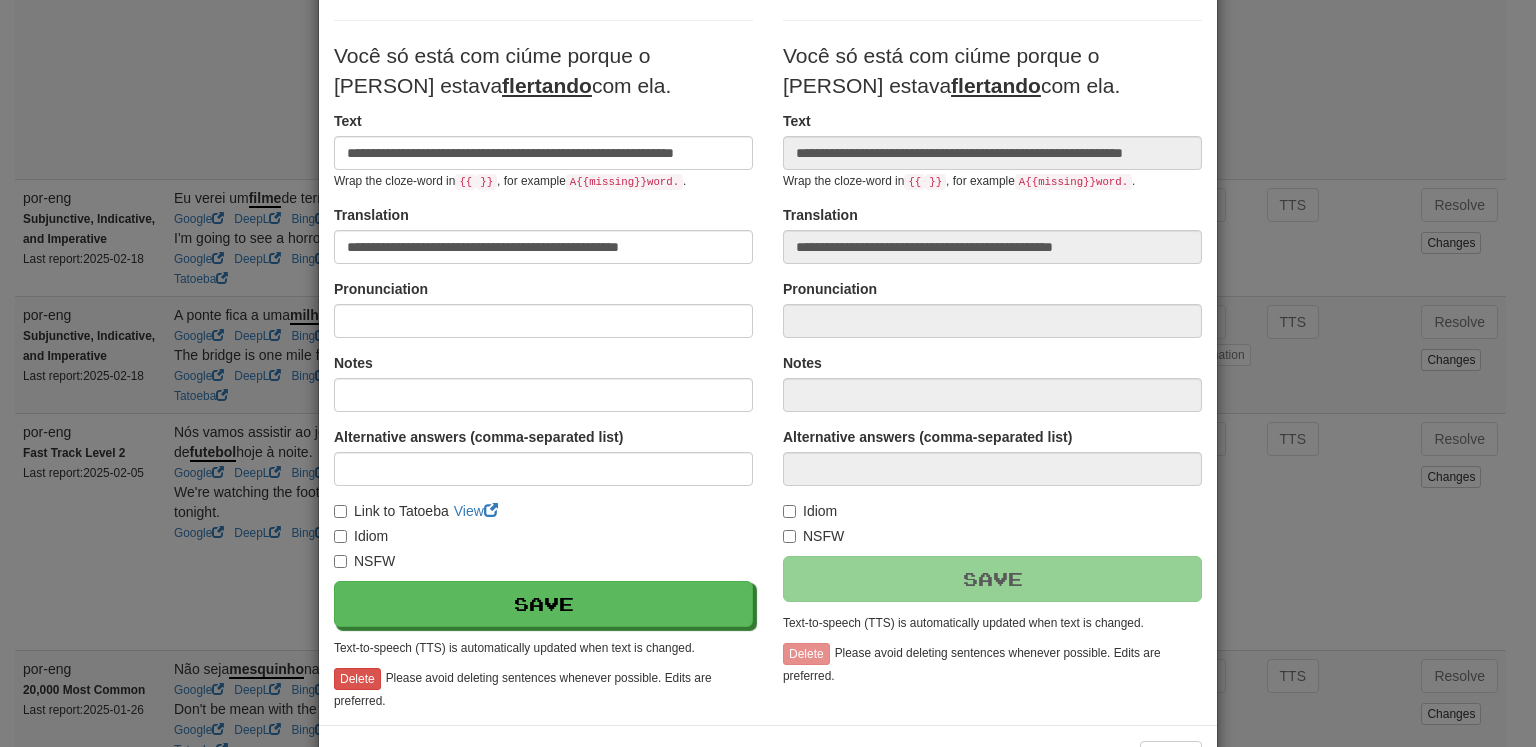 scroll, scrollTop: 190, scrollLeft: 0, axis: vertical 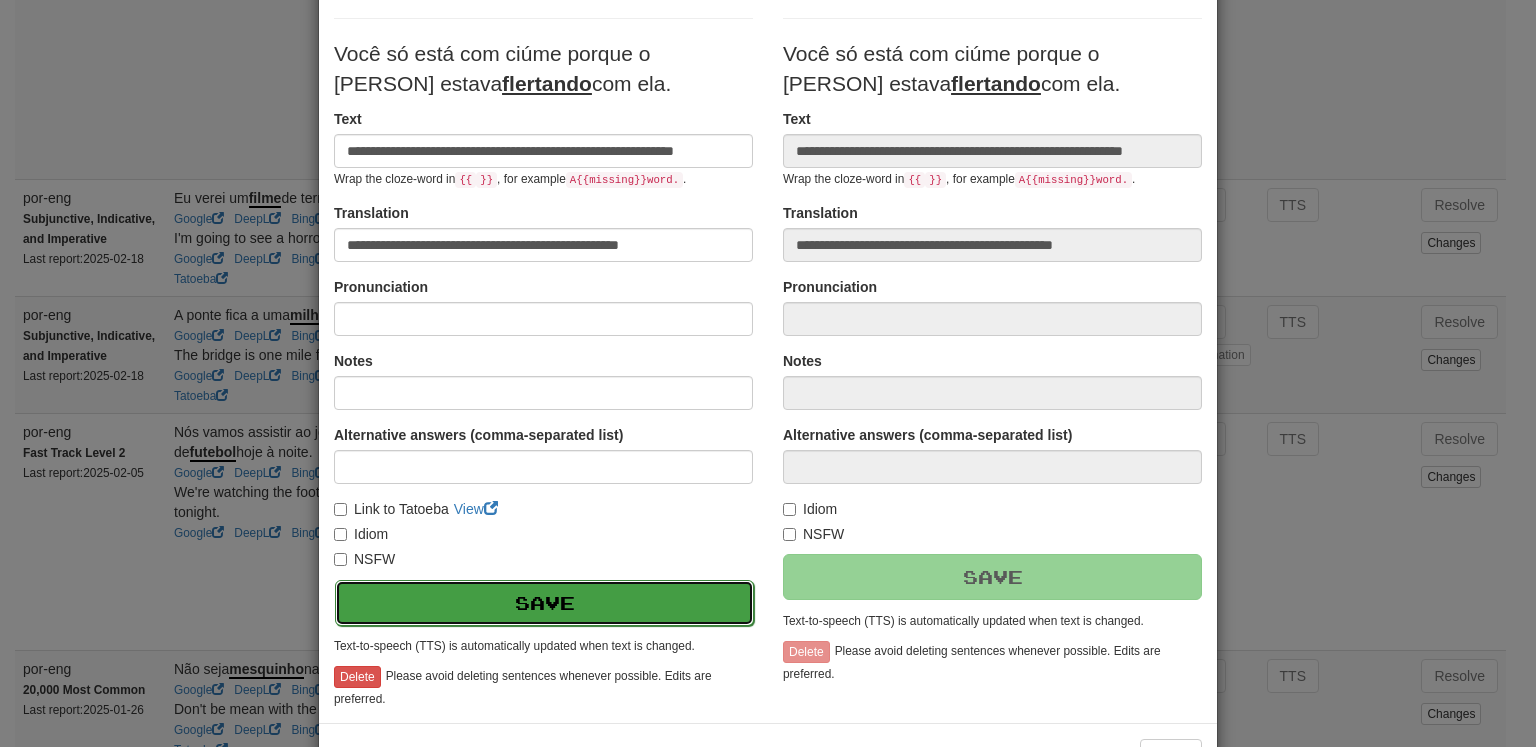 click on "Save" at bounding box center [544, 603] 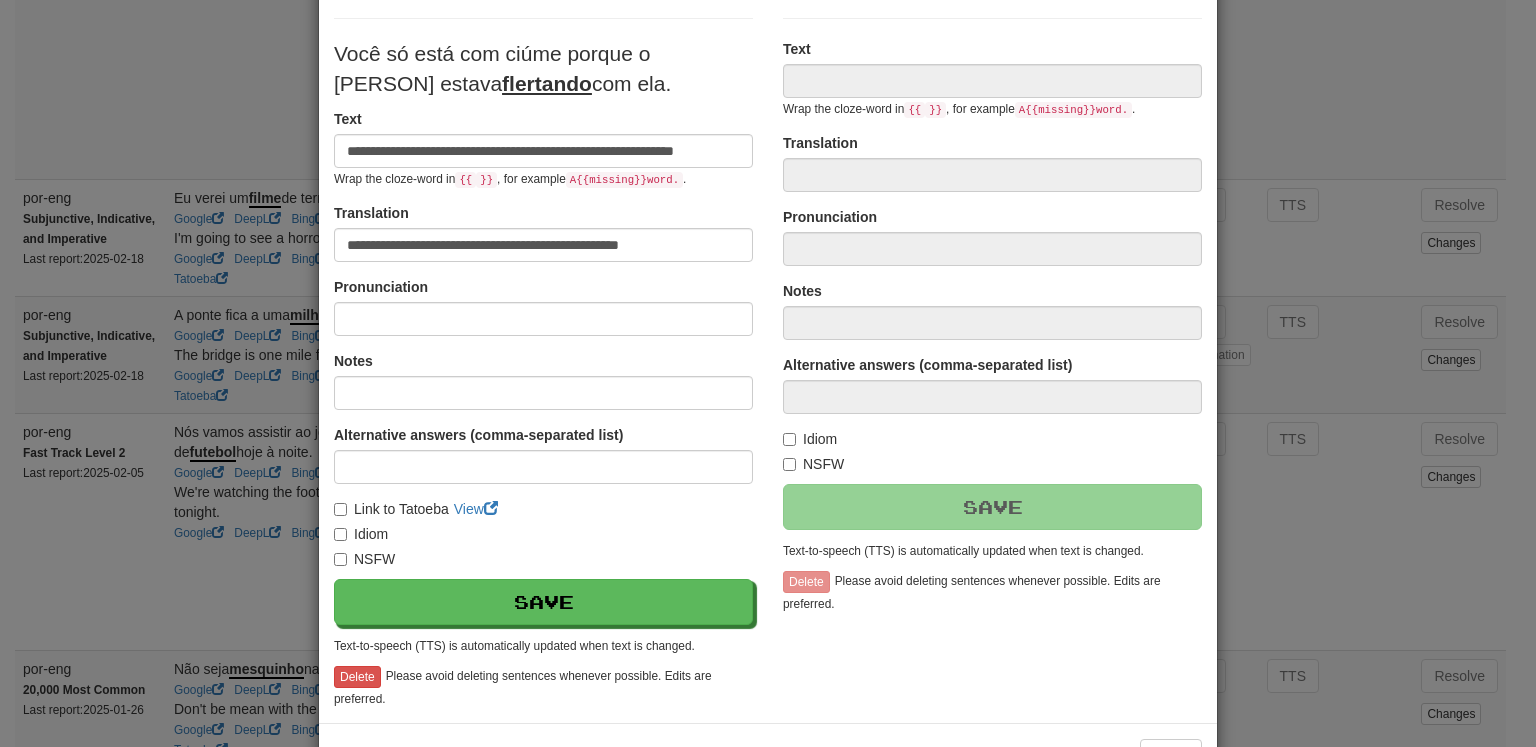 type on "**********" 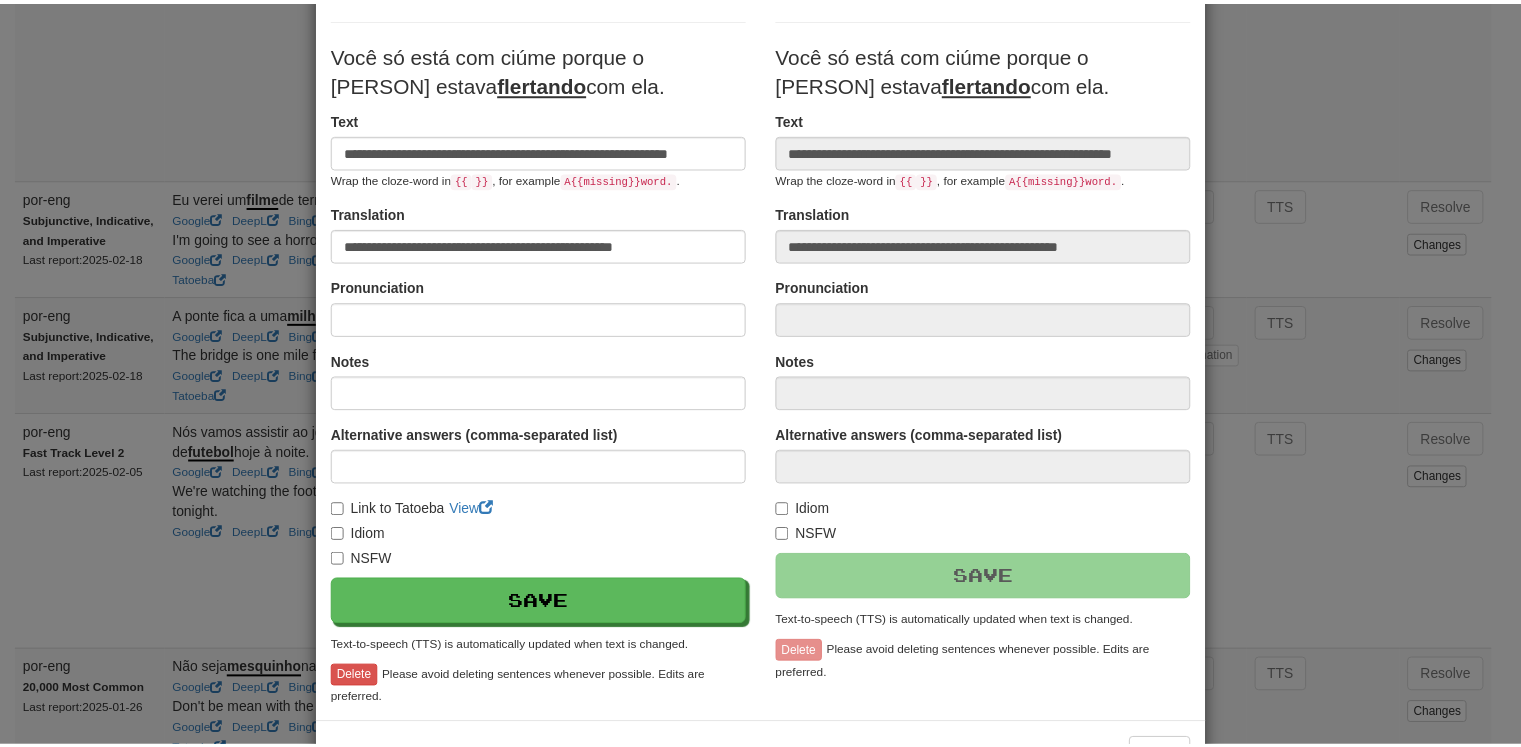 scroll, scrollTop: 258, scrollLeft: 0, axis: vertical 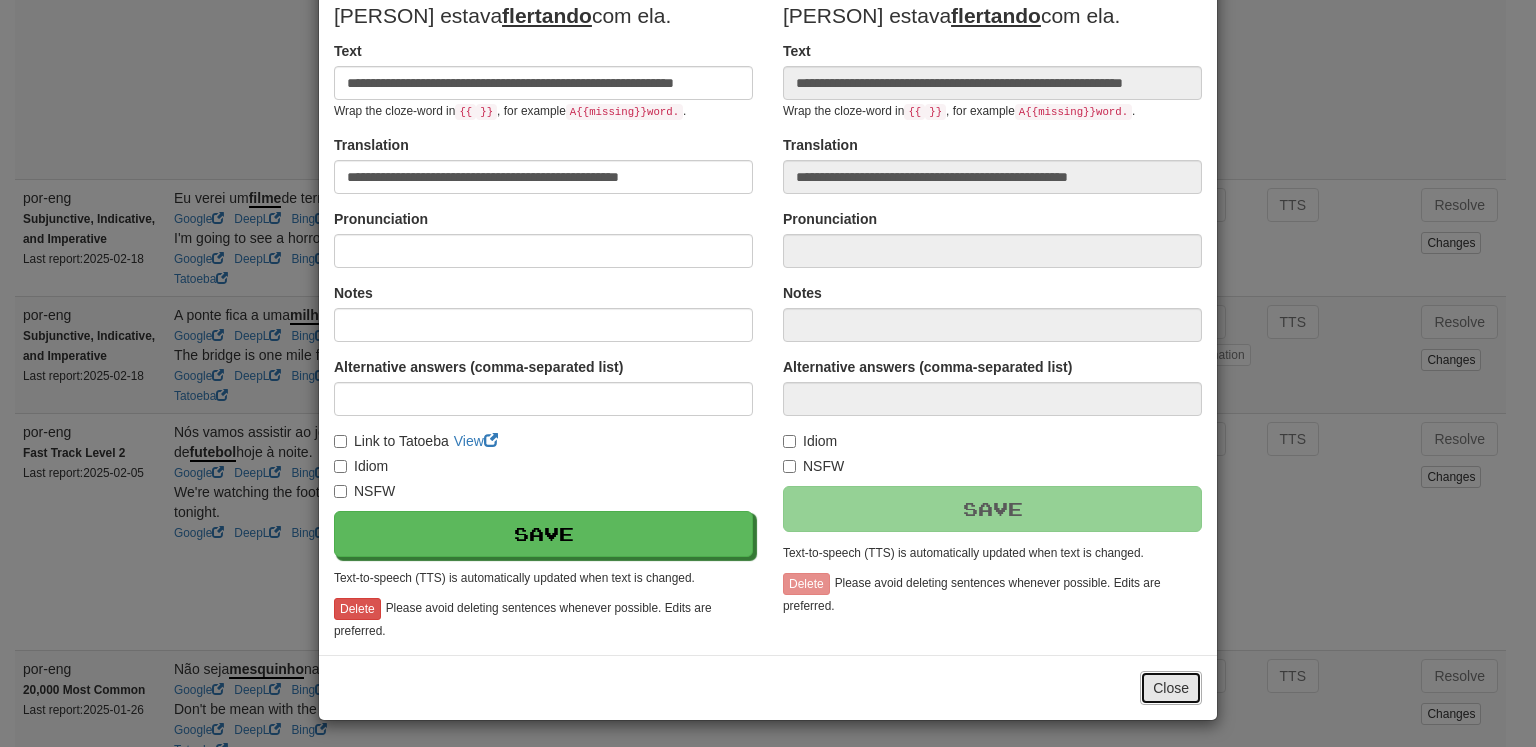 click on "Close" at bounding box center [1171, 688] 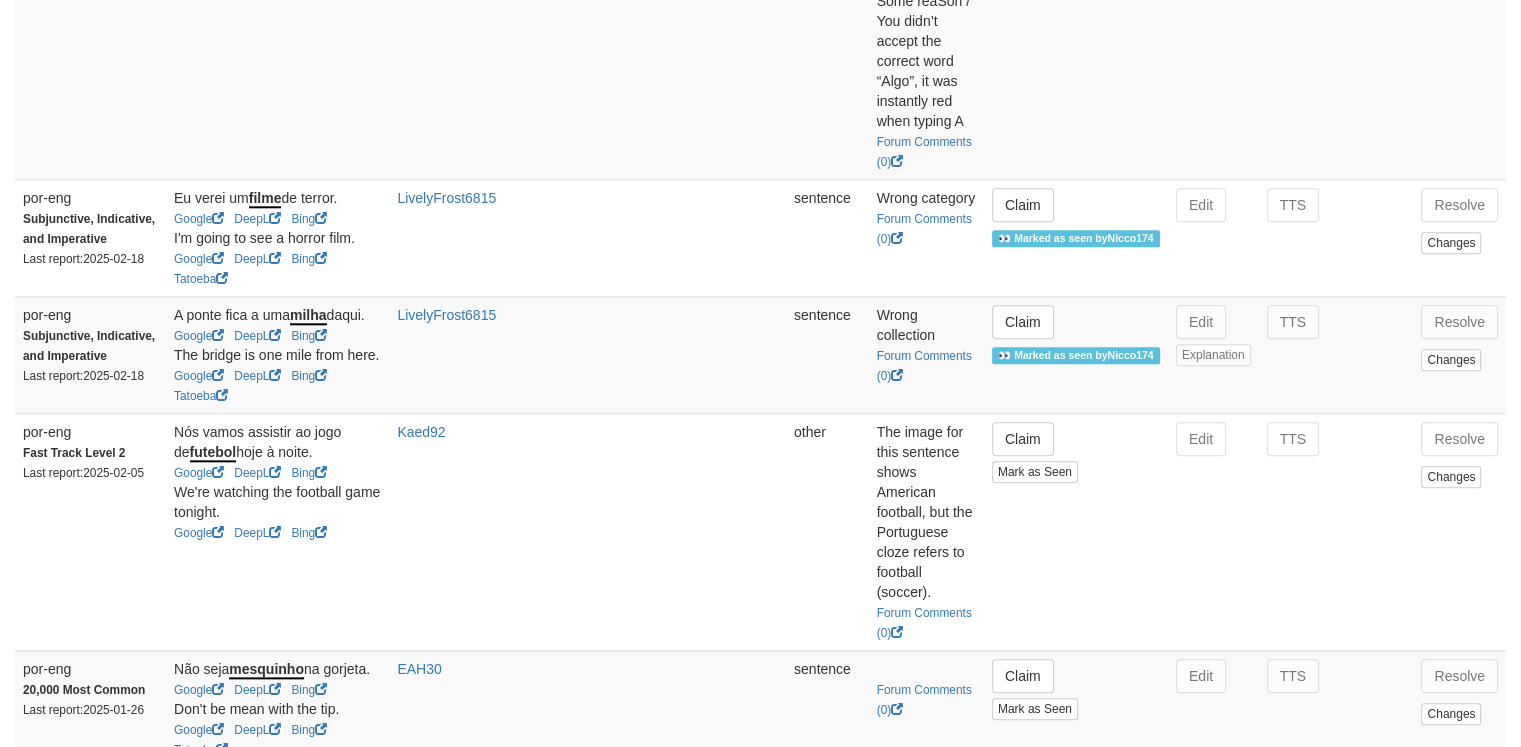 scroll, scrollTop: 1456, scrollLeft: 0, axis: vertical 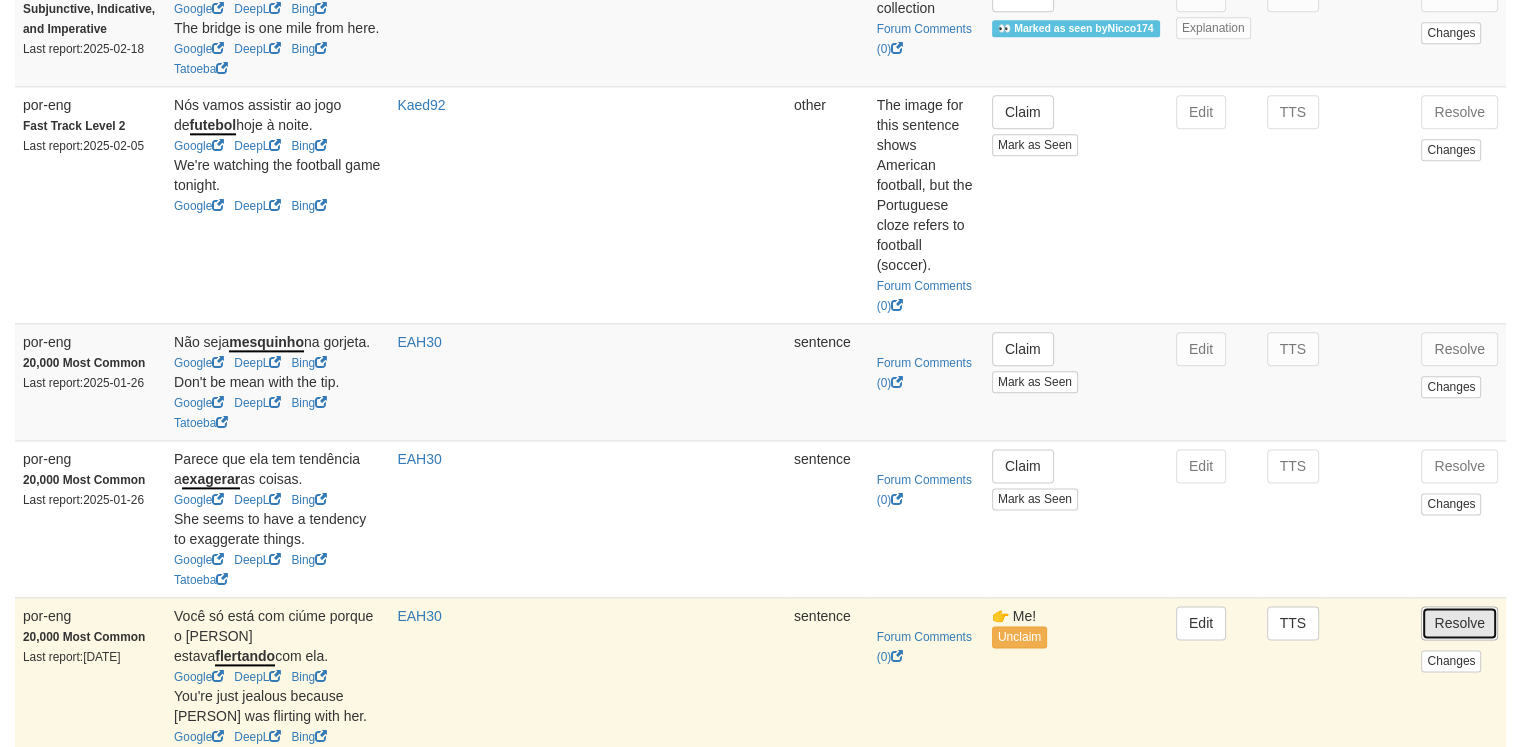 click on "Resolve" at bounding box center (1459, 623) 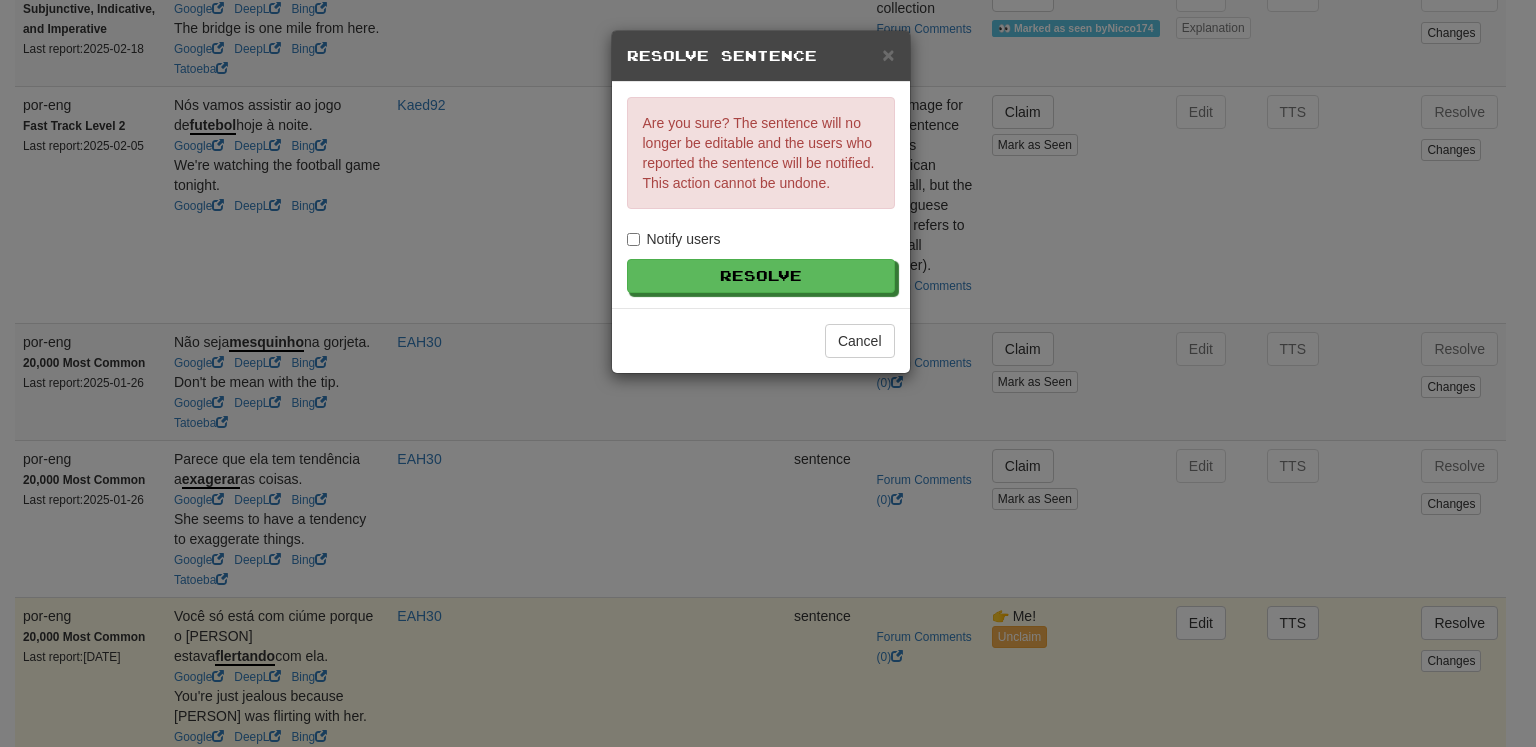 click on "Notify users" at bounding box center (674, 239) 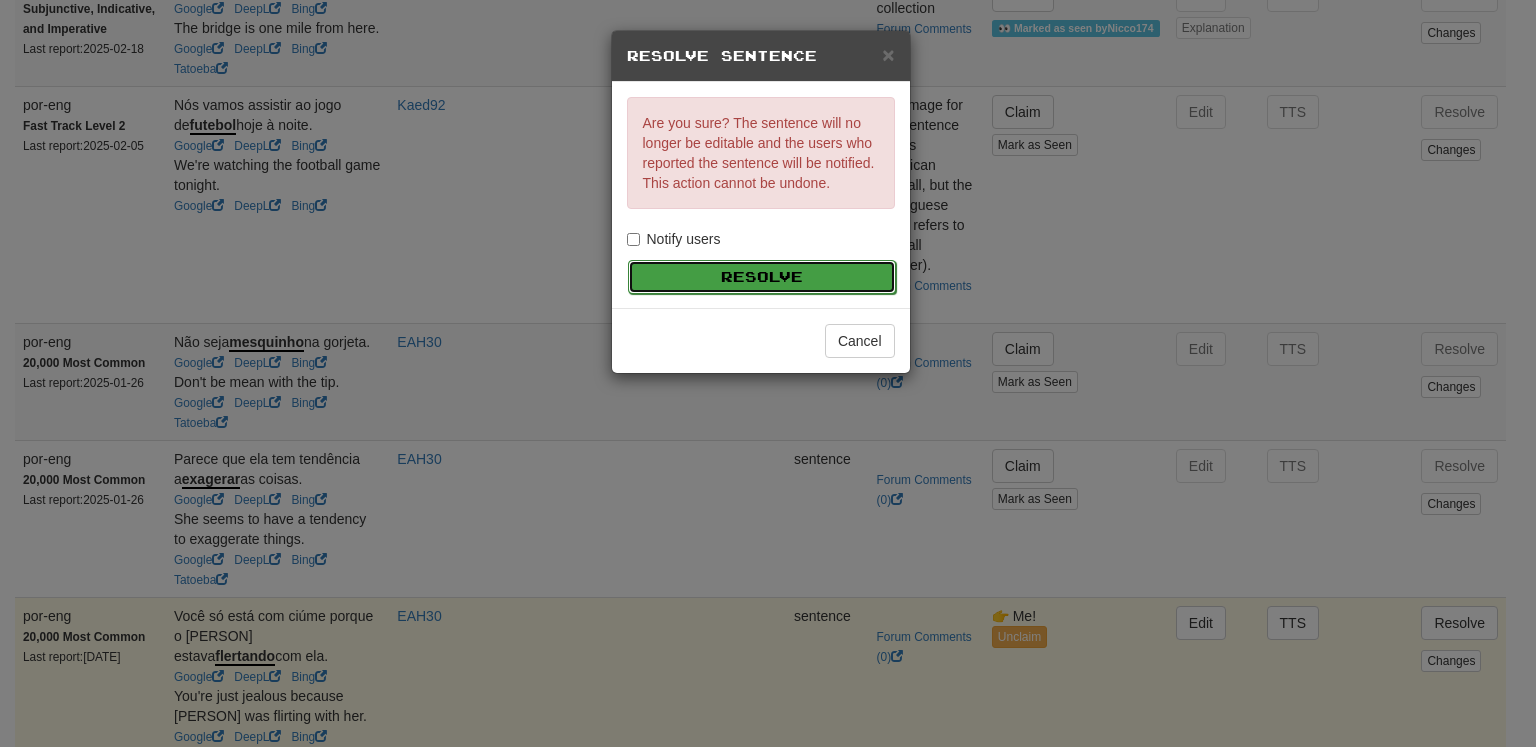 click on "Resolve" at bounding box center [762, 277] 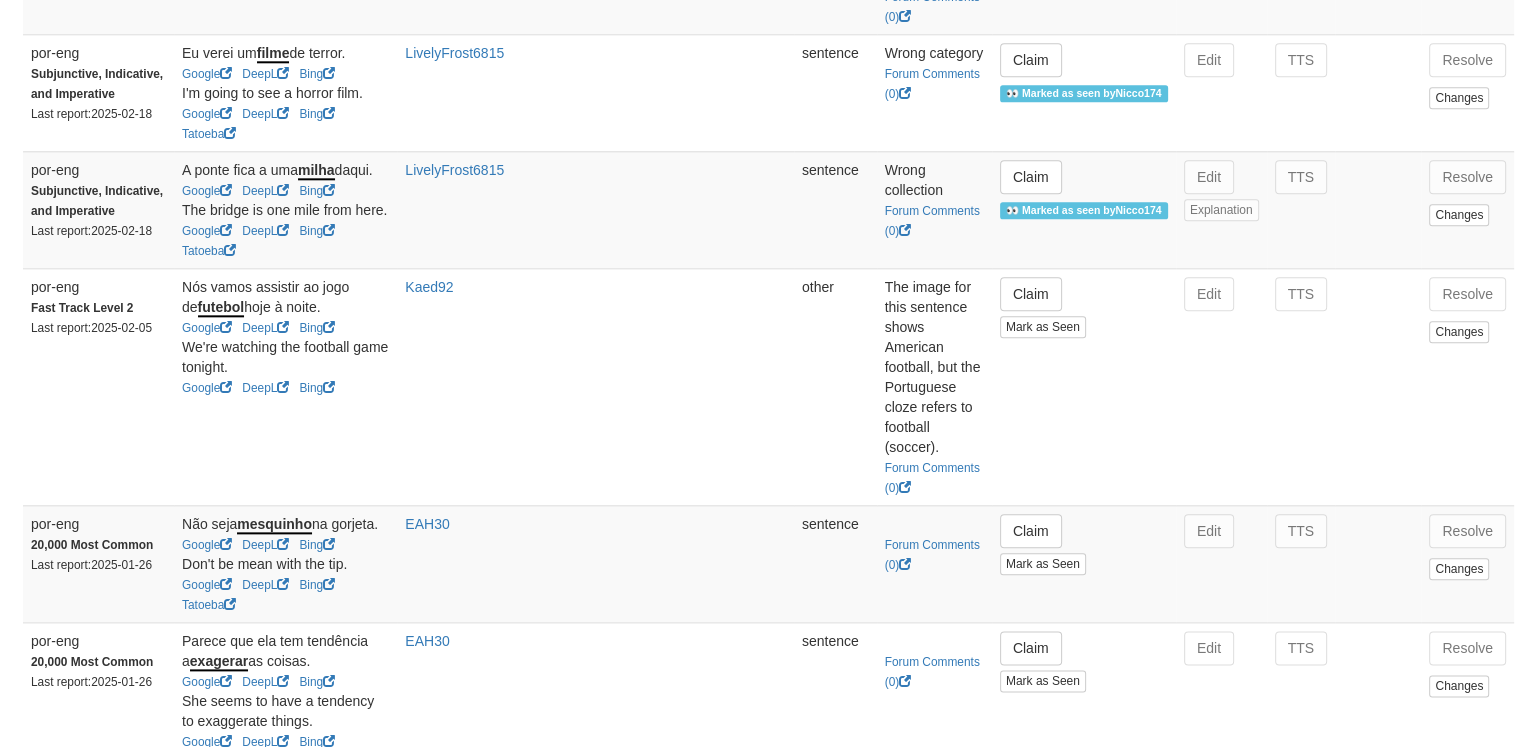 scroll, scrollTop: 2220, scrollLeft: 0, axis: vertical 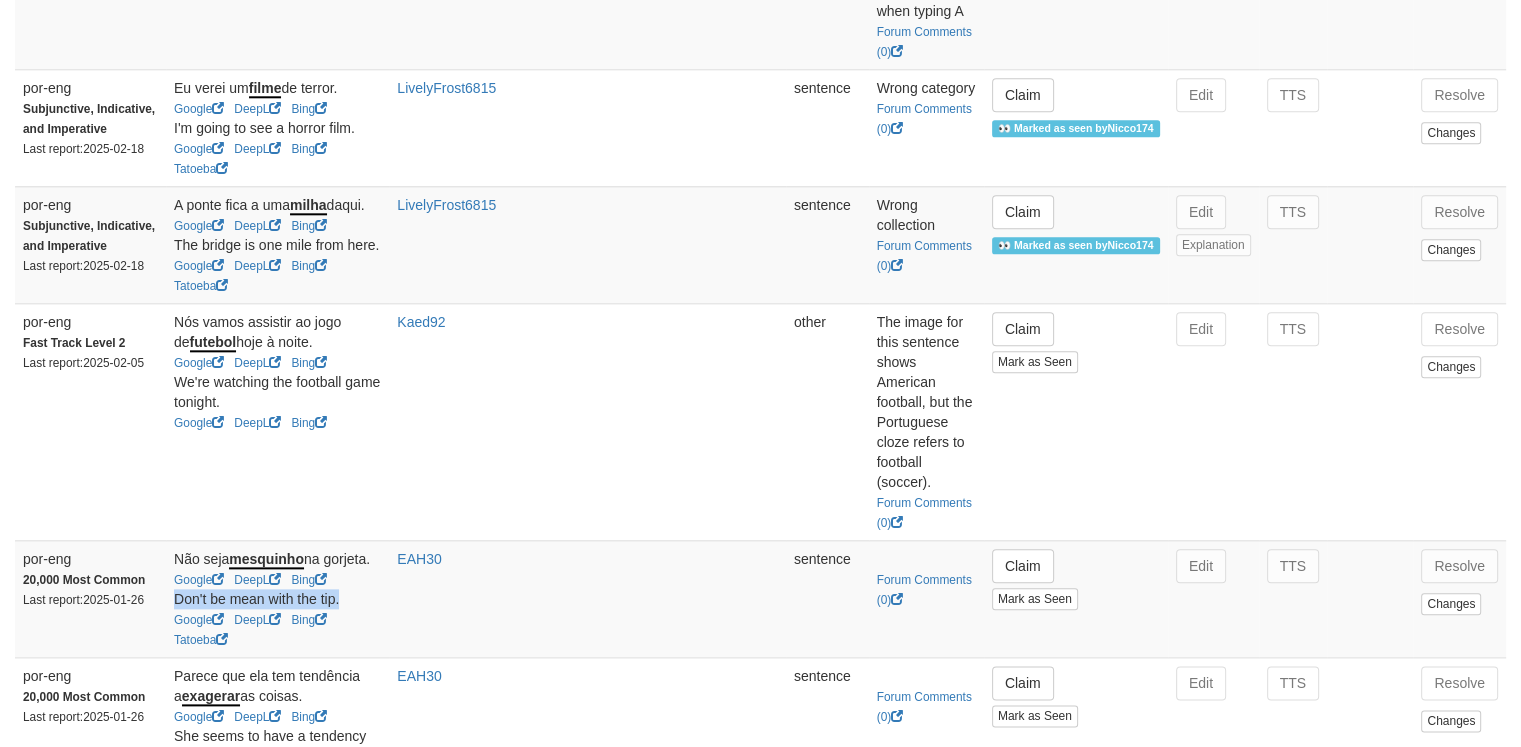 drag, startPoint x: 187, startPoint y: 270, endPoint x: 403, endPoint y: 274, distance: 216.03703 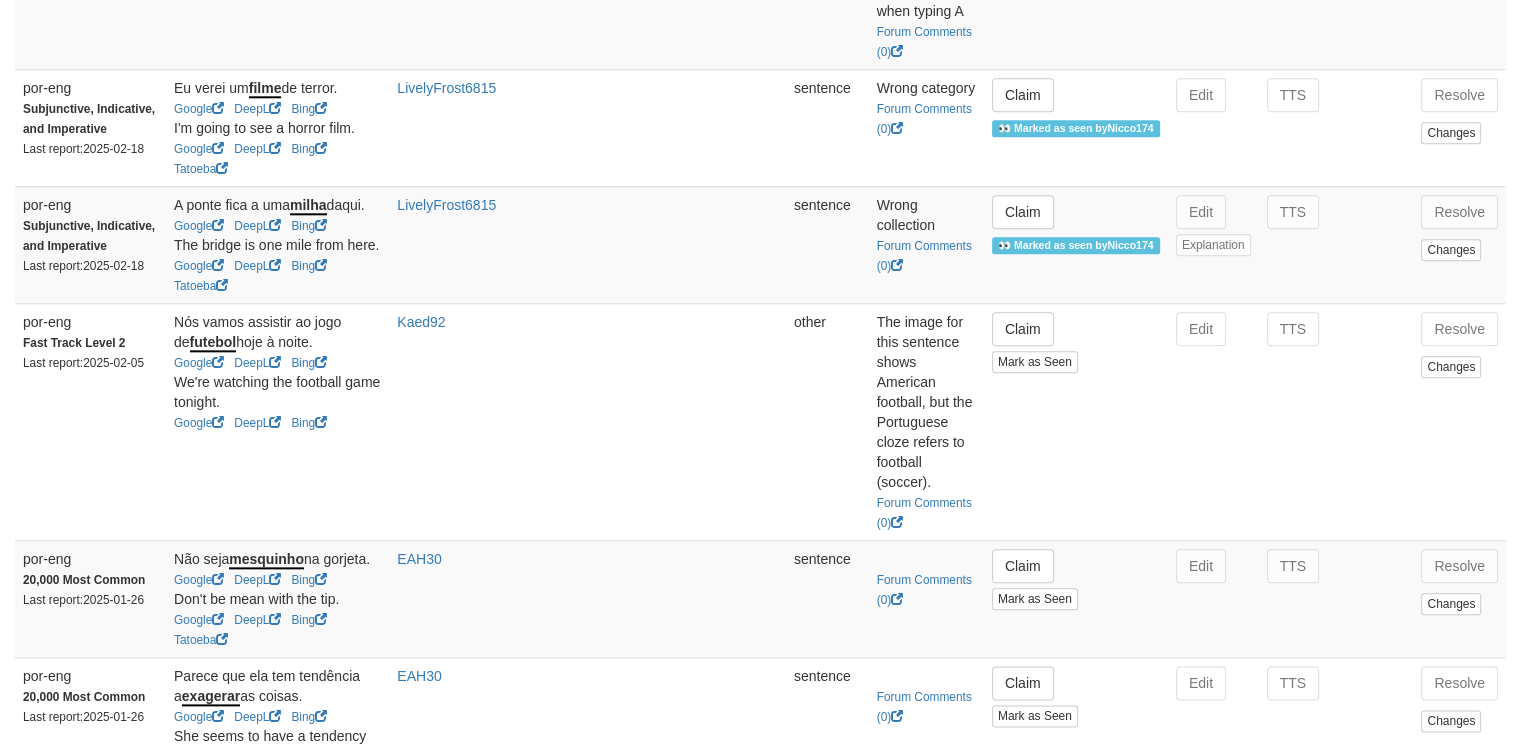 click on "Mark as Seen" at bounding box center [1076, 599] 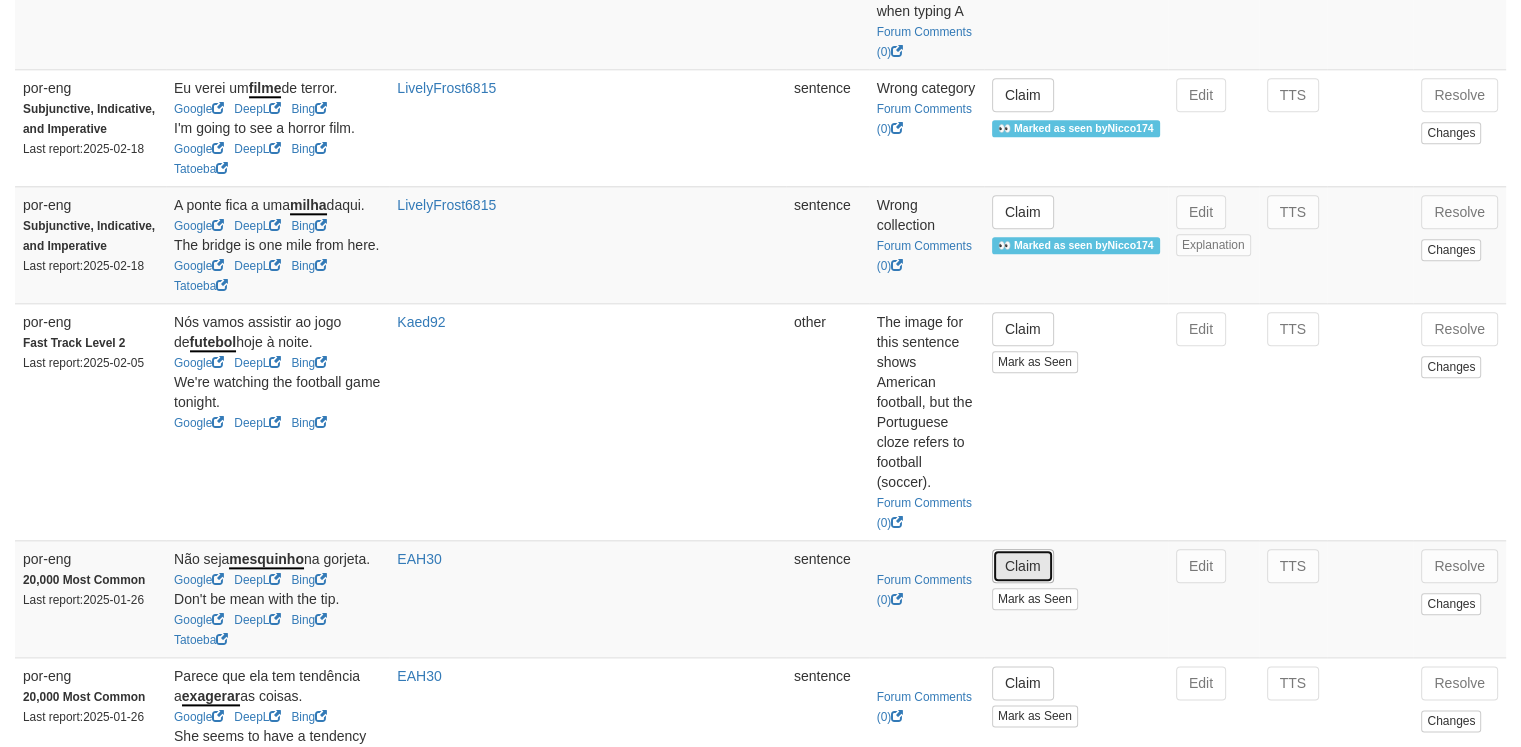 click on "Claim" at bounding box center [1023, 566] 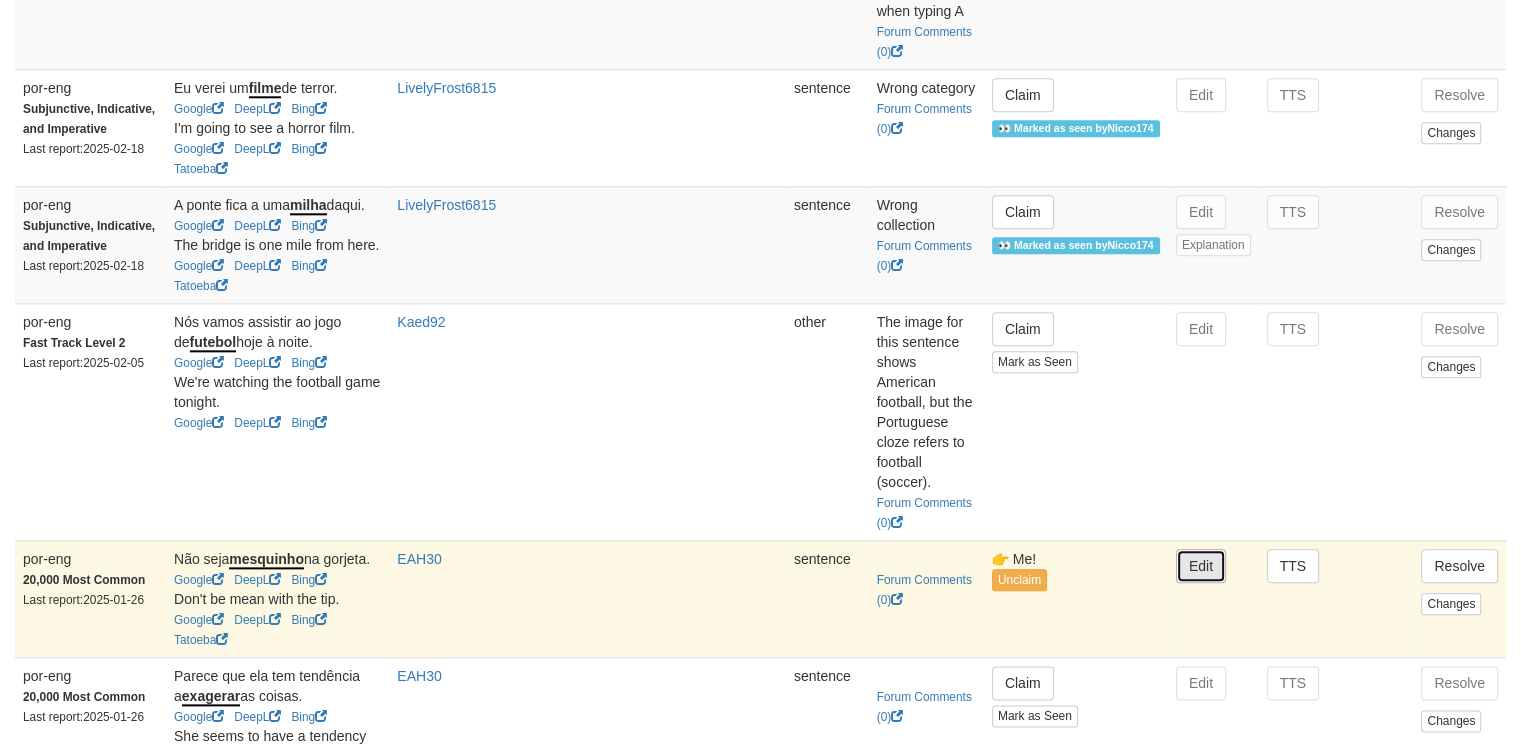 click on "Edit" at bounding box center [1201, 566] 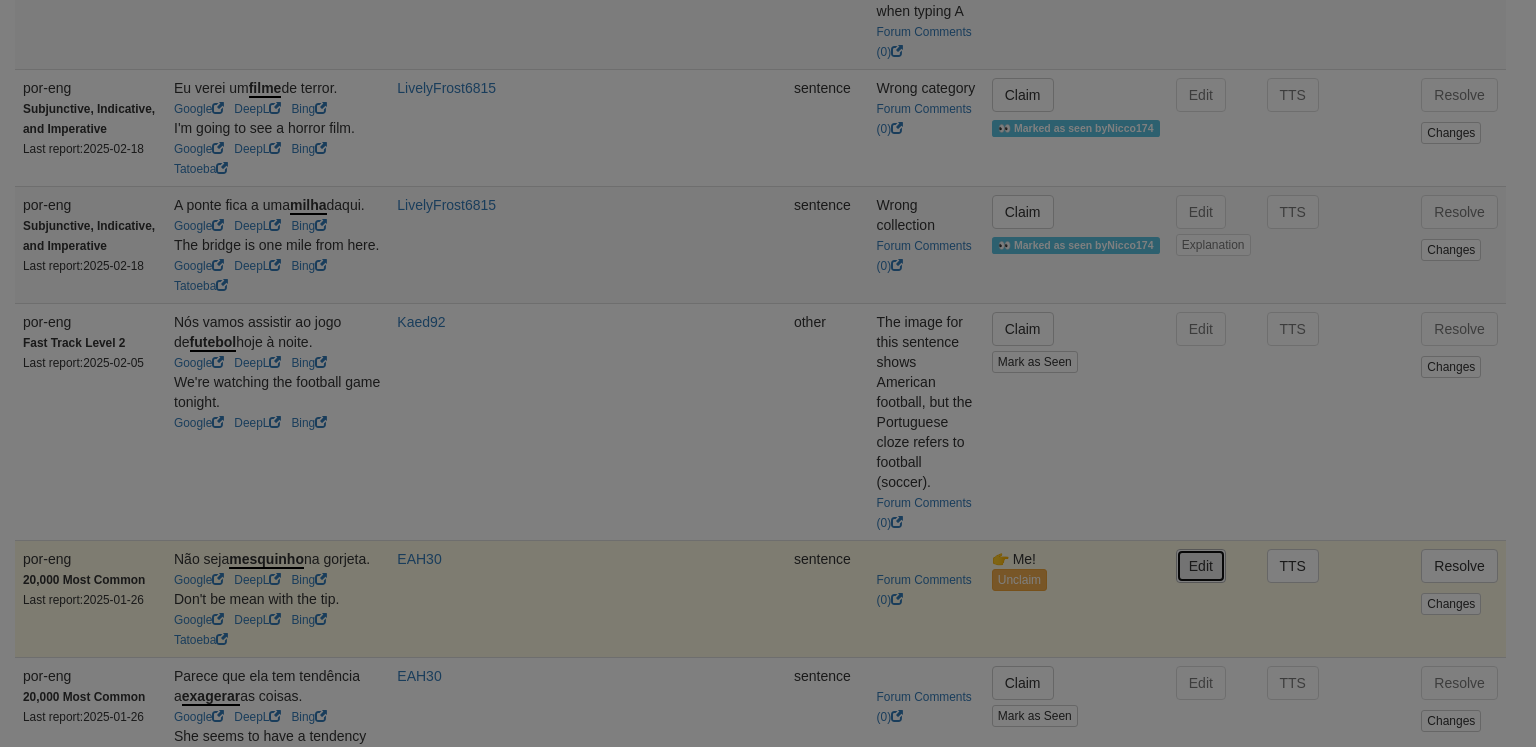 type on "**********" 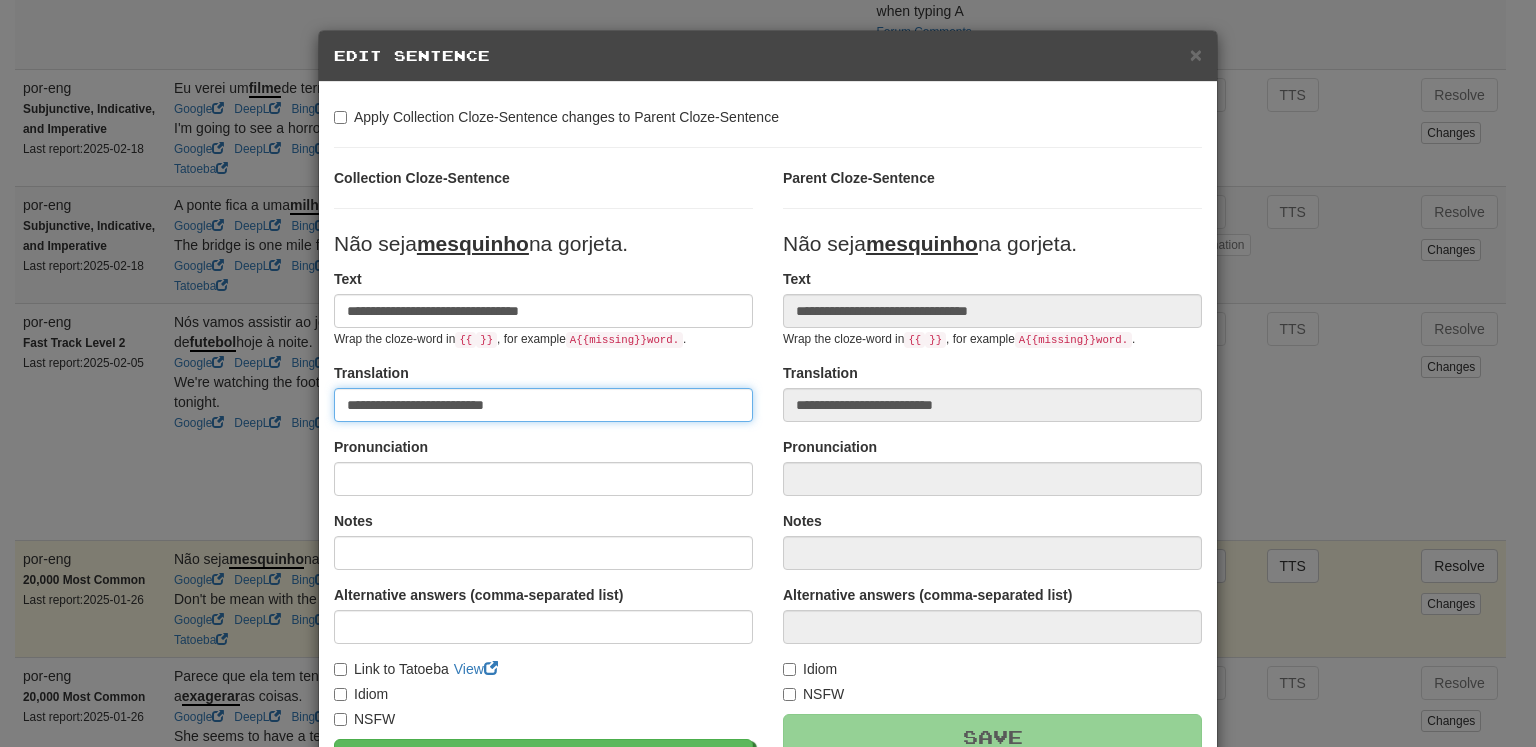 click on "**********" at bounding box center [543, 405] 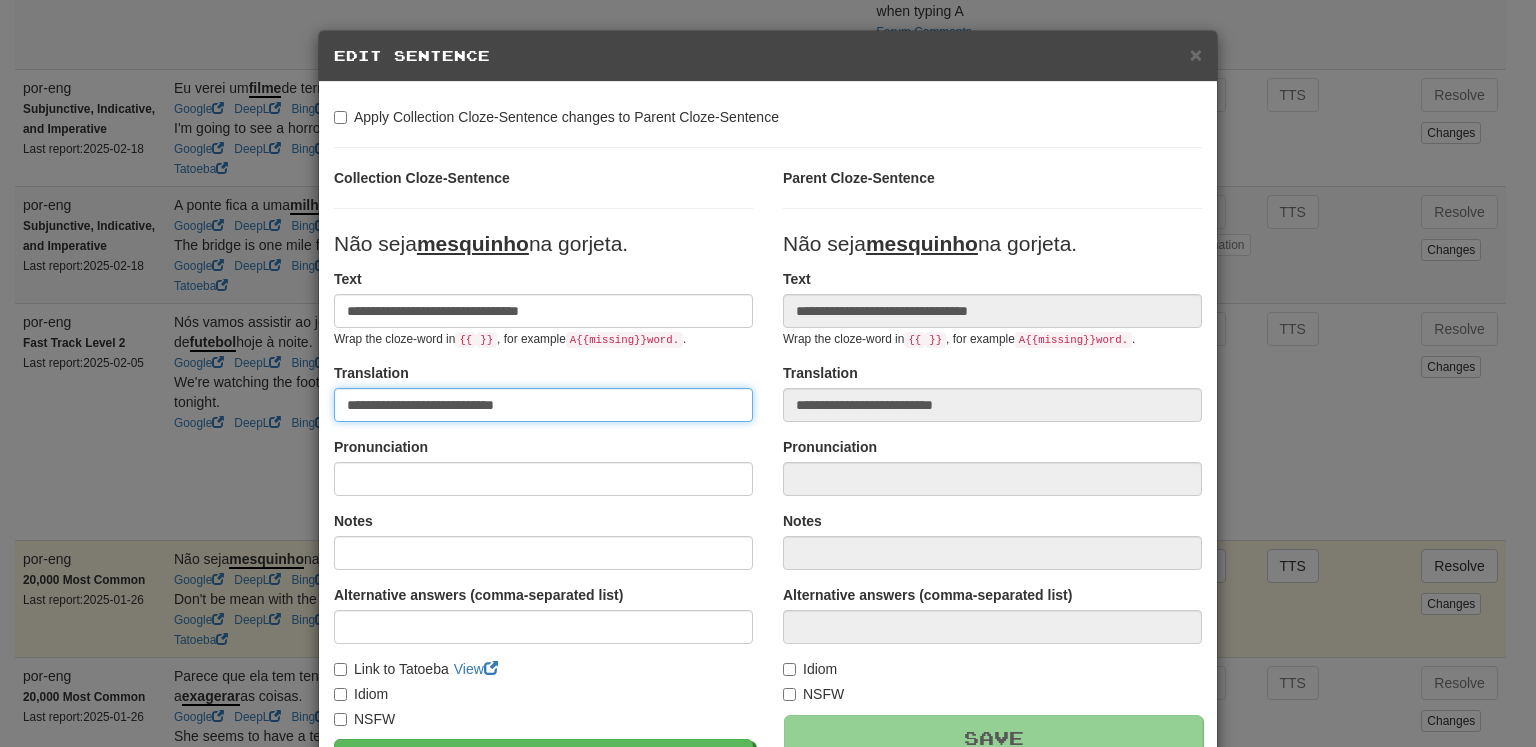 type on "**********" 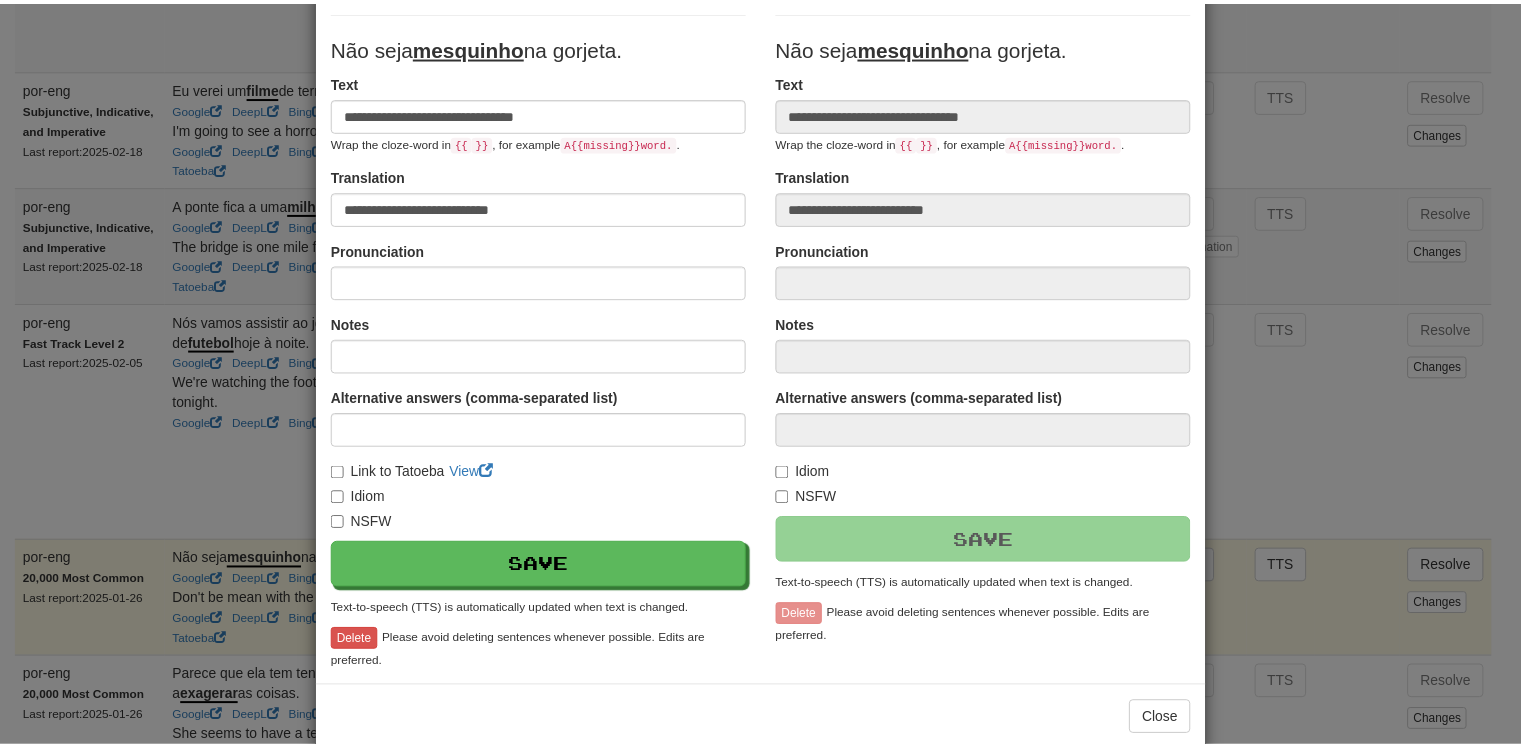 scroll, scrollTop: 228, scrollLeft: 0, axis: vertical 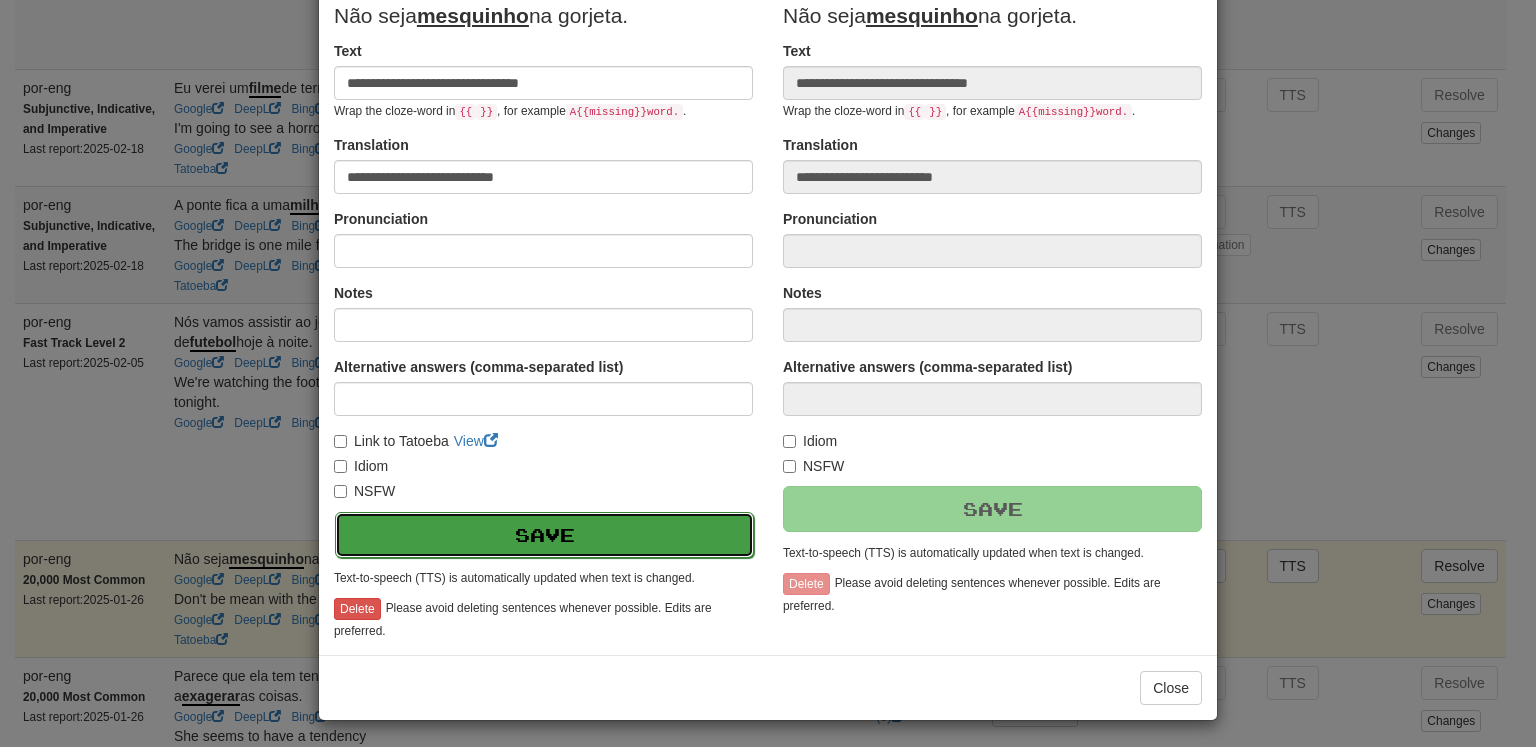 click on "Save" at bounding box center (544, 535) 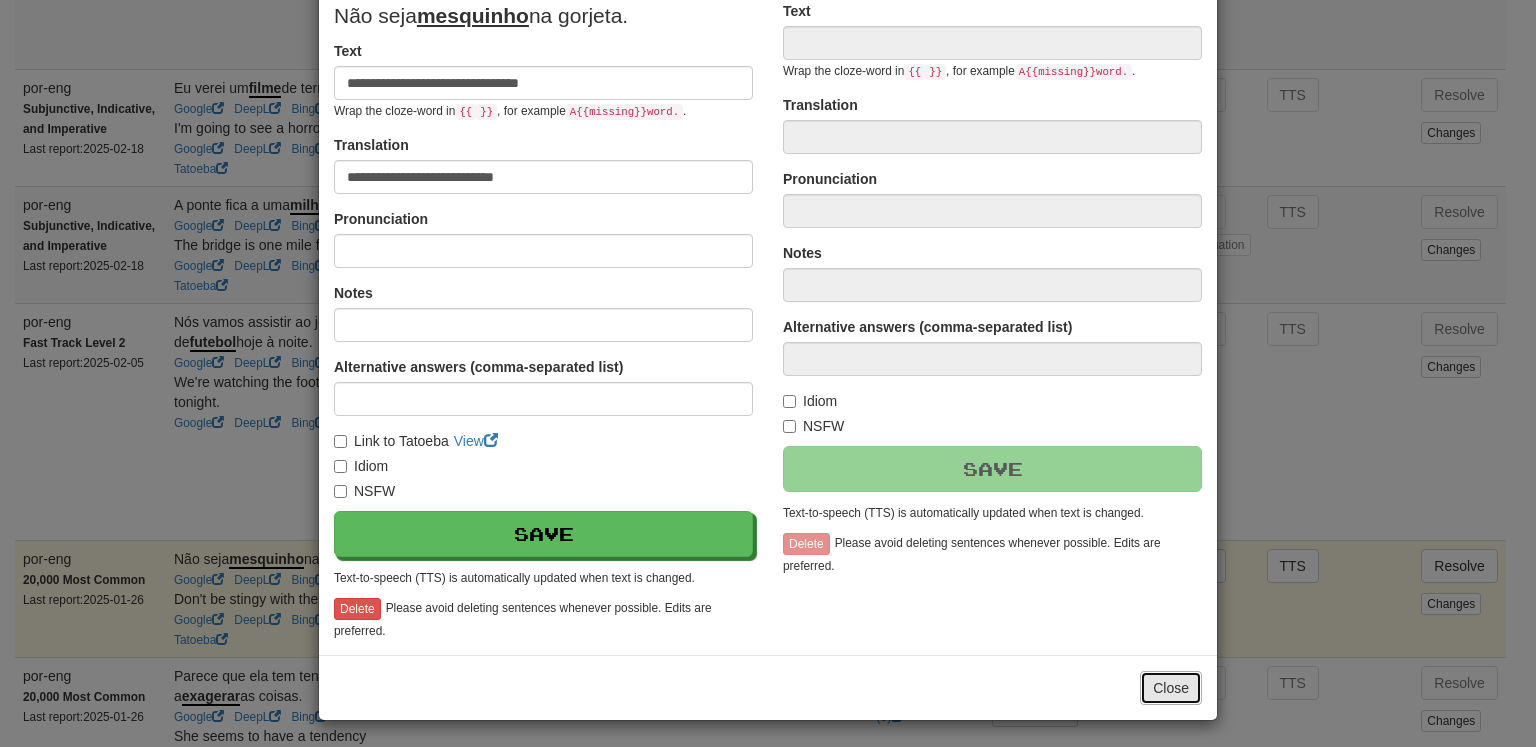 click on "Close" at bounding box center [1171, 688] 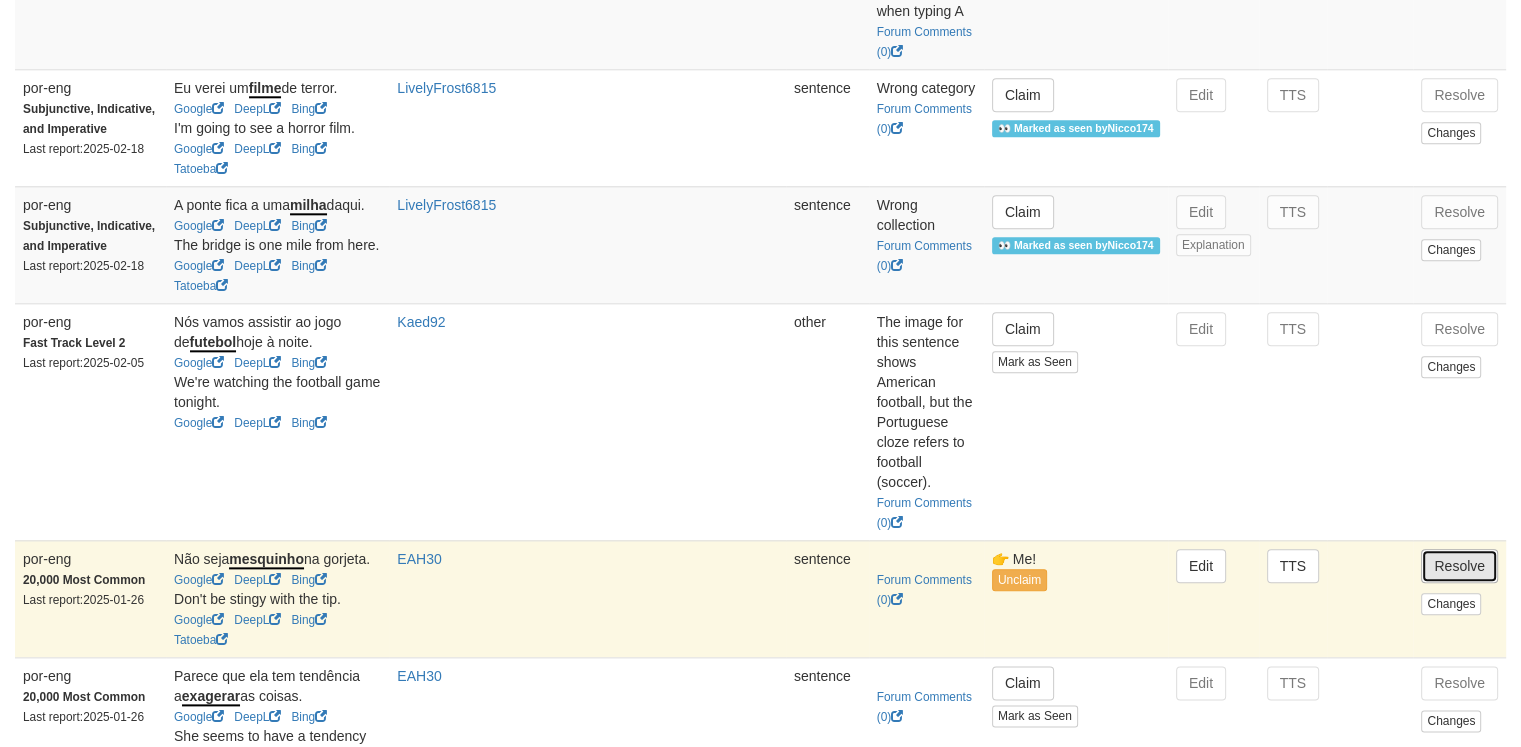 click on "Resolve" at bounding box center (1459, 566) 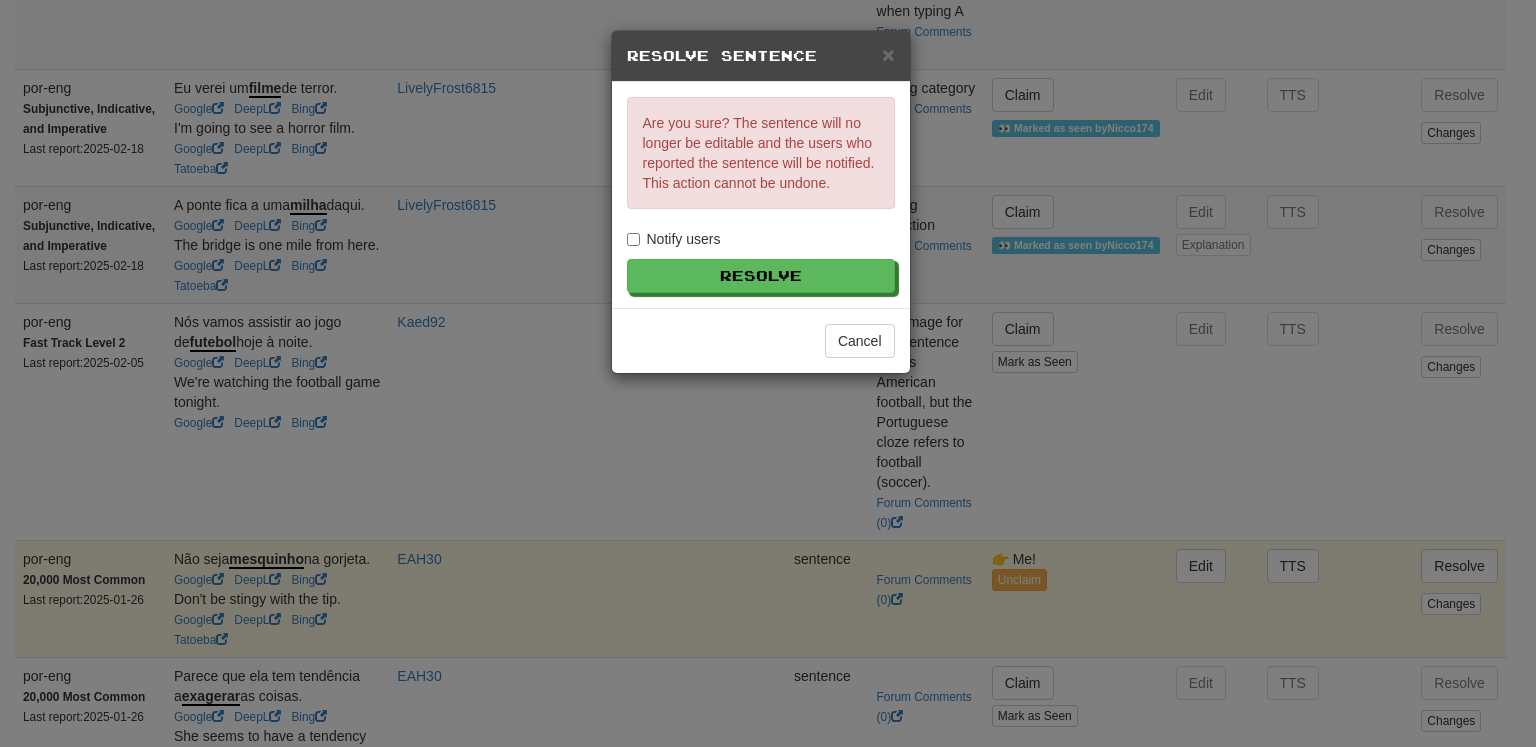 click on "Notify users" at bounding box center (674, 239) 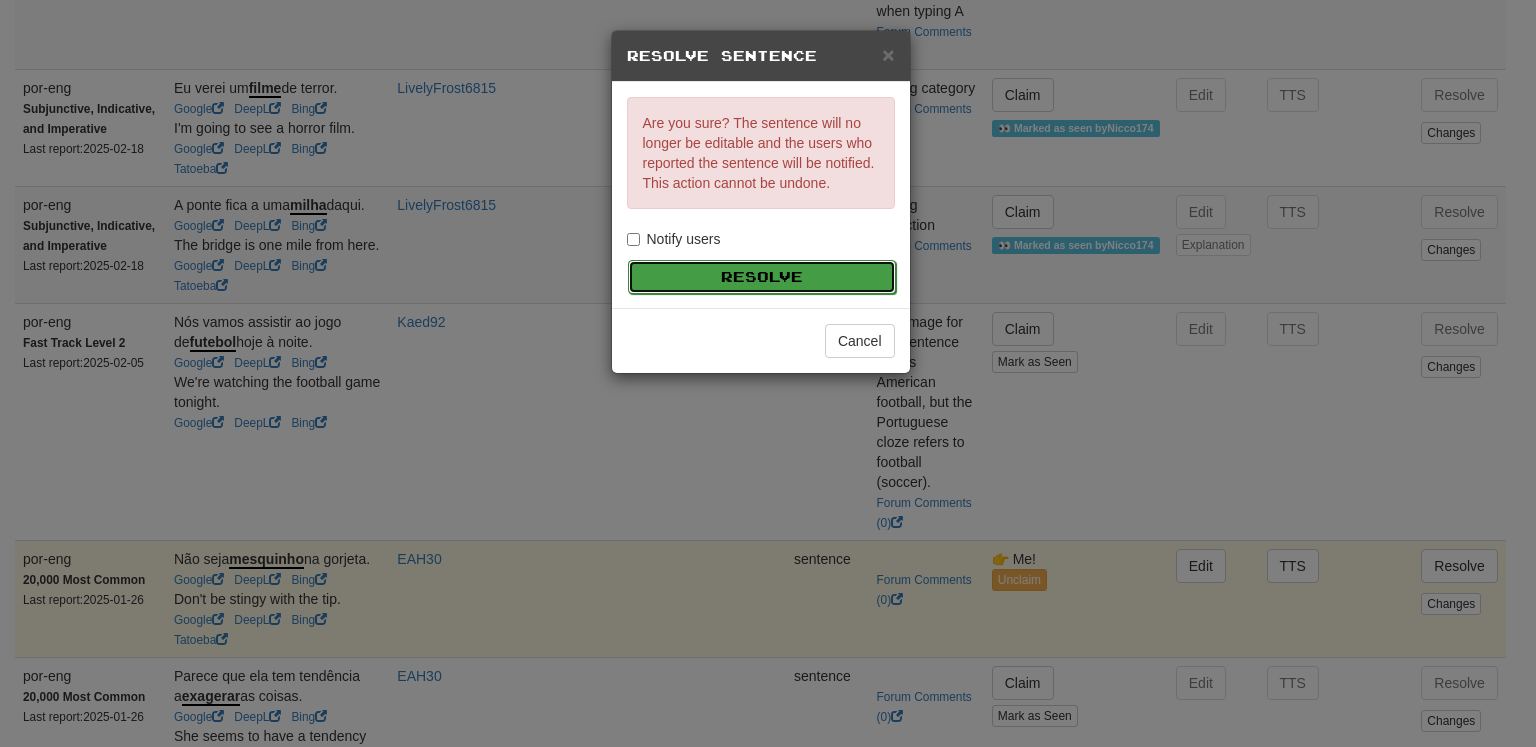 click on "Resolve" at bounding box center [762, 277] 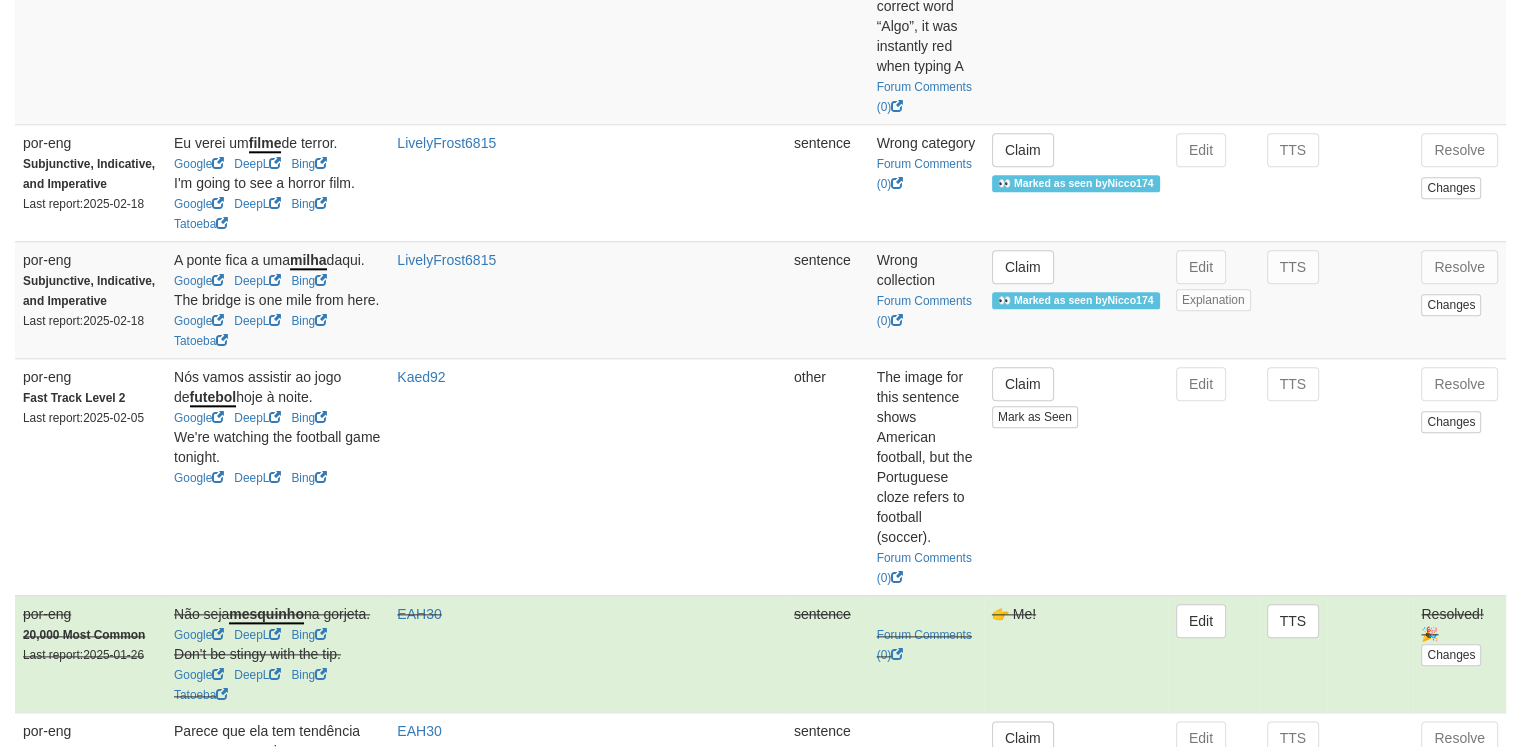 scroll, scrollTop: 2183, scrollLeft: 0, axis: vertical 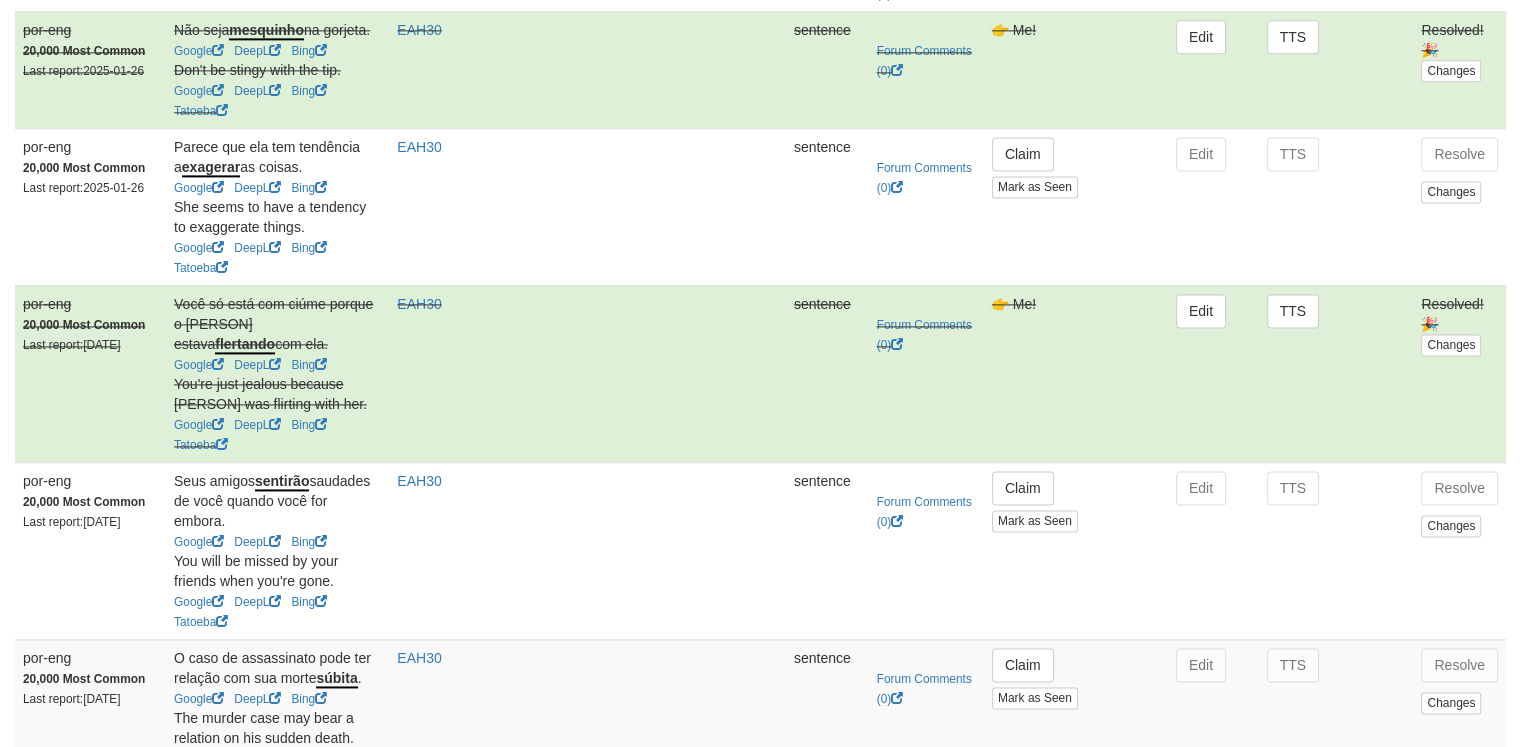 click on "Claim" at bounding box center [1023, 822] 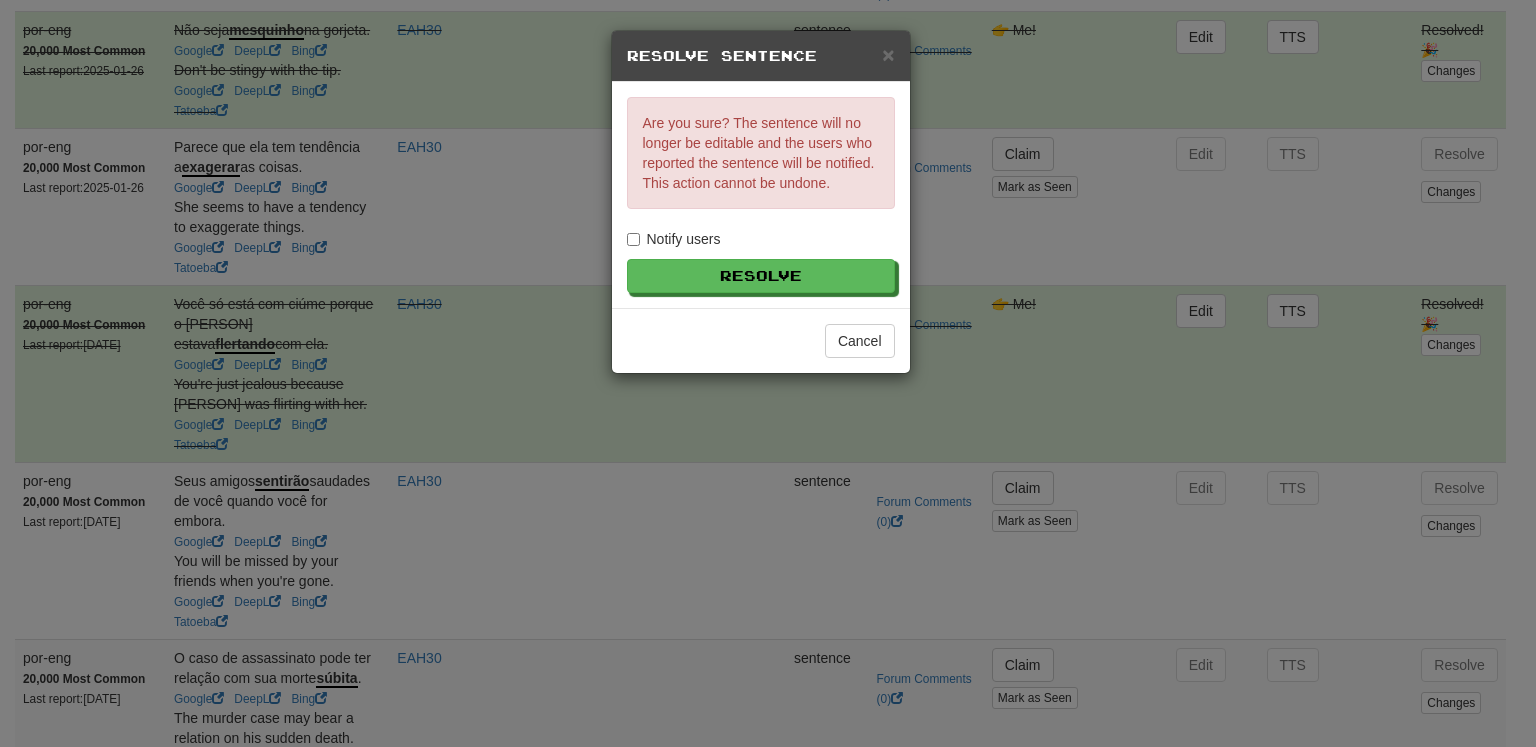 click on "Notify users" at bounding box center (674, 239) 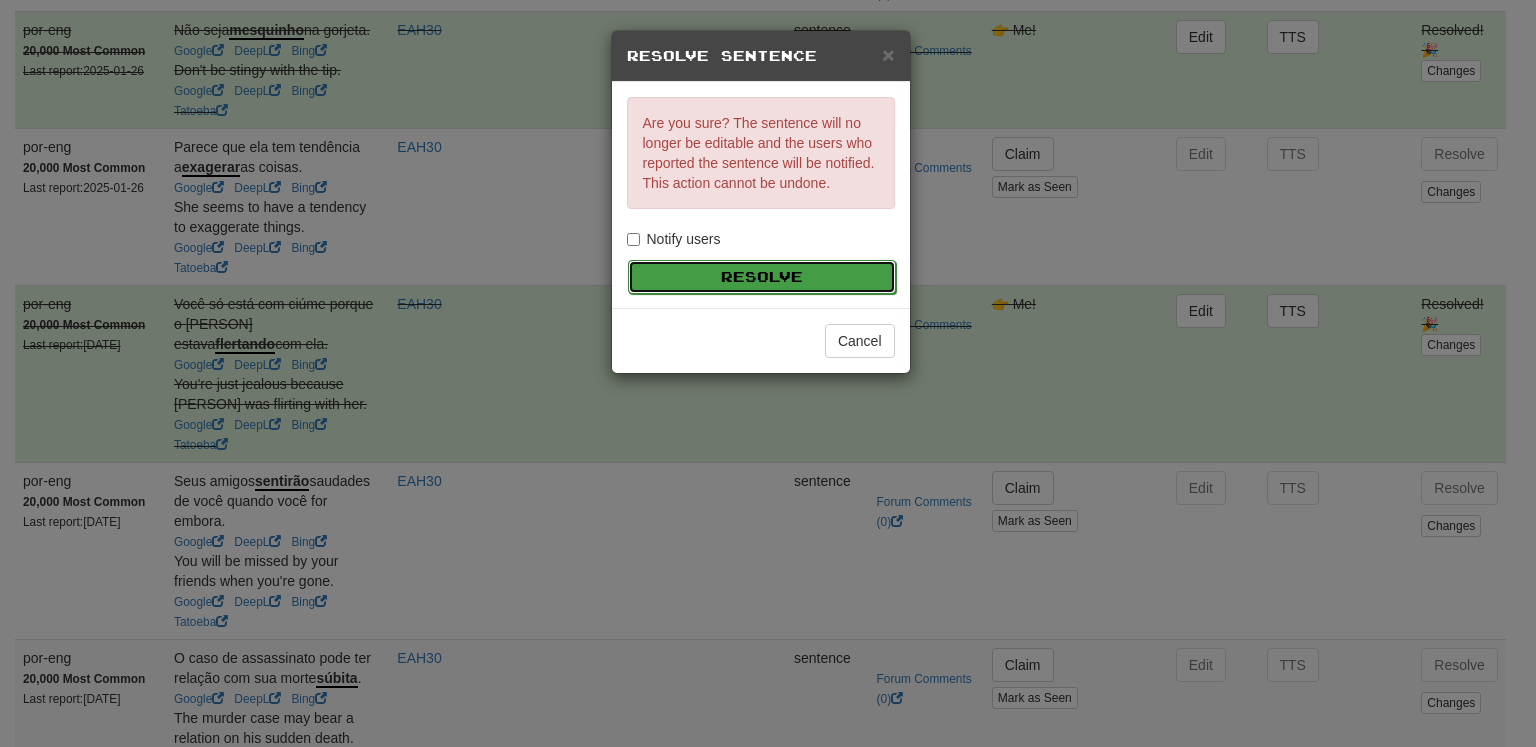 click on "Resolve" at bounding box center [762, 277] 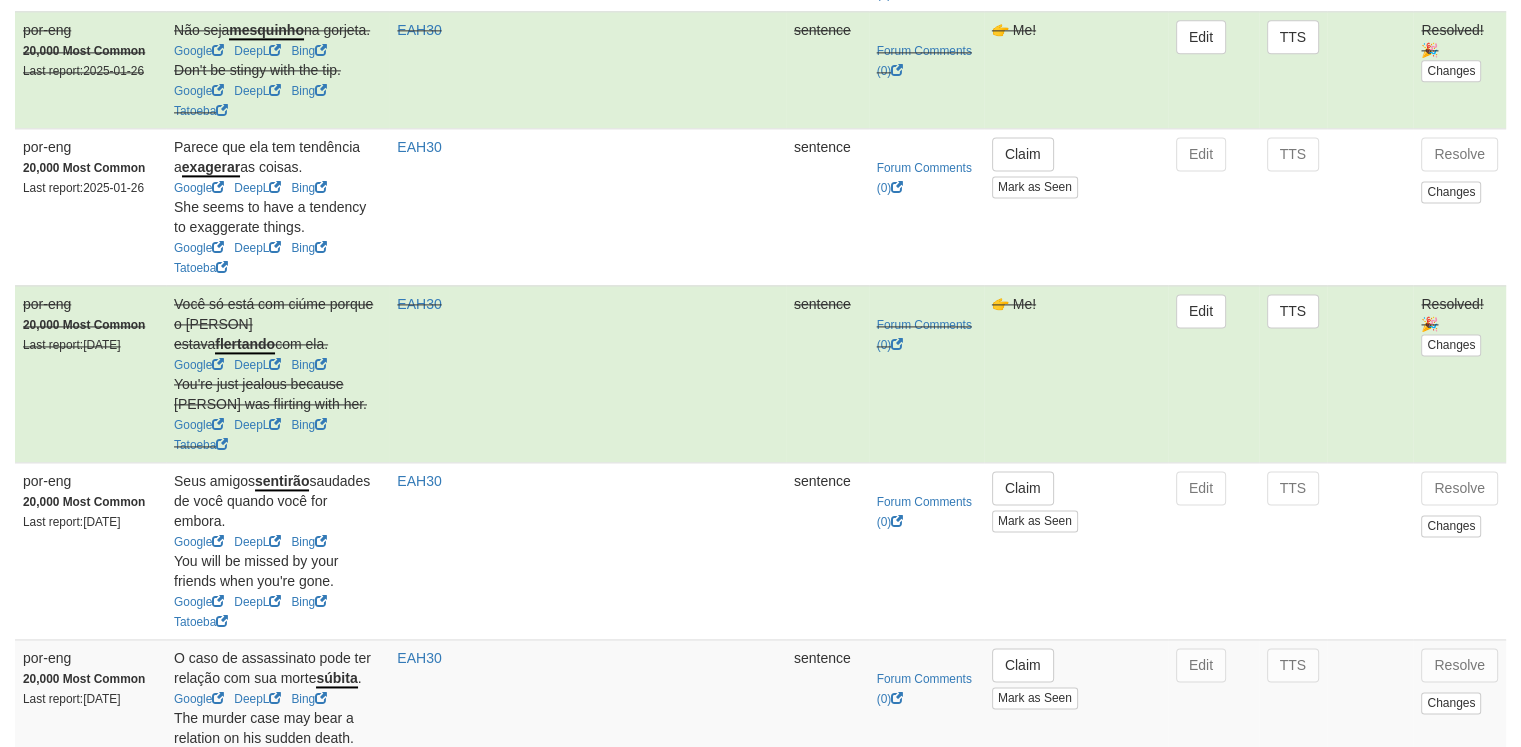 drag, startPoint x: 323, startPoint y: 681, endPoint x: 184, endPoint y: 669, distance: 139.51703 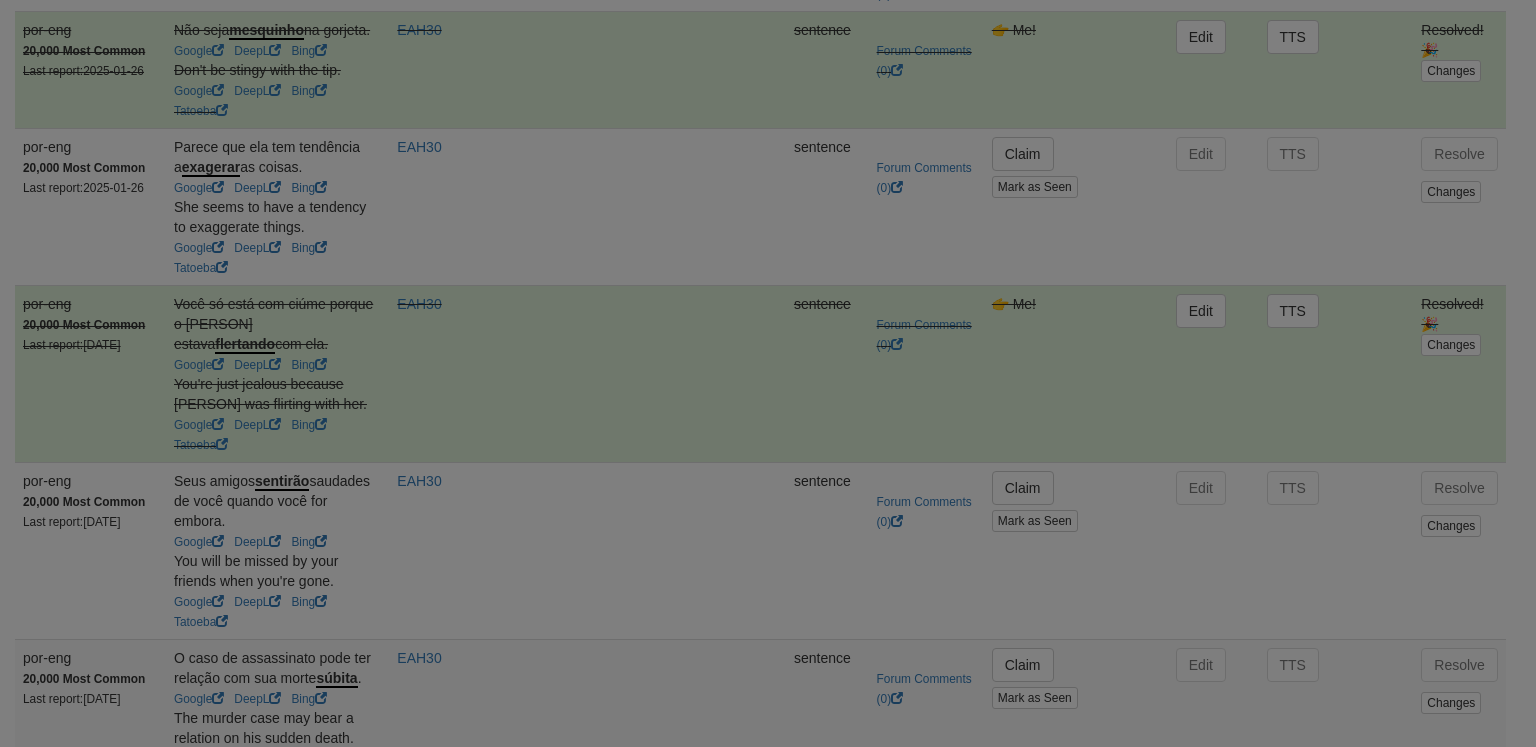 type on "**********" 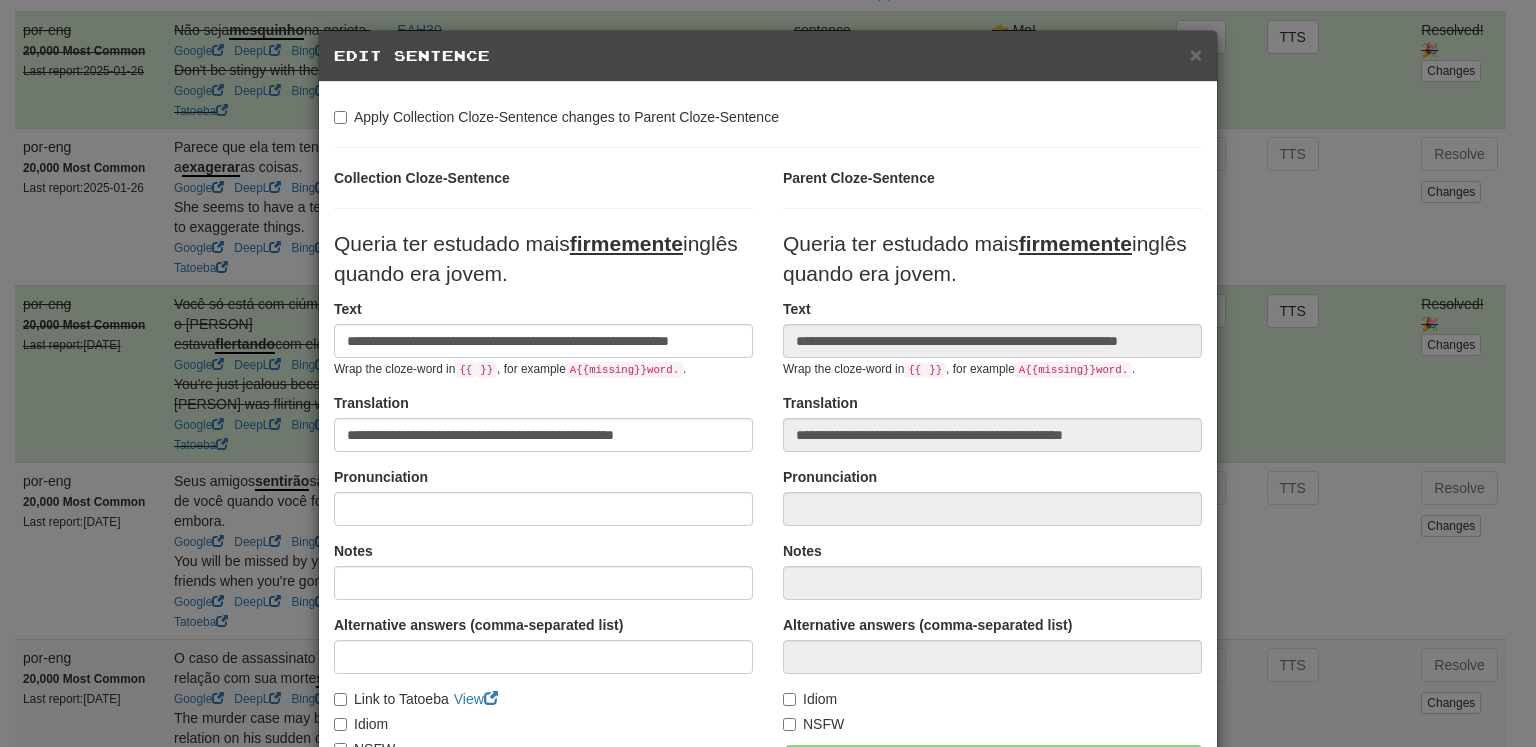 scroll, scrollTop: 0, scrollLeft: 0, axis: both 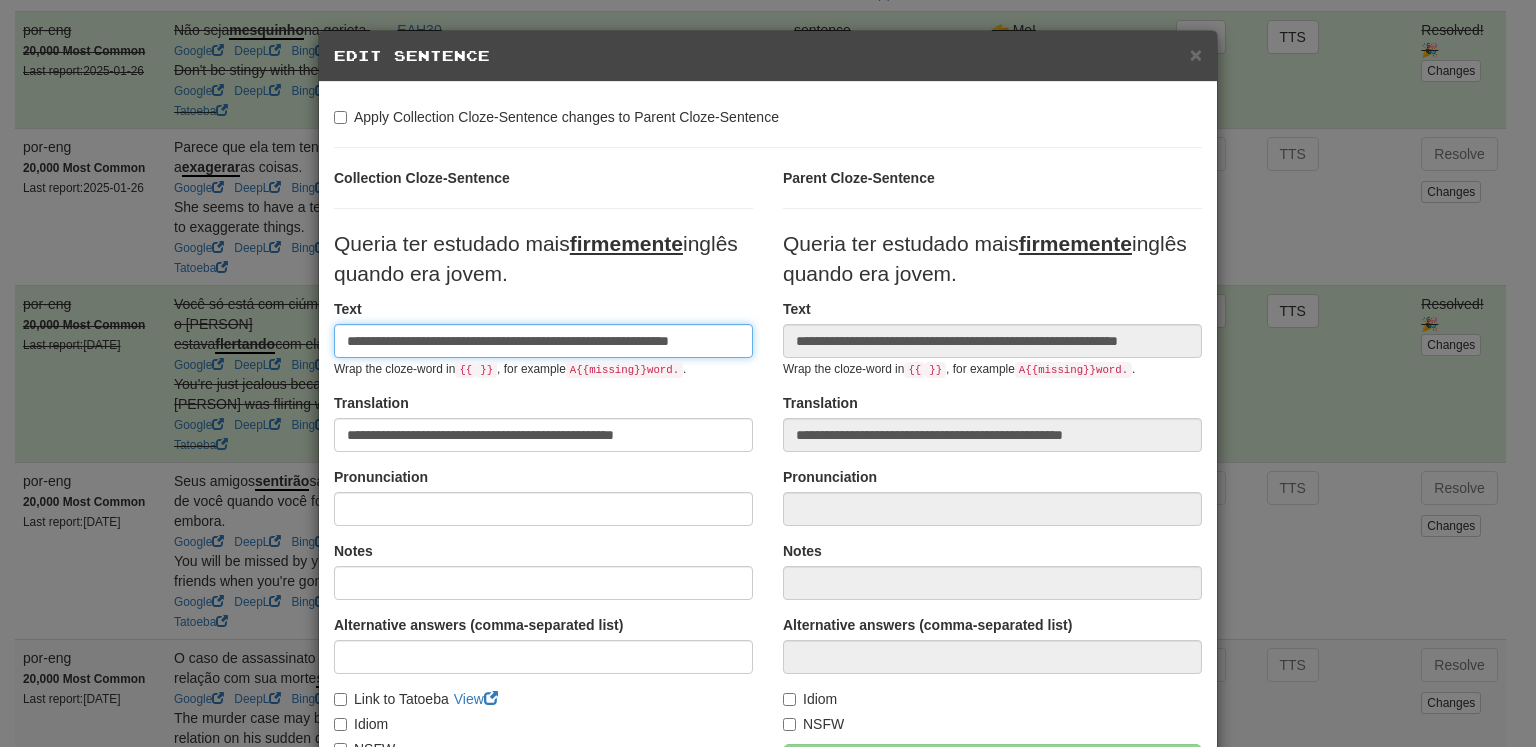 click on "**********" at bounding box center (543, 341) 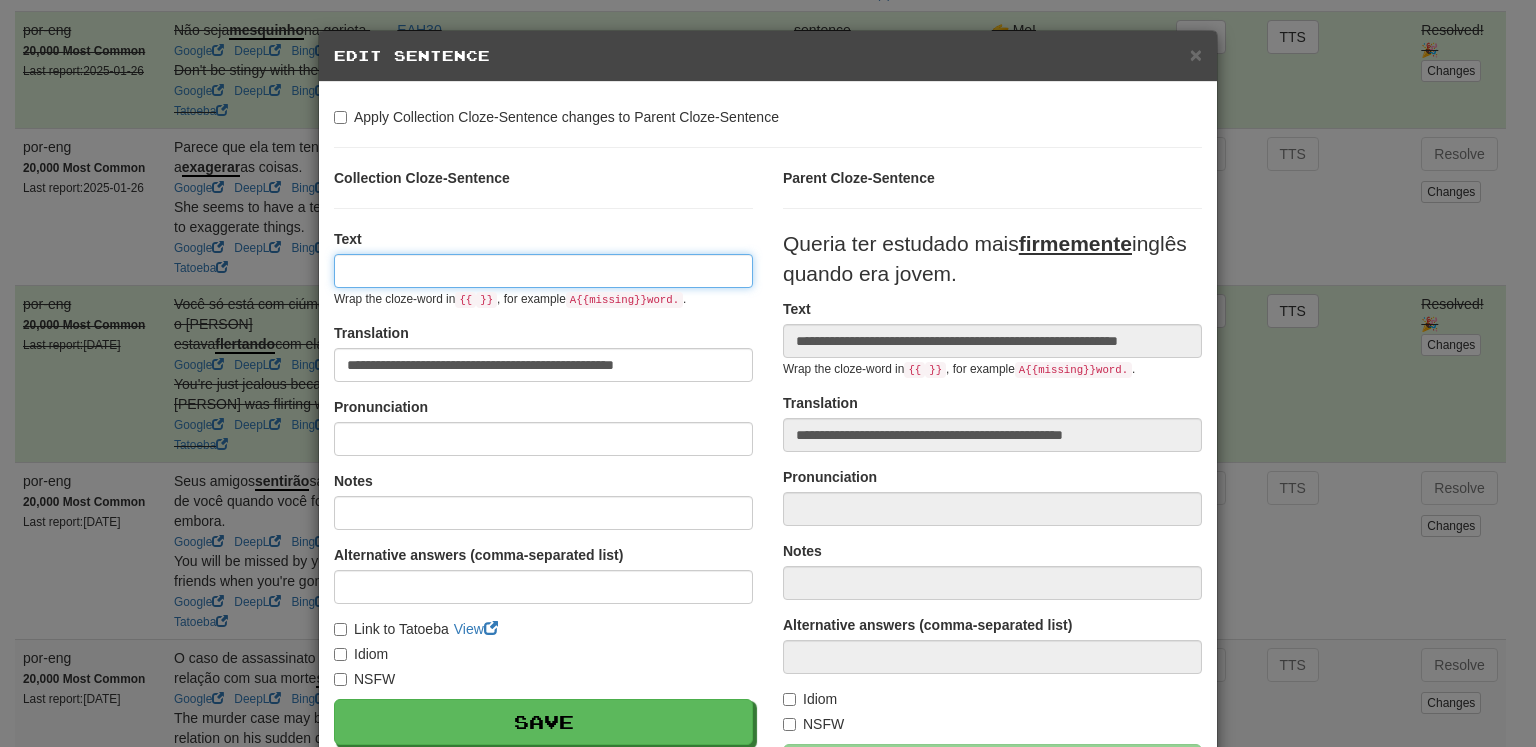 paste on "**********" 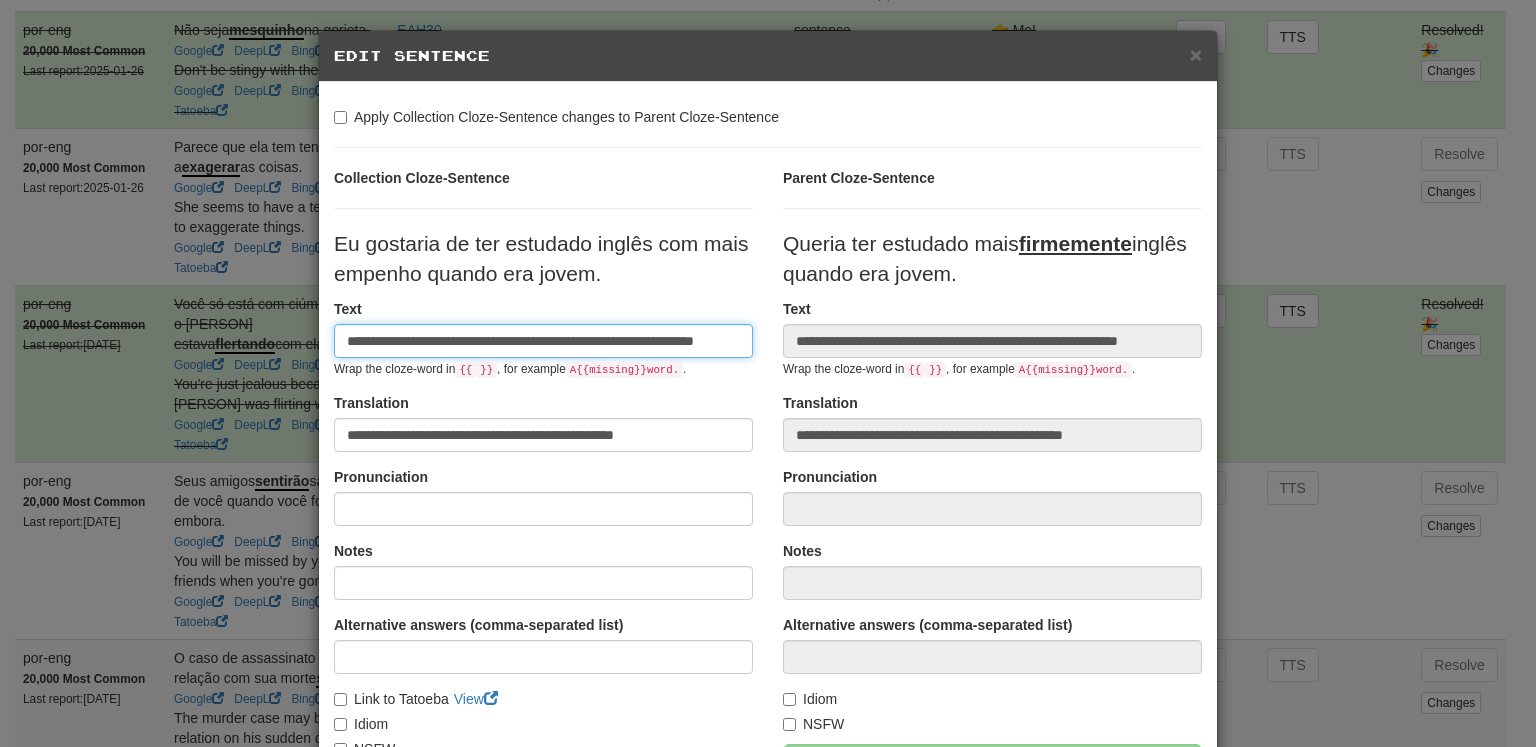 scroll, scrollTop: 0, scrollLeft: 64, axis: horizontal 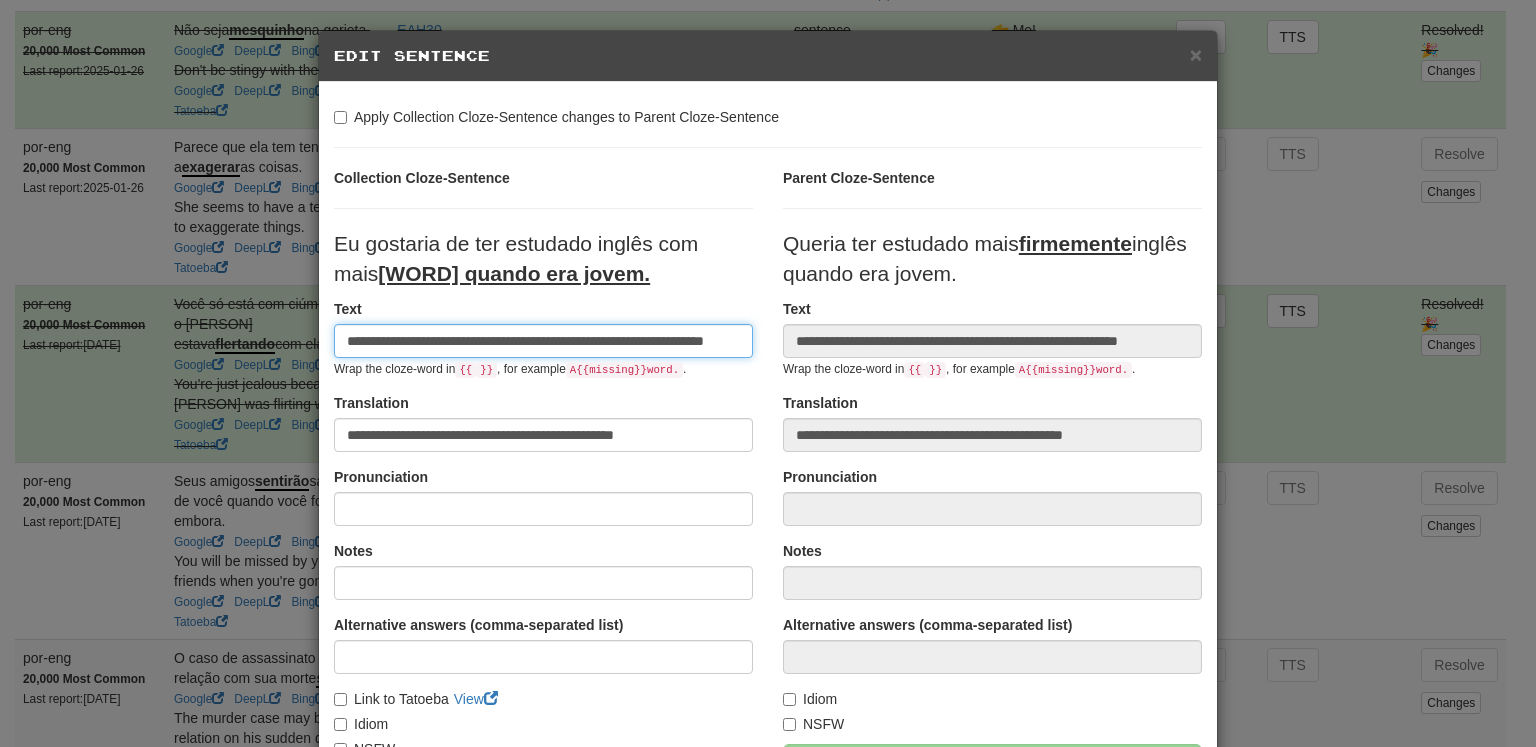 click on "**********" at bounding box center (543, 341) 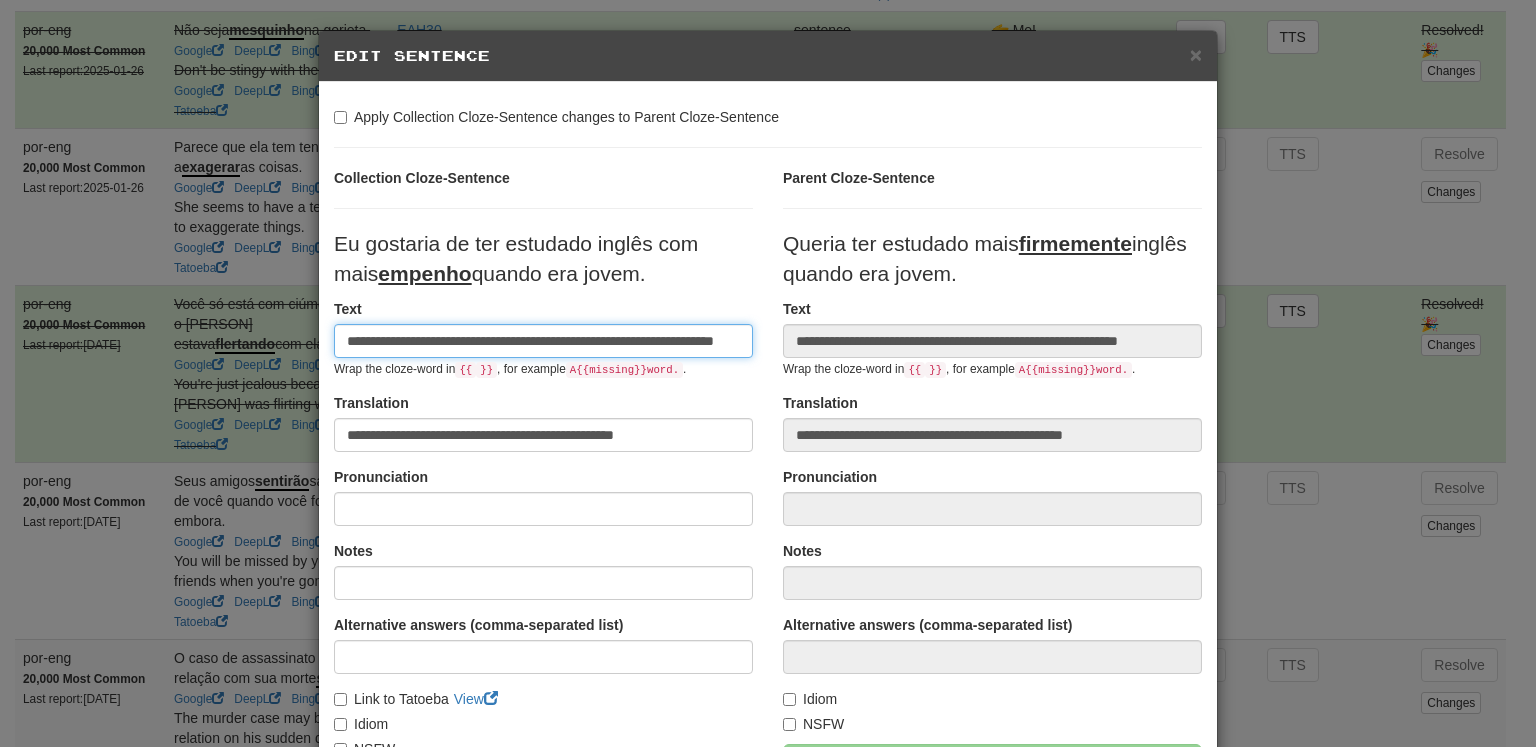 type on "**********" 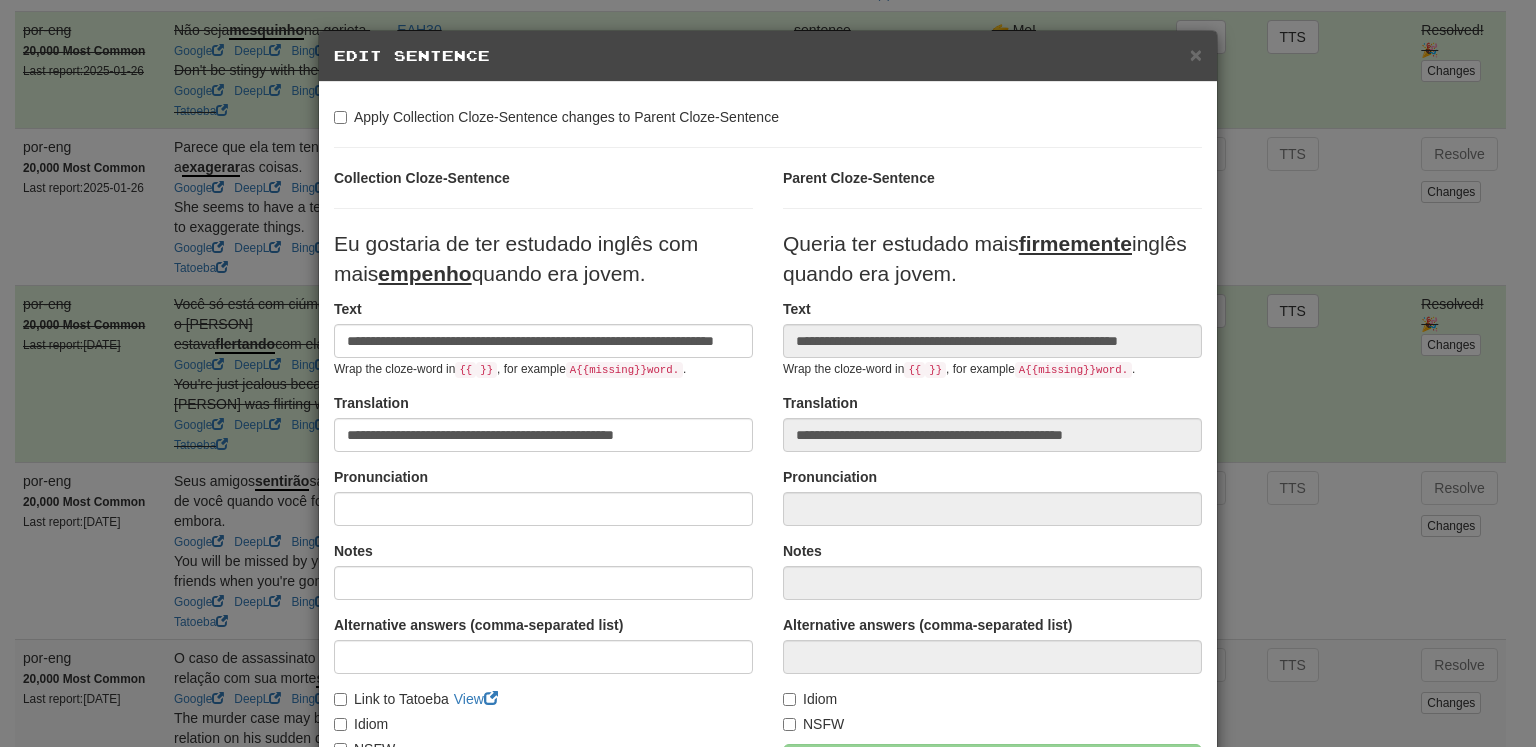 scroll, scrollTop: 0, scrollLeft: 0, axis: both 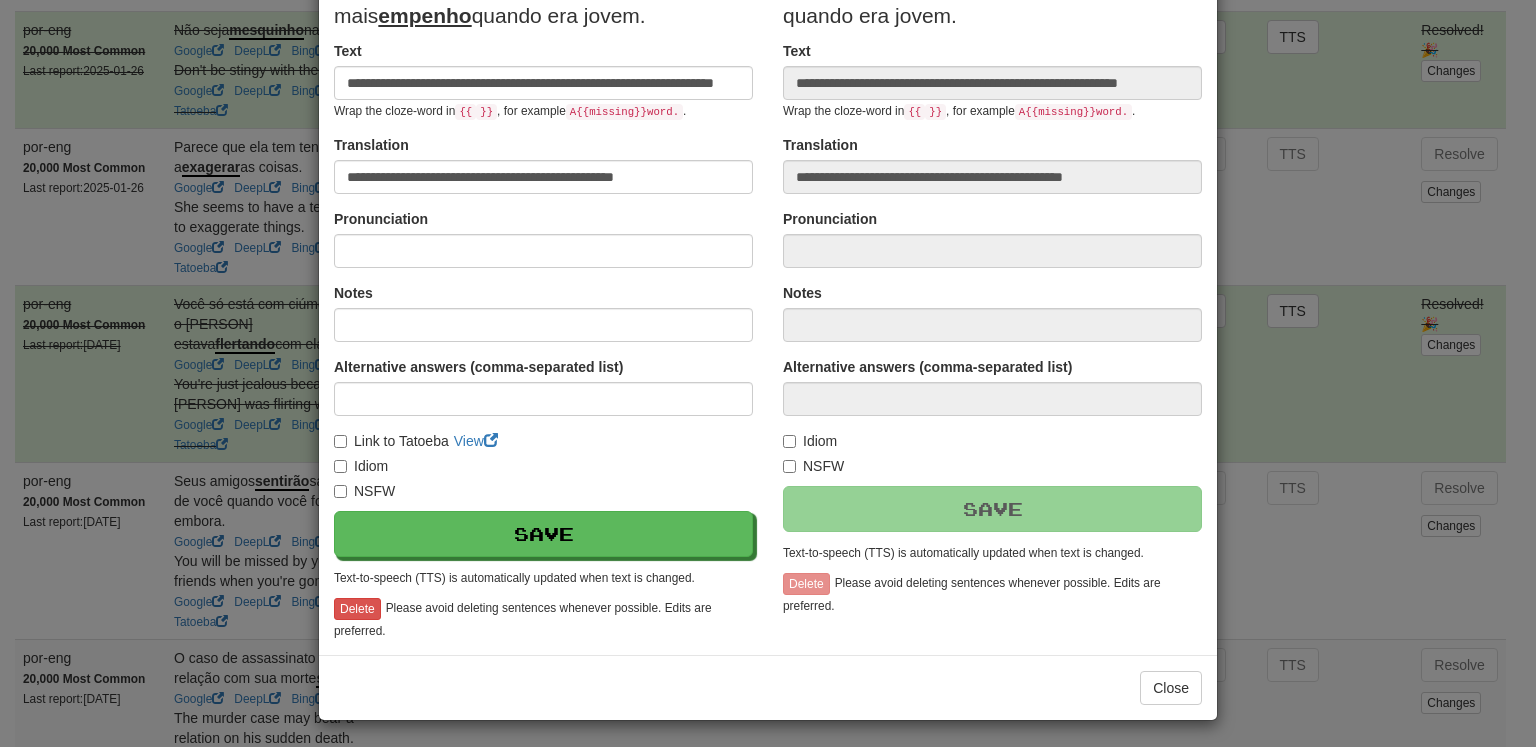 click on "Link to Tatoeba" at bounding box center [391, 441] 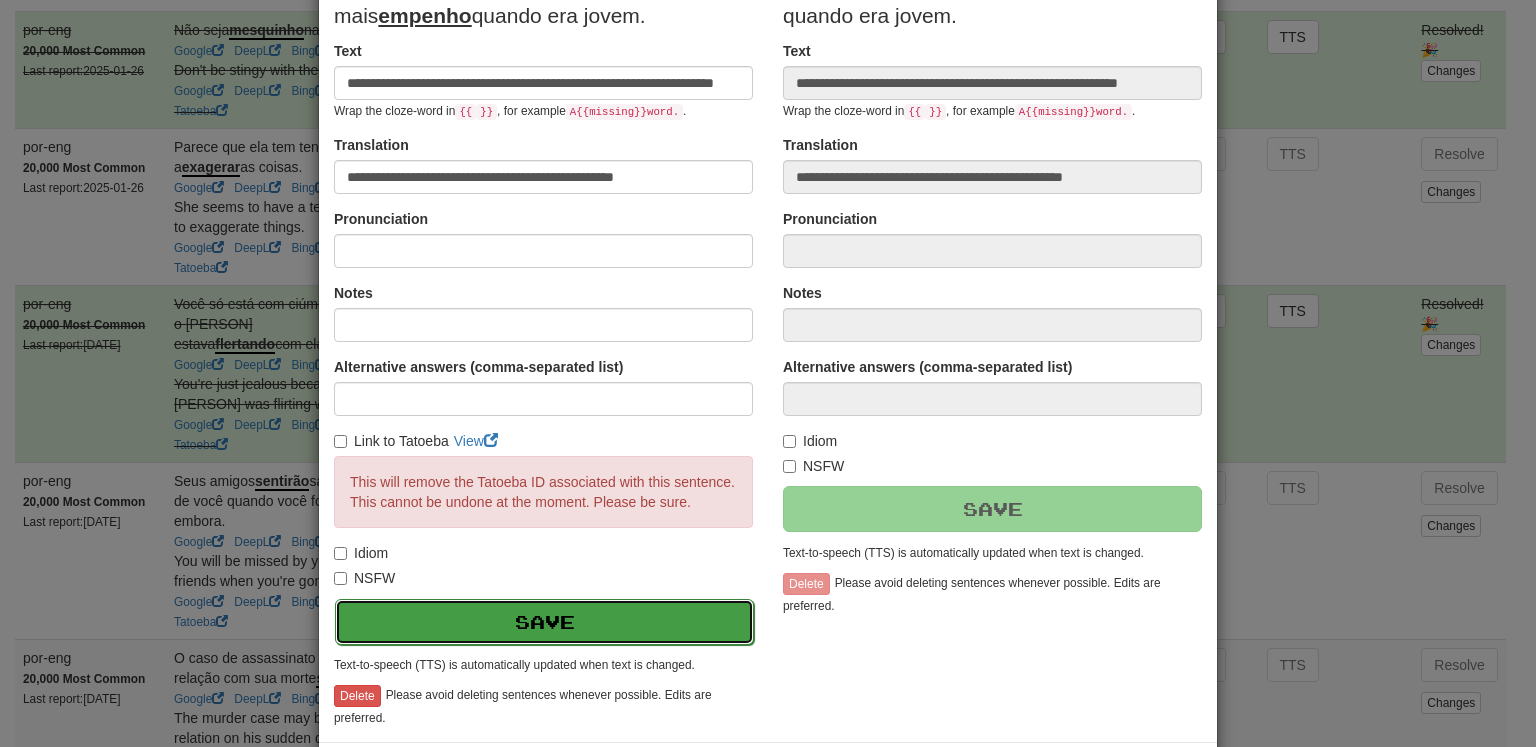 click on "Save" at bounding box center [544, 622] 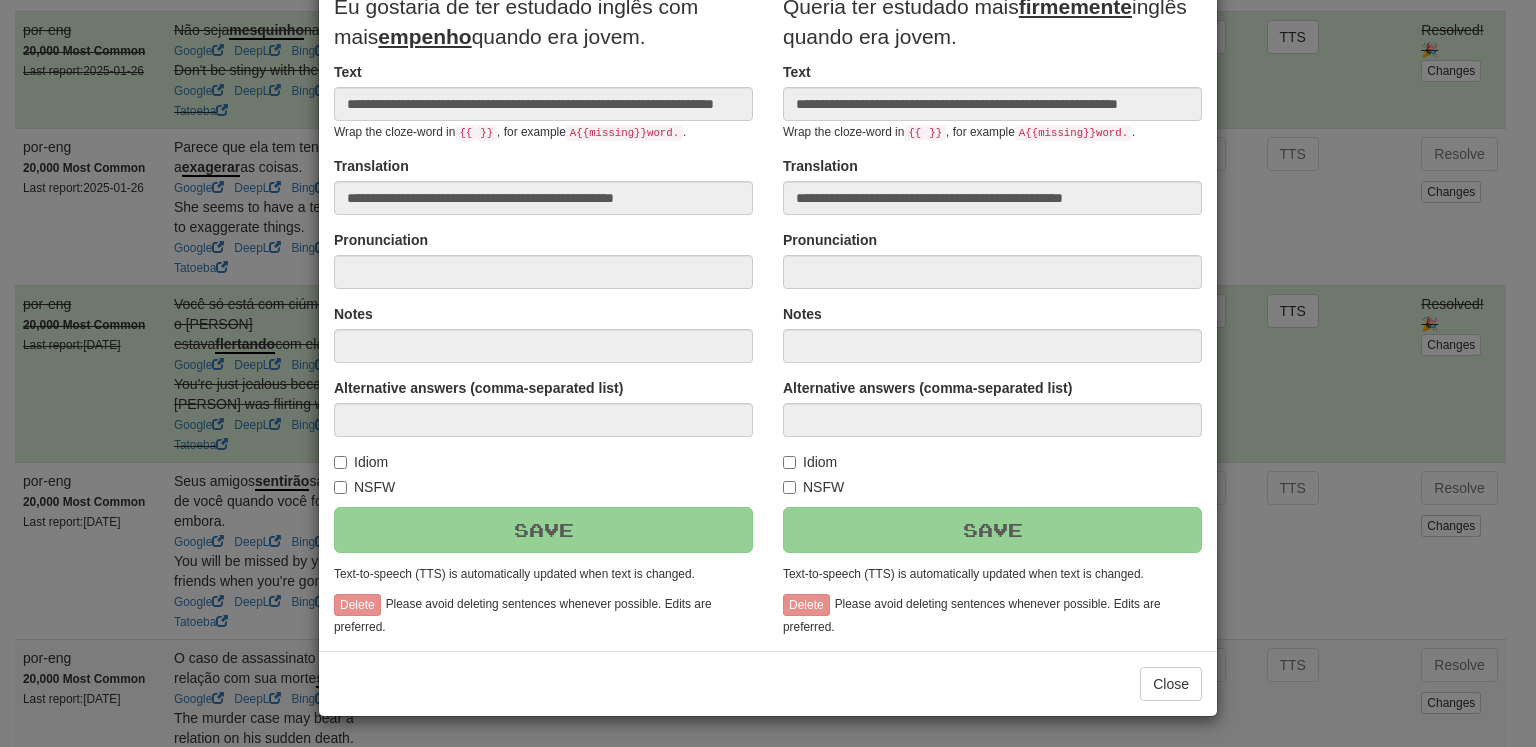 scroll, scrollTop: 233, scrollLeft: 0, axis: vertical 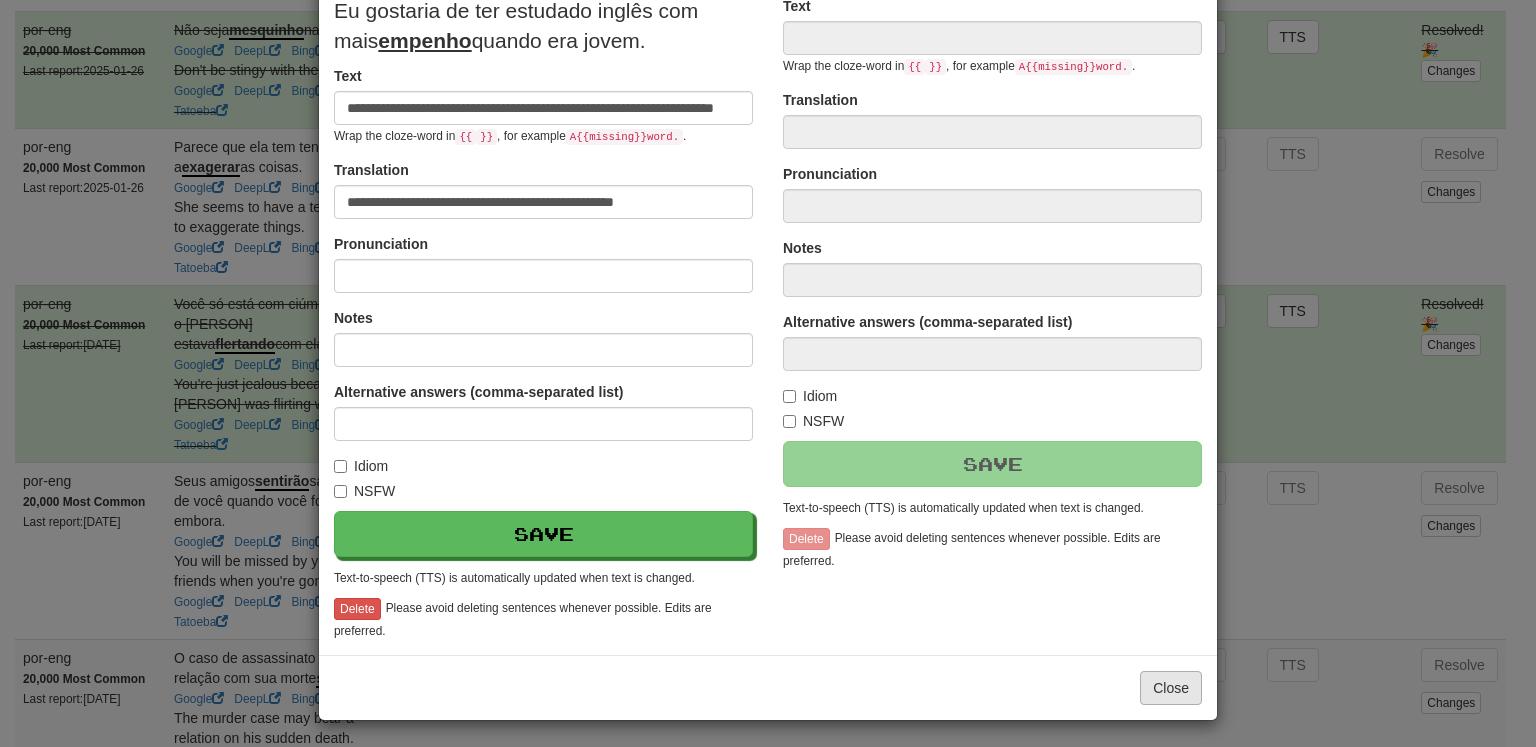 type on "**********" 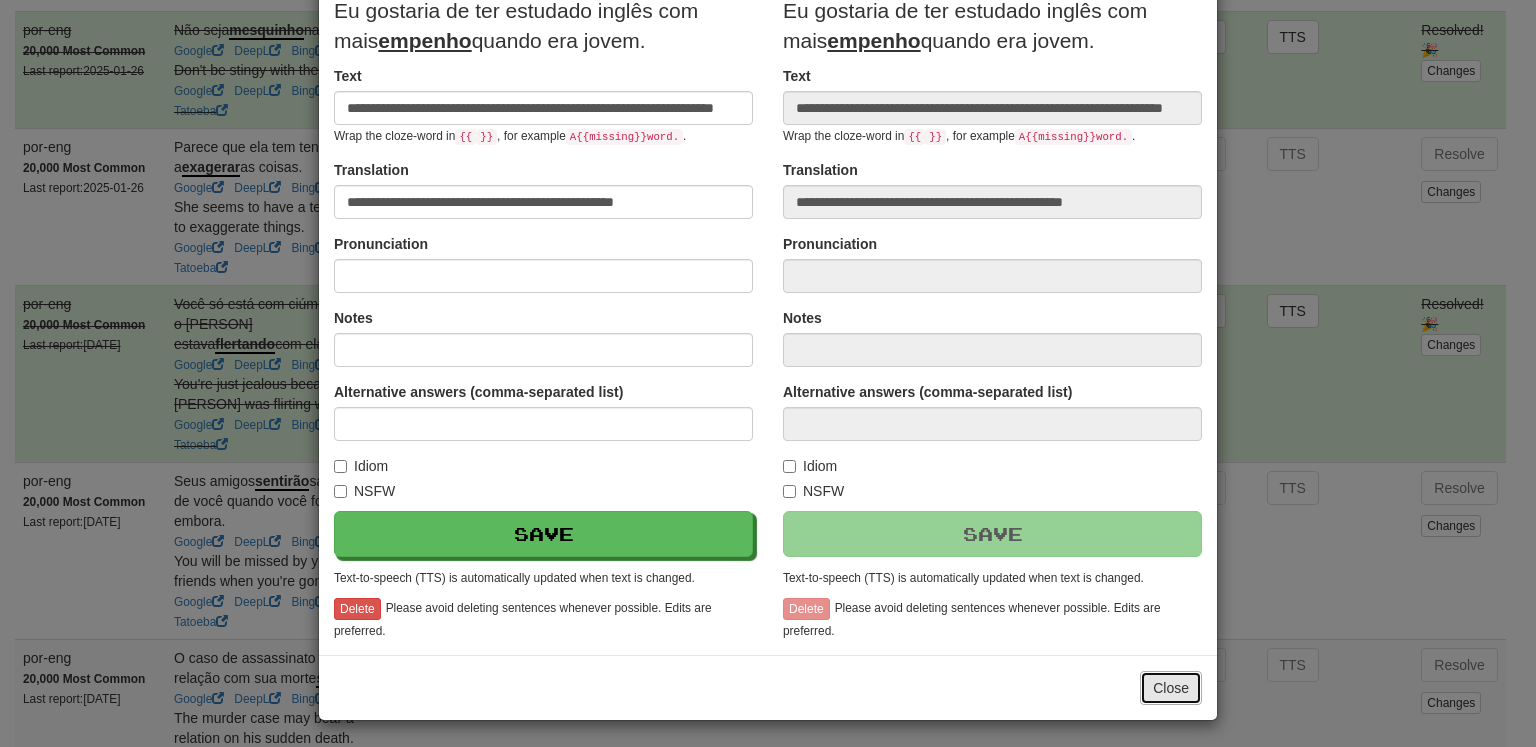 click on "Close" at bounding box center (1171, 688) 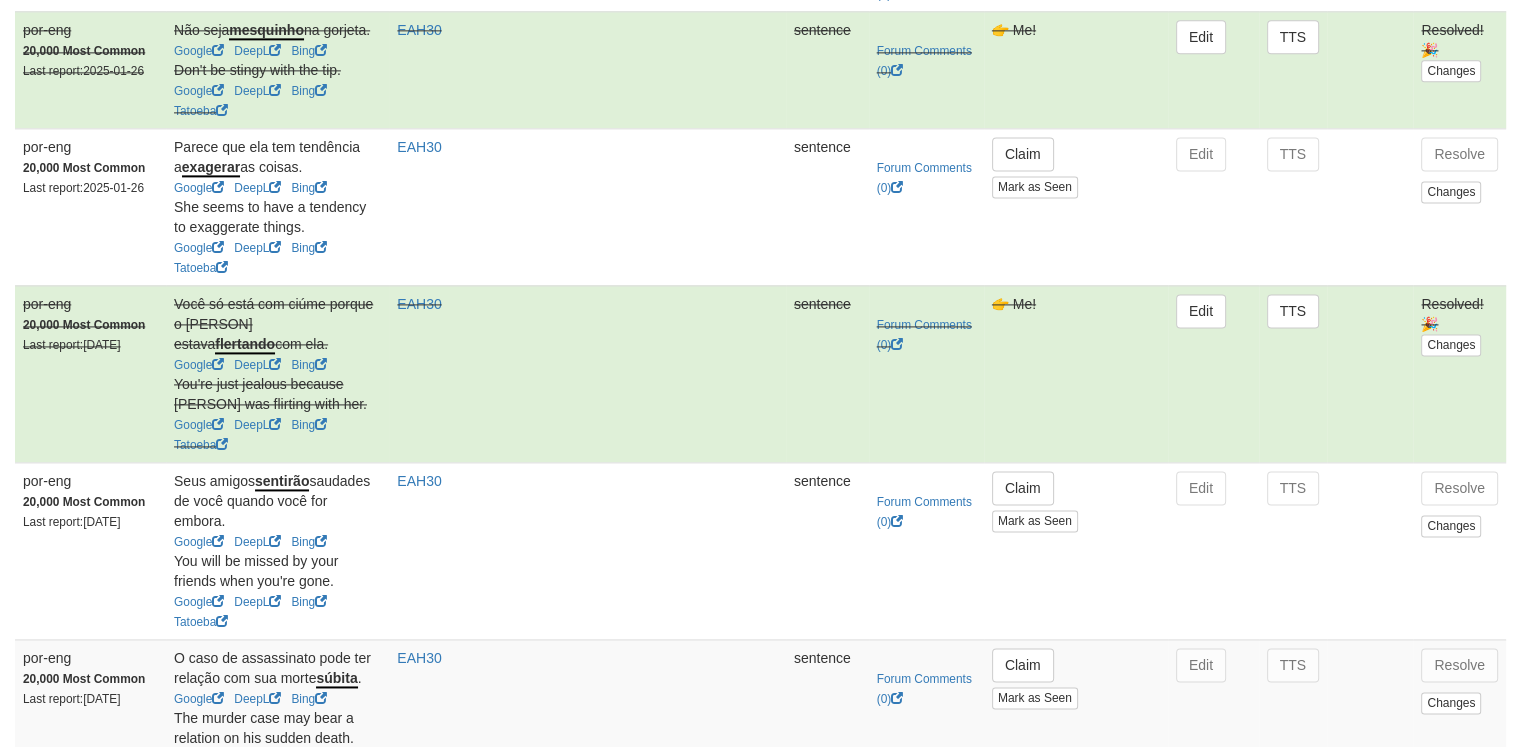 click on "Resolve" at bounding box center (1459, 1019) 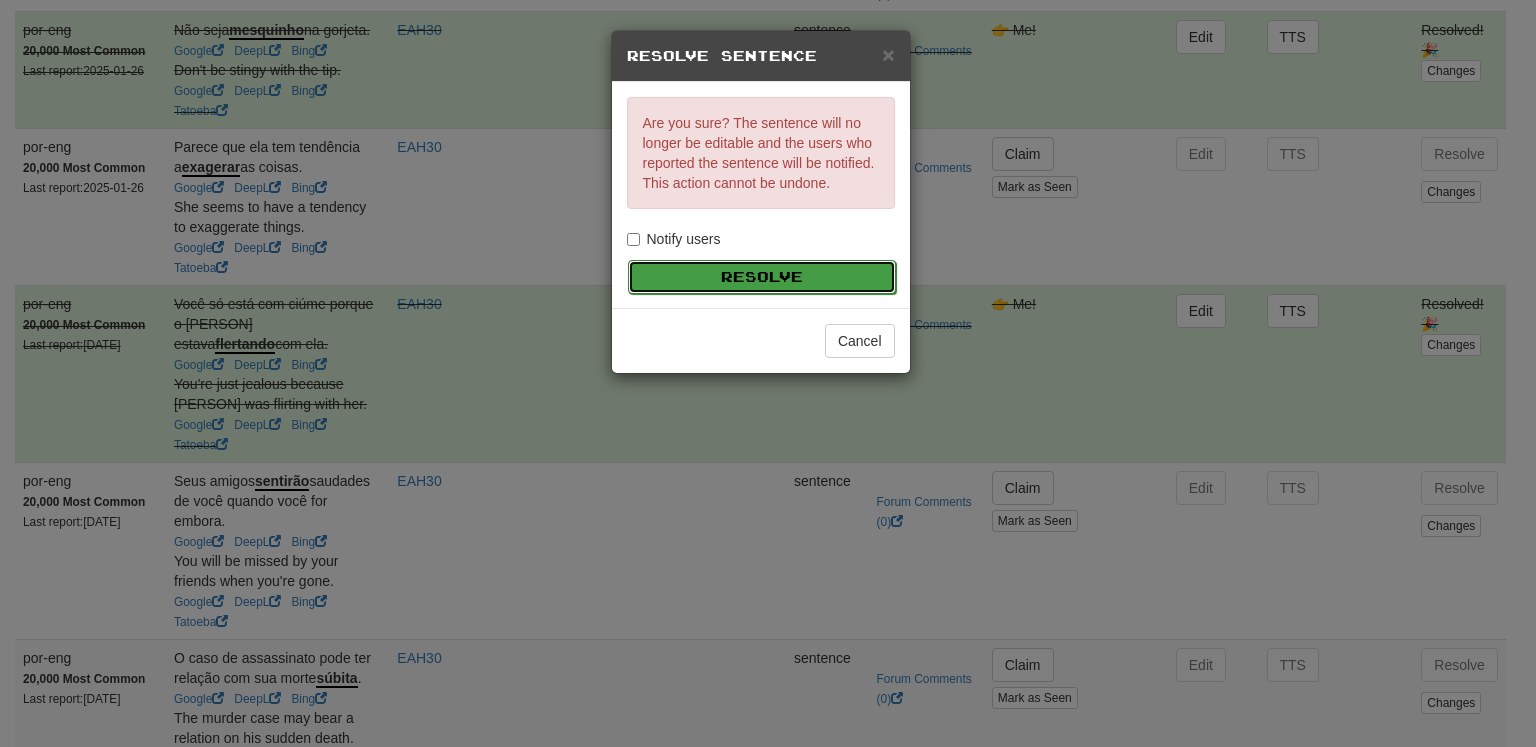 click on "Resolve" at bounding box center [762, 277] 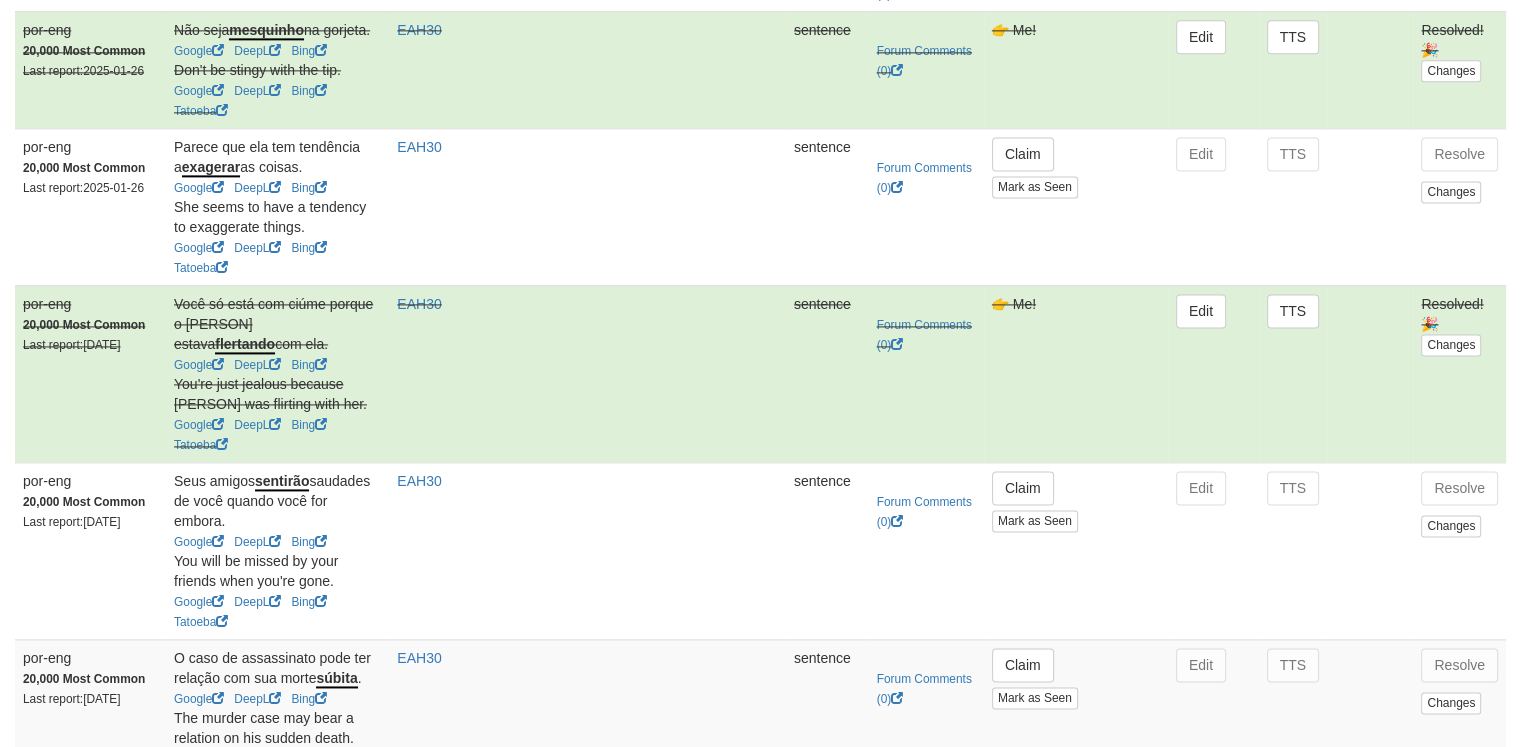 drag, startPoint x: 378, startPoint y: 155, endPoint x: 184, endPoint y: 136, distance: 194.92819 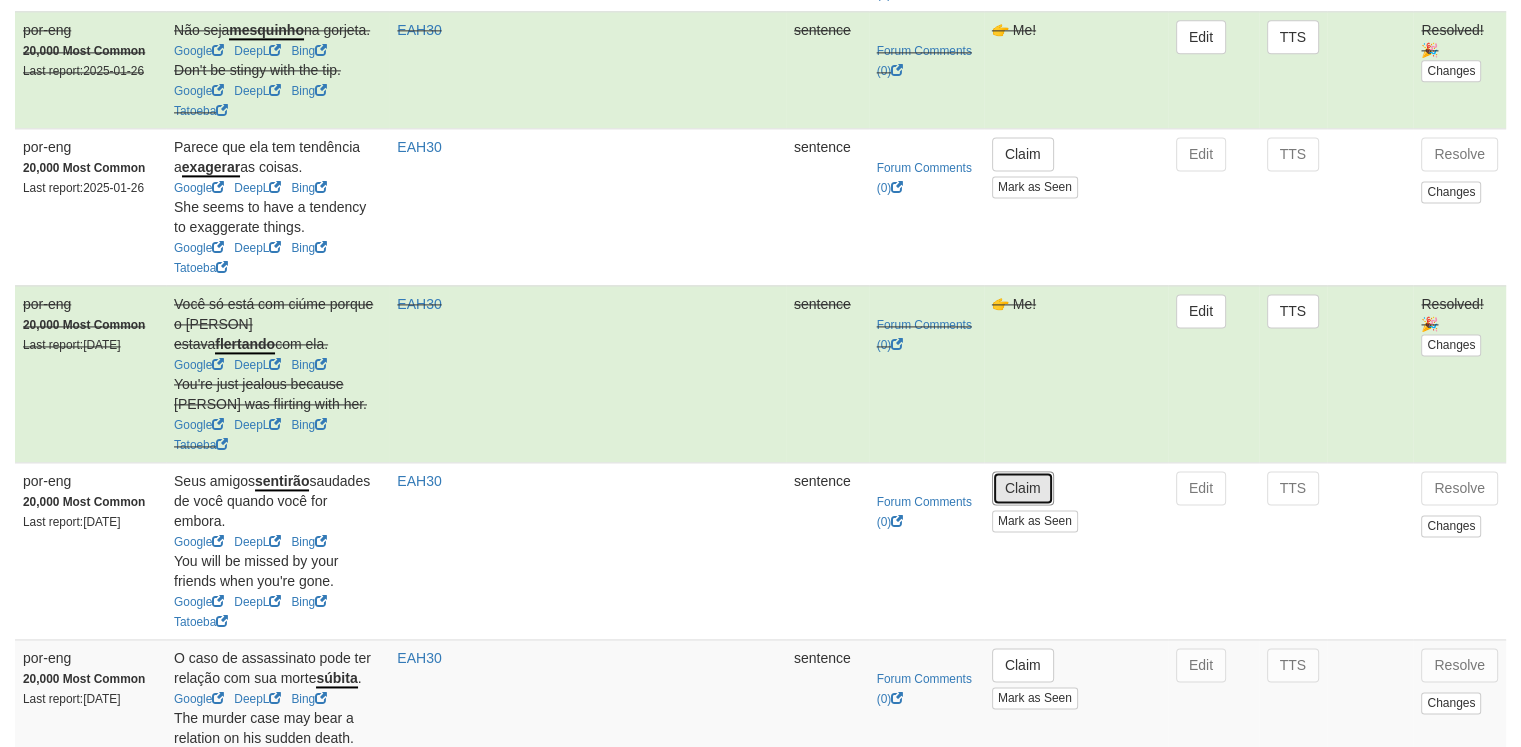 click on "Claim" at bounding box center (1023, 488) 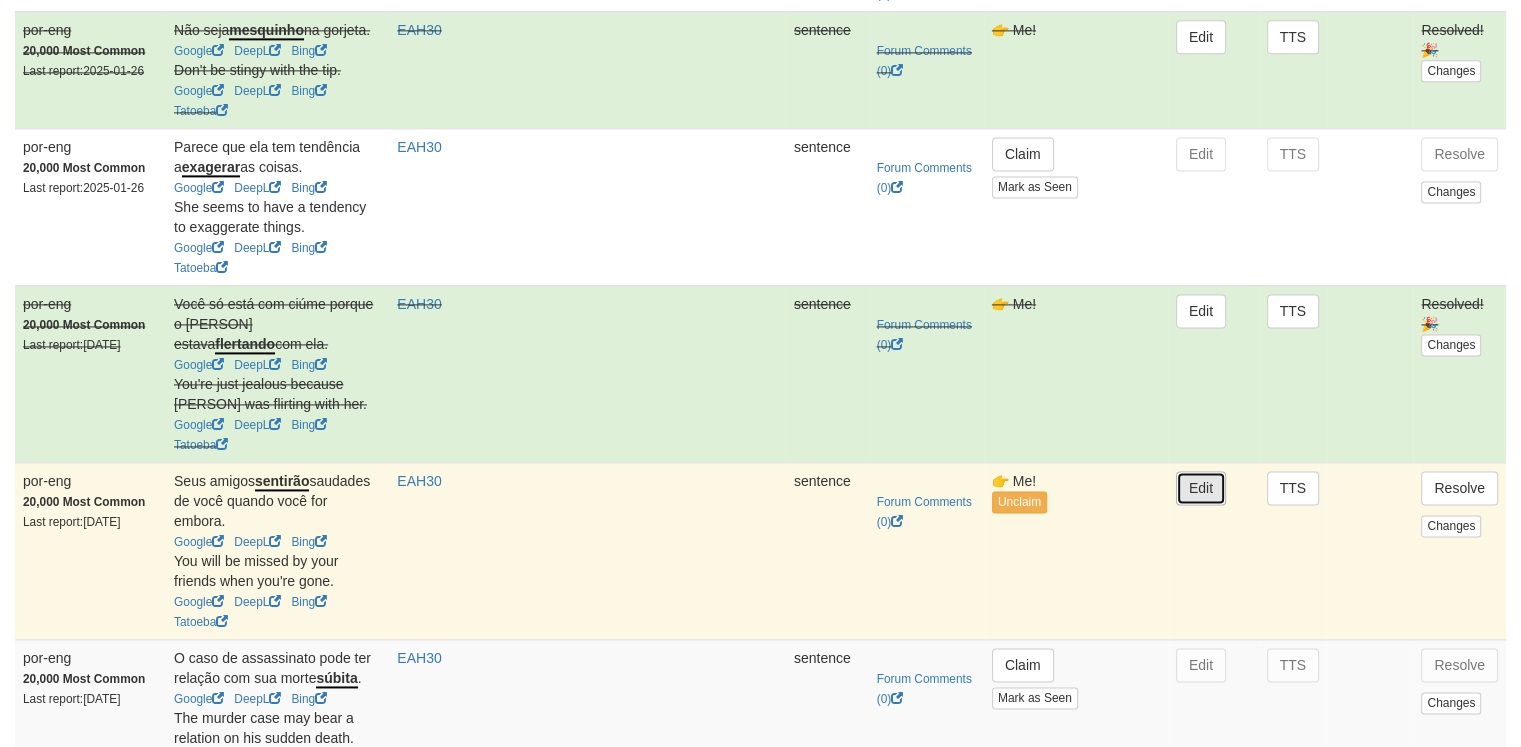 click on "Edit" at bounding box center [1201, 488] 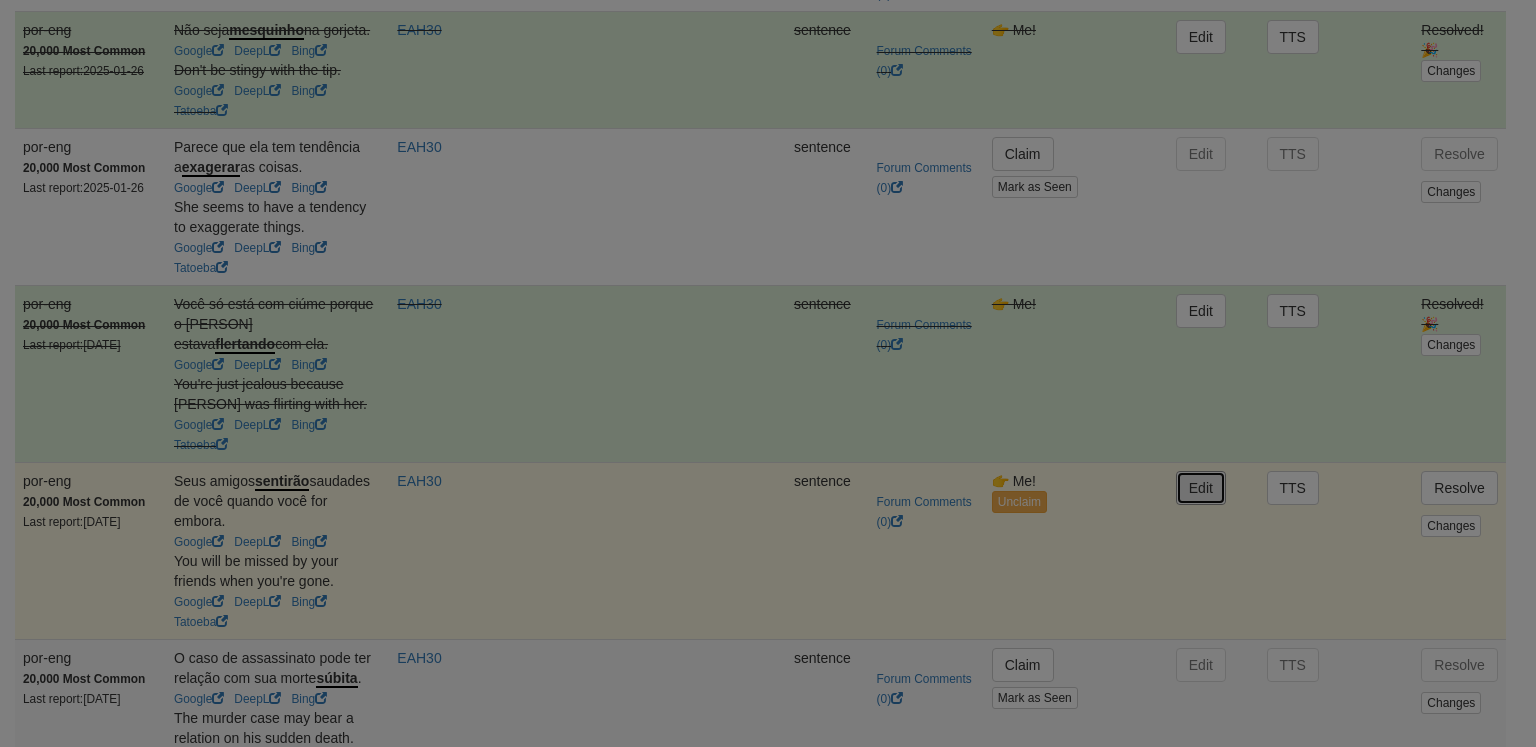 type on "**********" 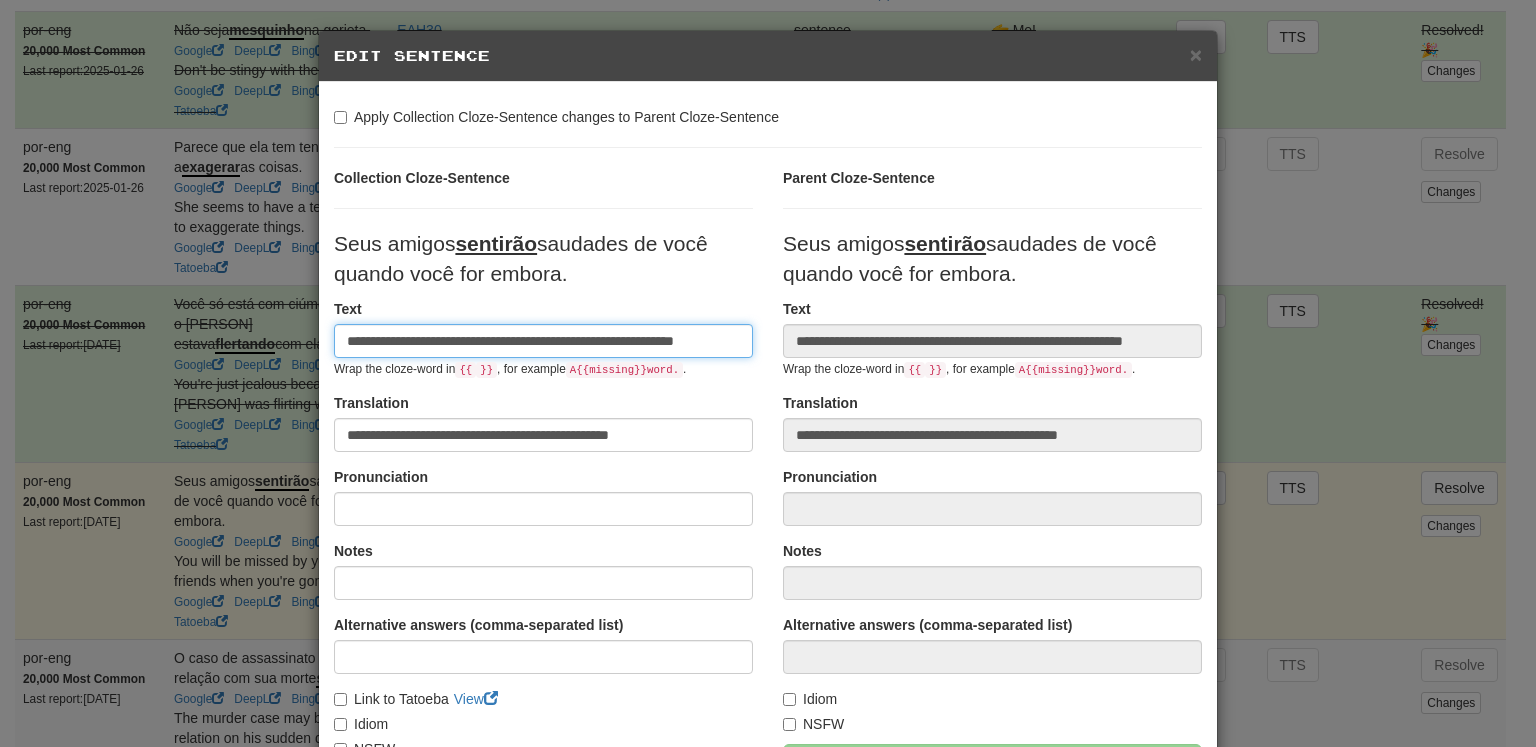 scroll, scrollTop: 0, scrollLeft: 36, axis: horizontal 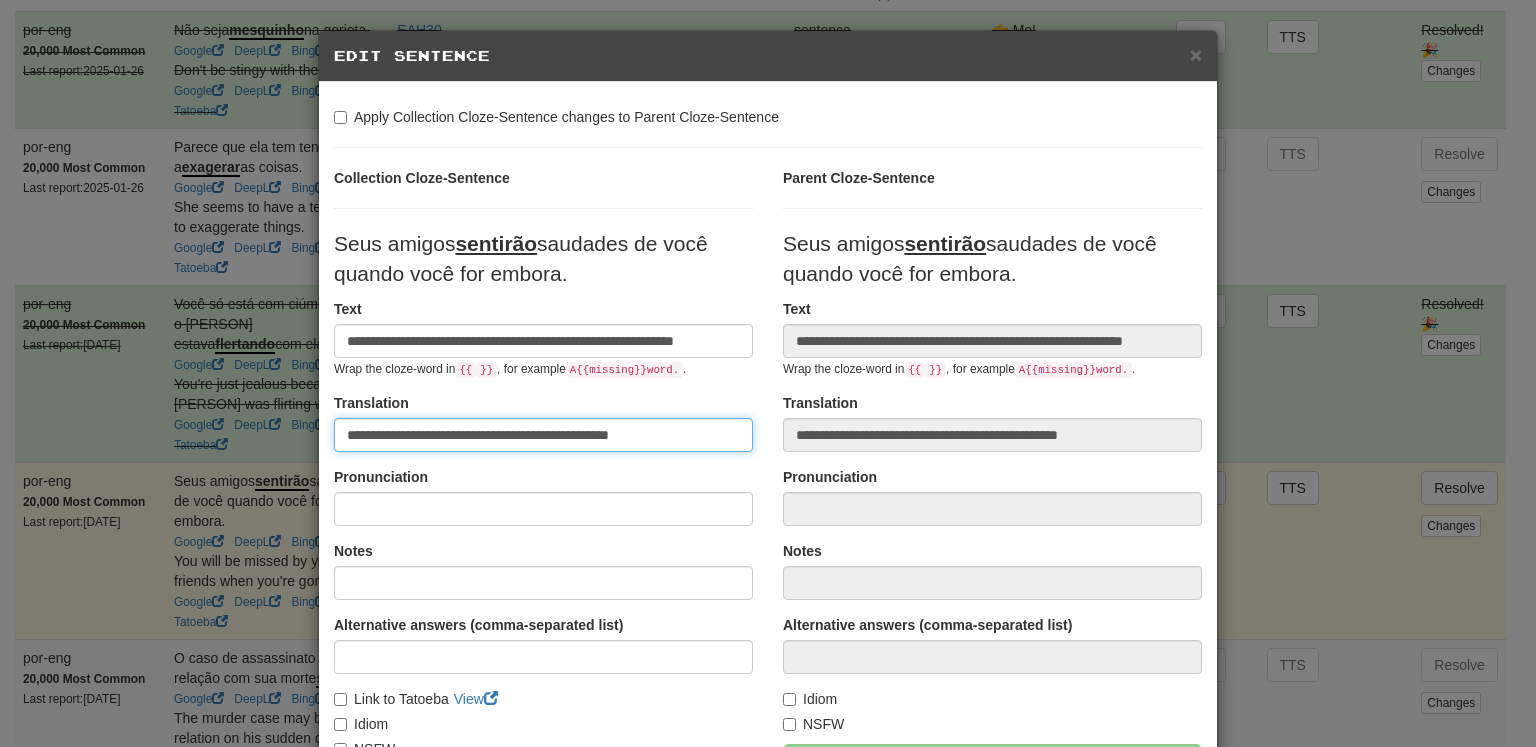 drag, startPoint x: 362, startPoint y: 435, endPoint x: 809, endPoint y: 393, distance: 448.9688 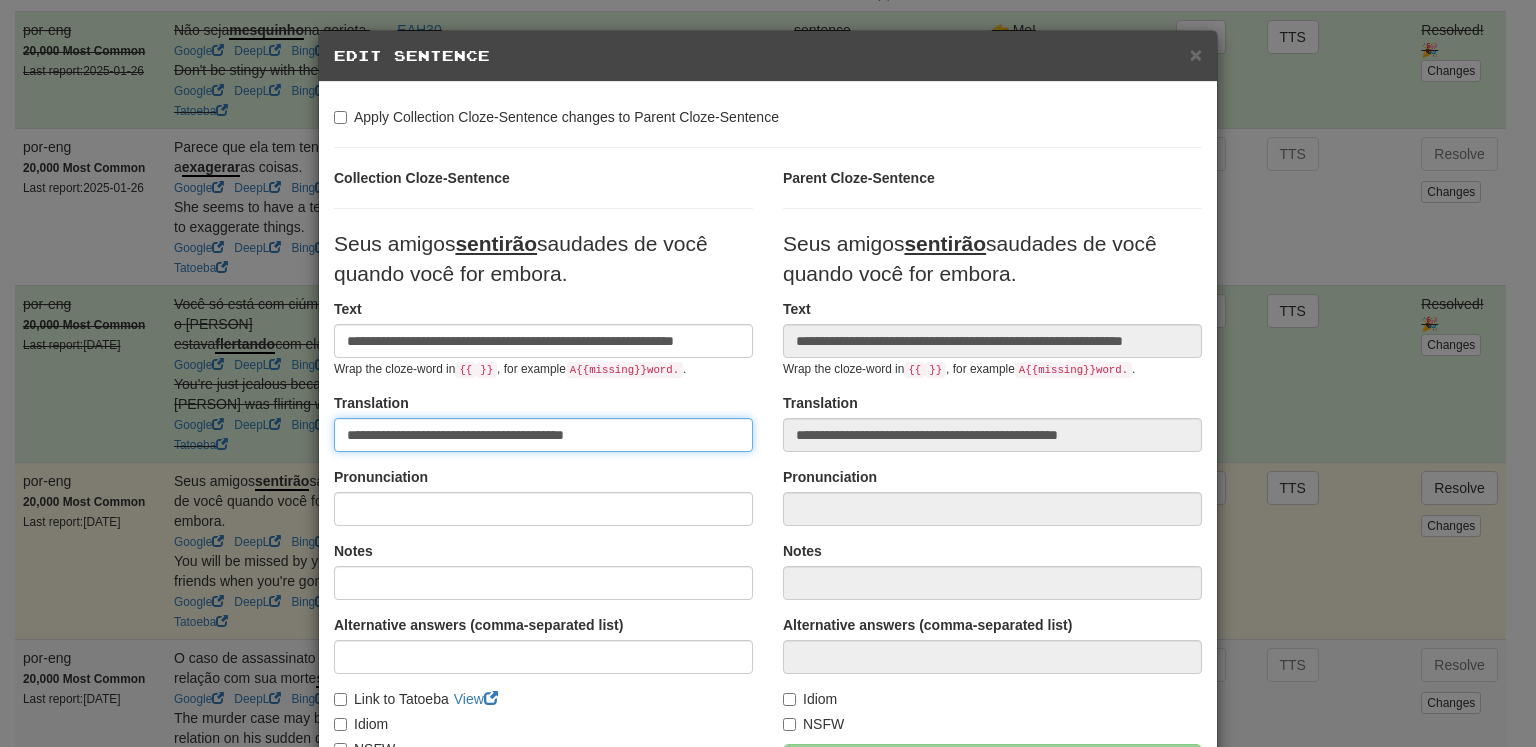 type on "**********" 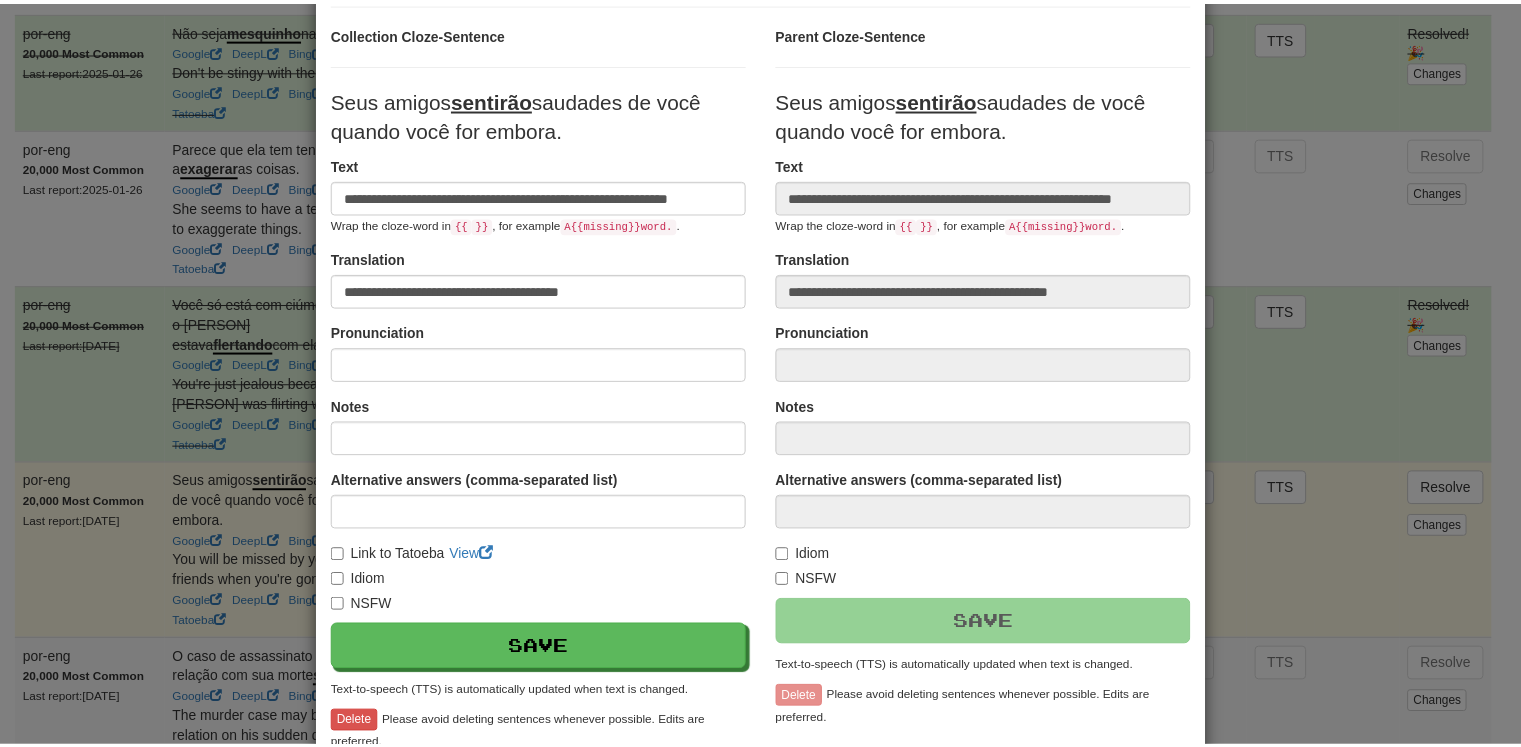scroll, scrollTop: 258, scrollLeft: 0, axis: vertical 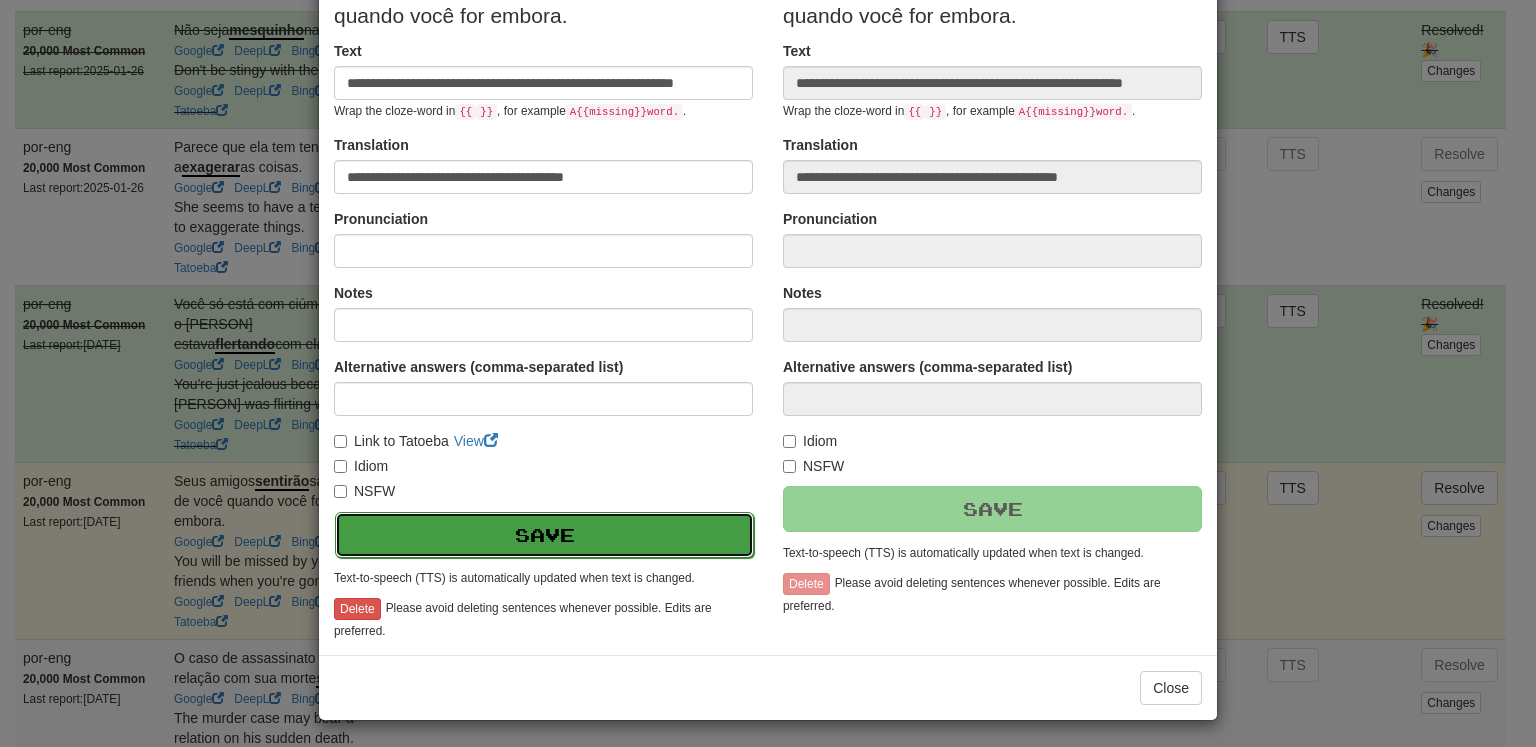 click on "Save" at bounding box center (544, 535) 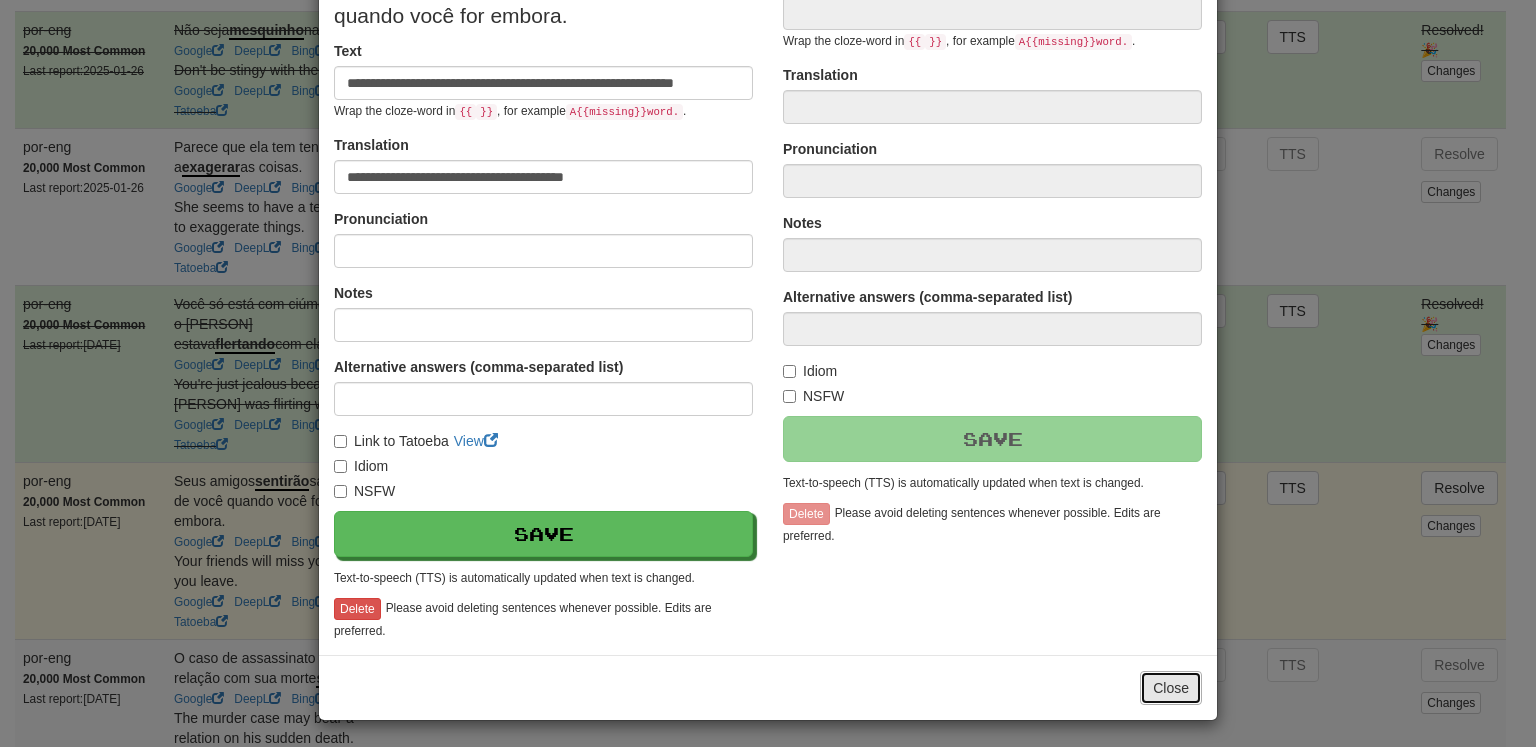 type on "**********" 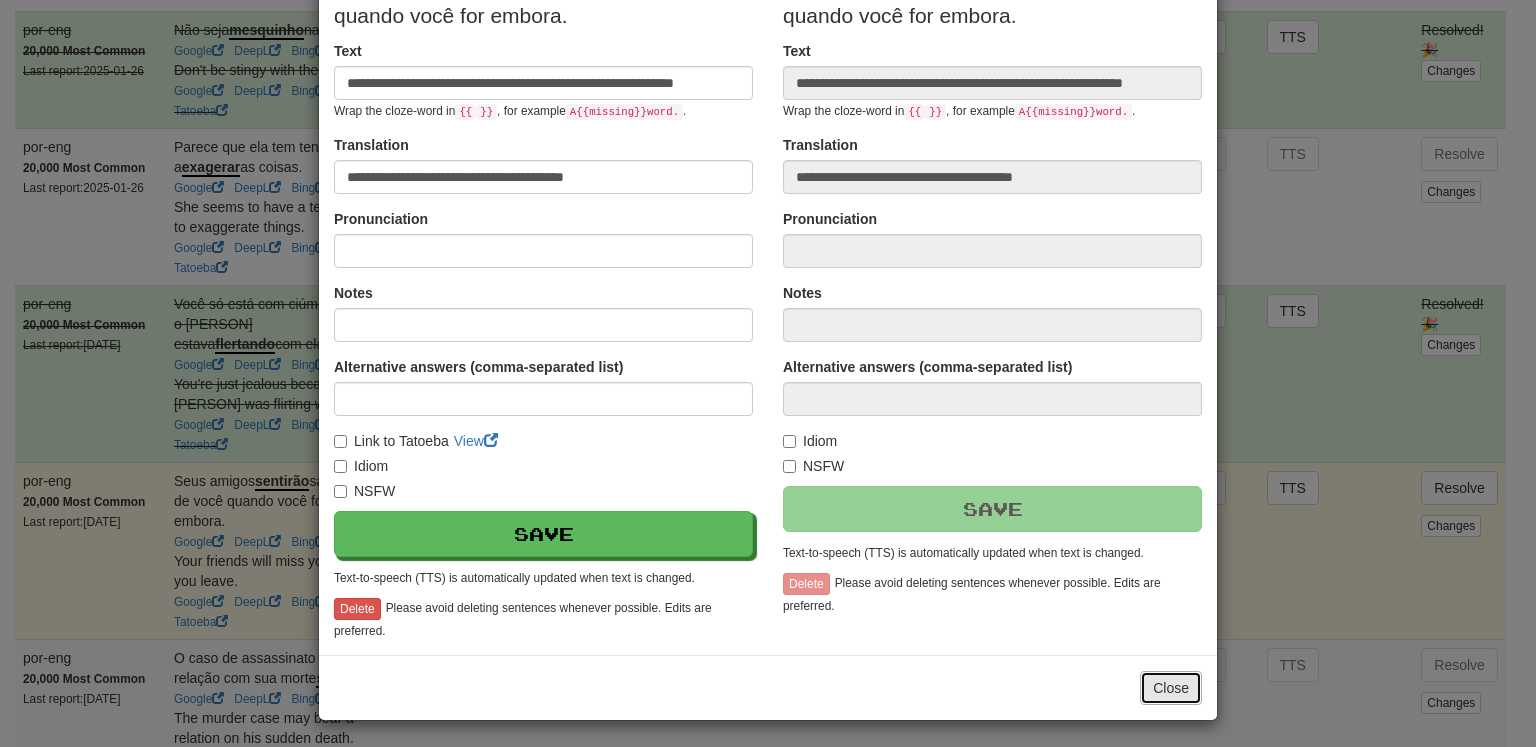 click on "Close" at bounding box center (1171, 688) 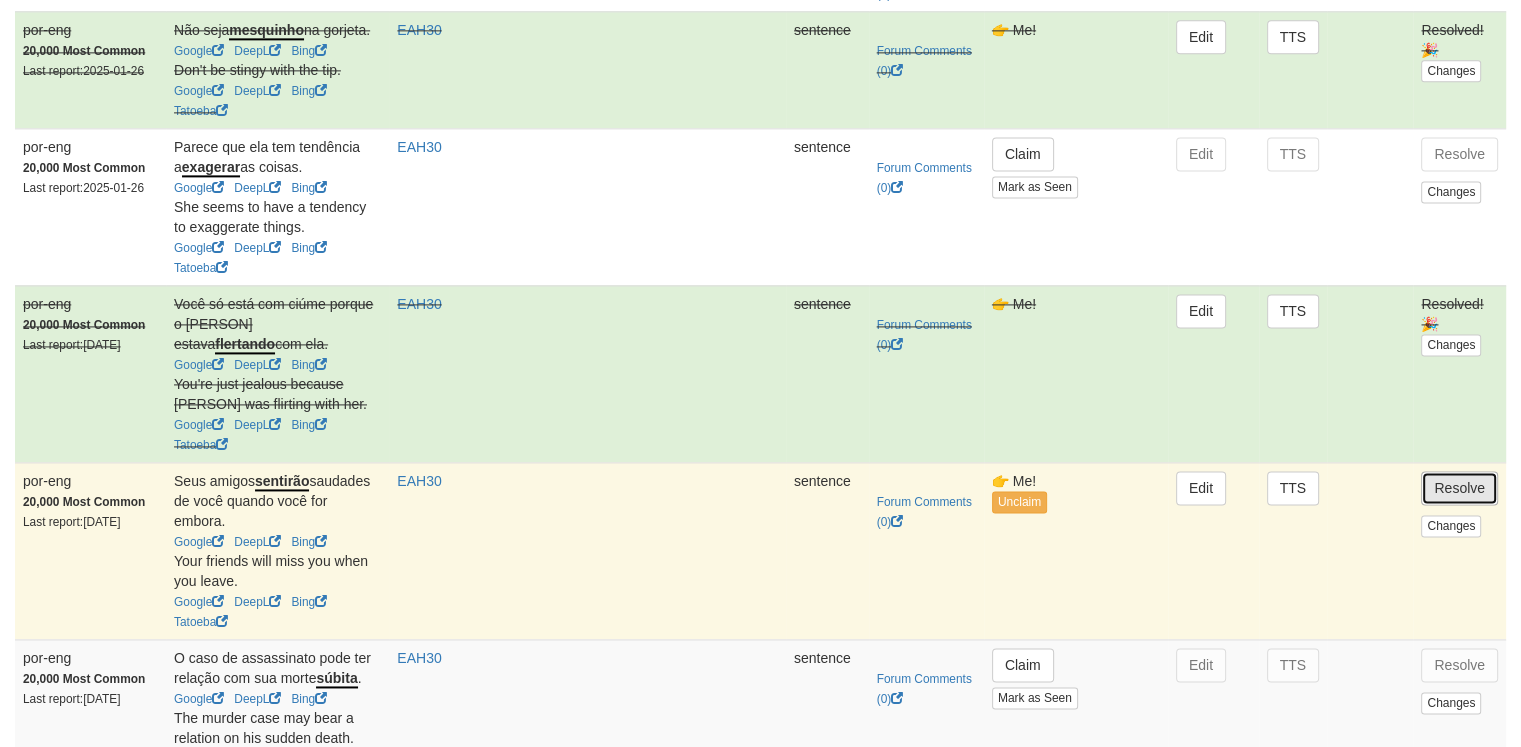 click on "Resolve" at bounding box center [1459, 488] 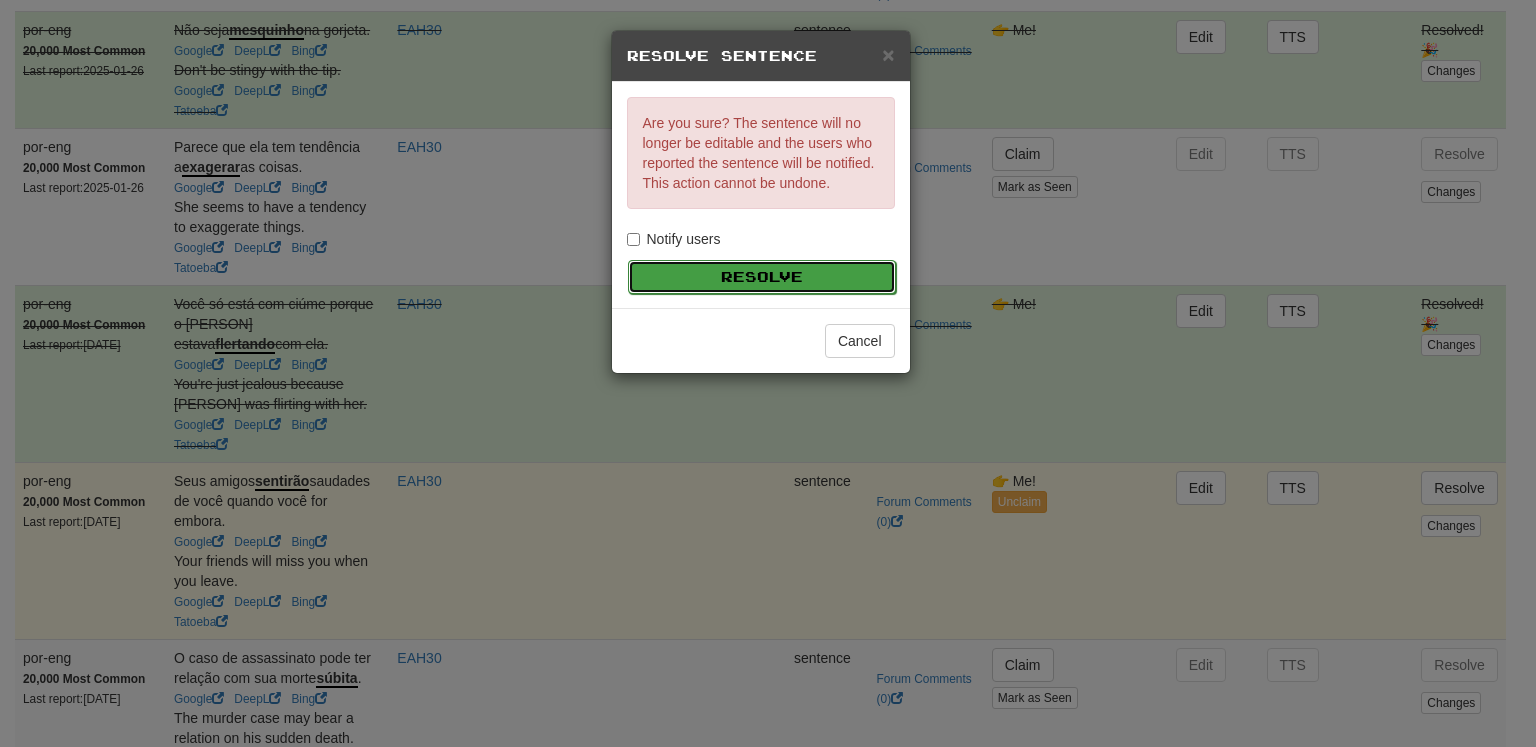 click on "Resolve" at bounding box center (762, 277) 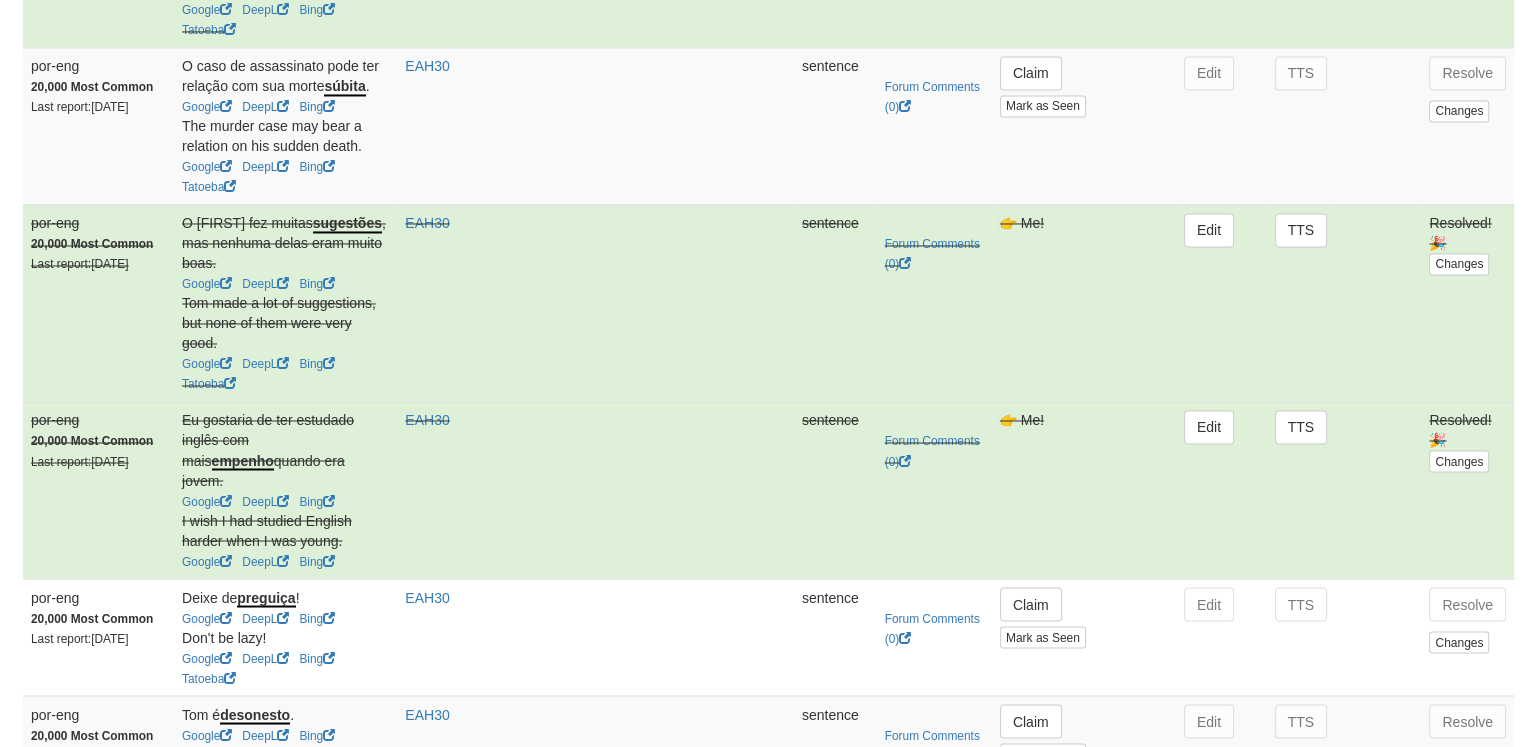 scroll, scrollTop: 3336, scrollLeft: 0, axis: vertical 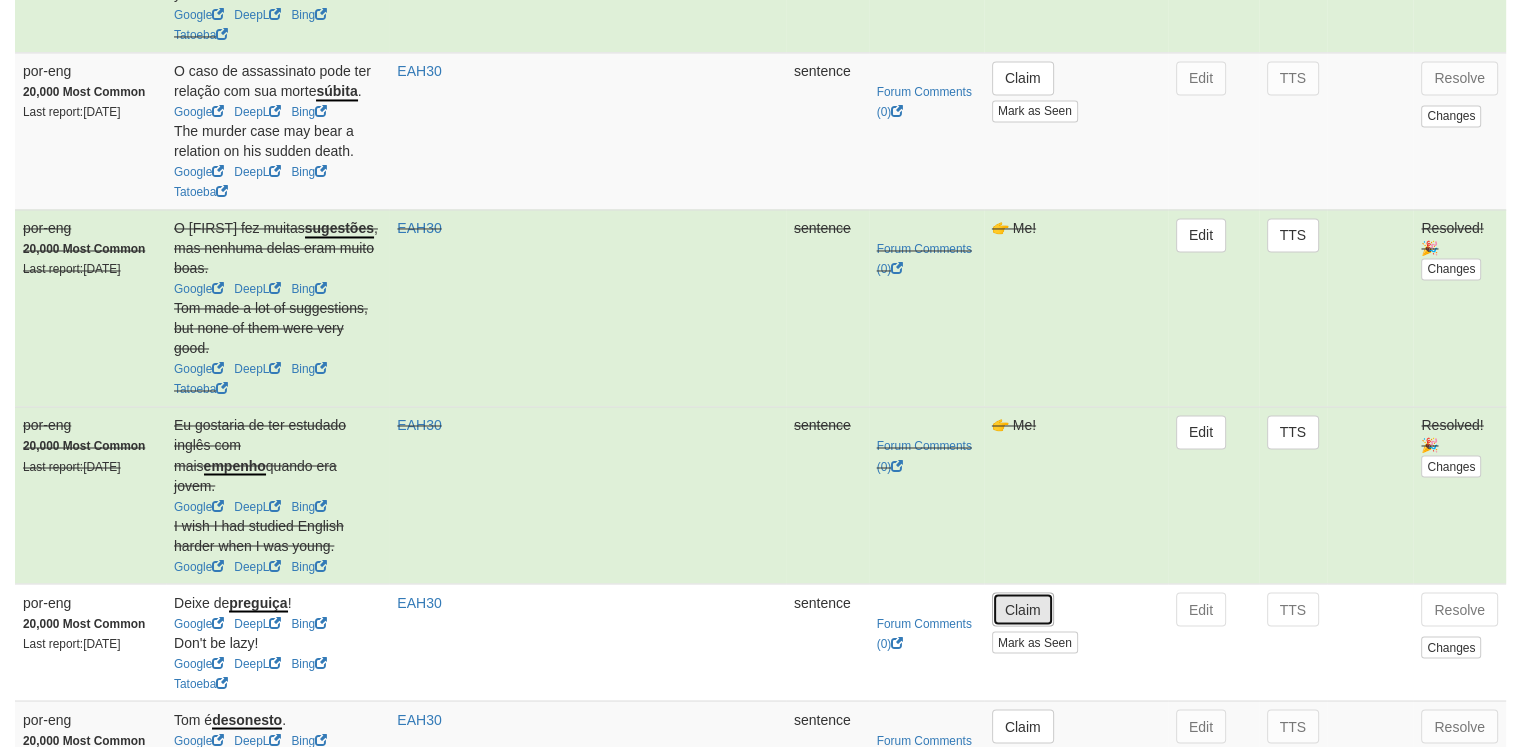 click on "Claim" at bounding box center (1023, 609) 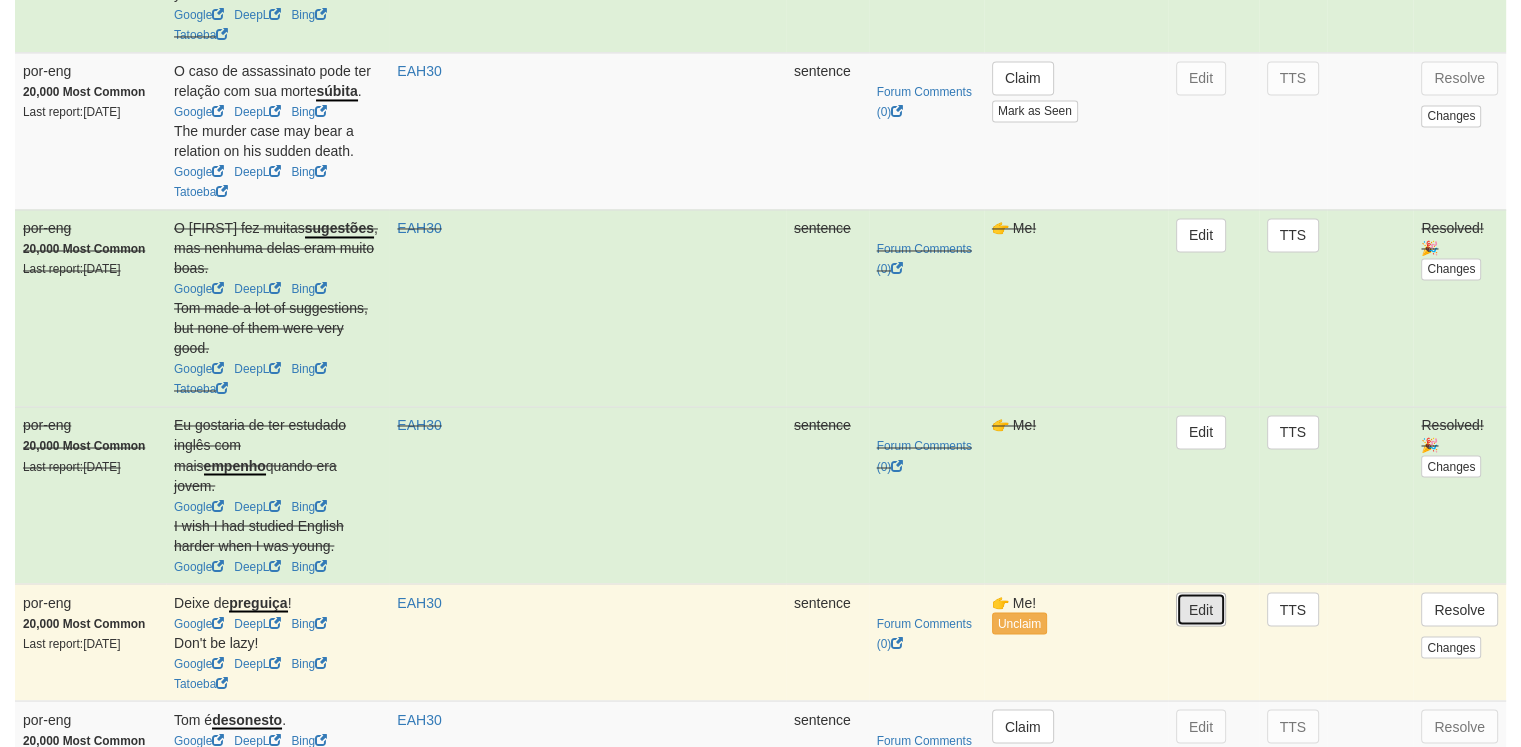 click on "Edit" at bounding box center (1201, 609) 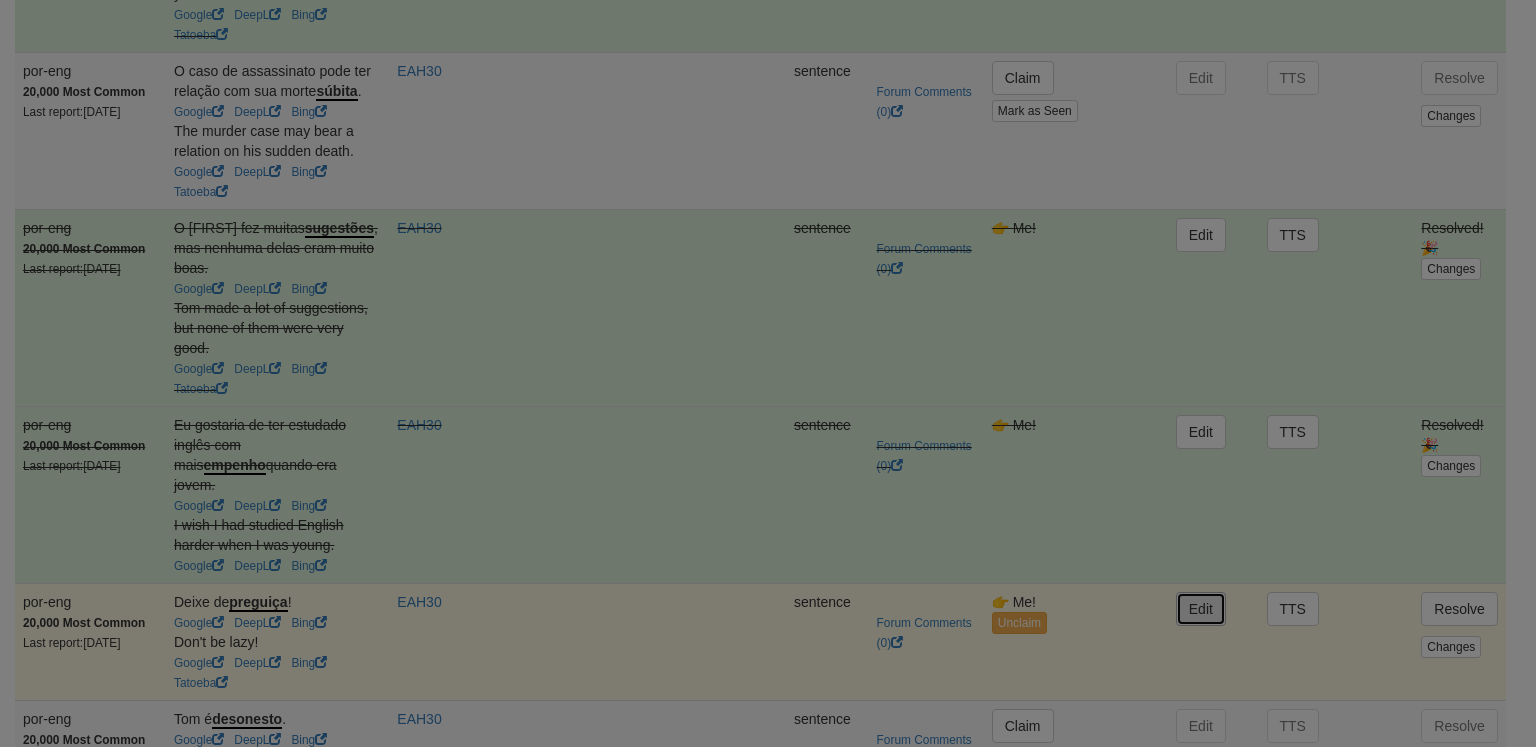 type on "**********" 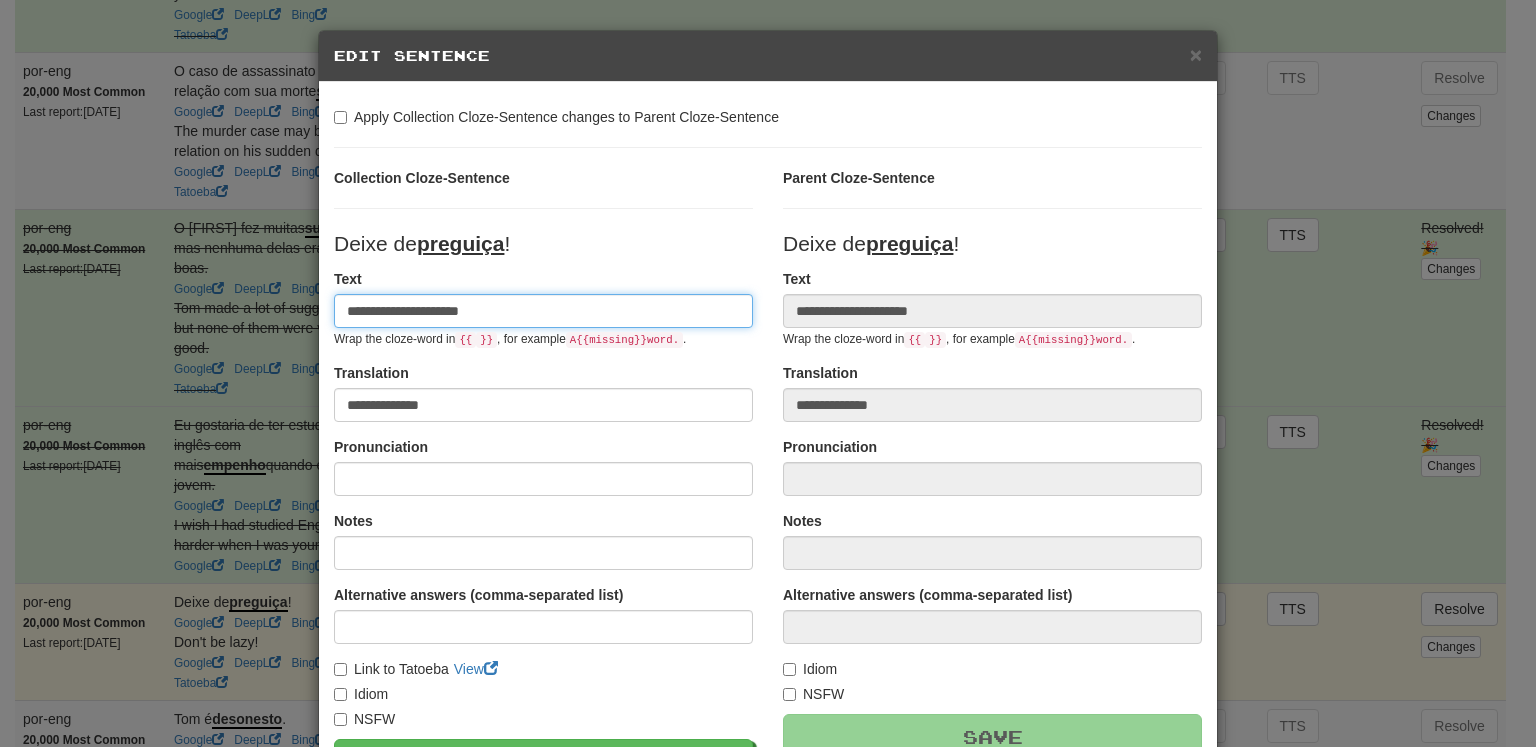 drag, startPoint x: 392, startPoint y: 312, endPoint x: 196, endPoint y: 336, distance: 197.46393 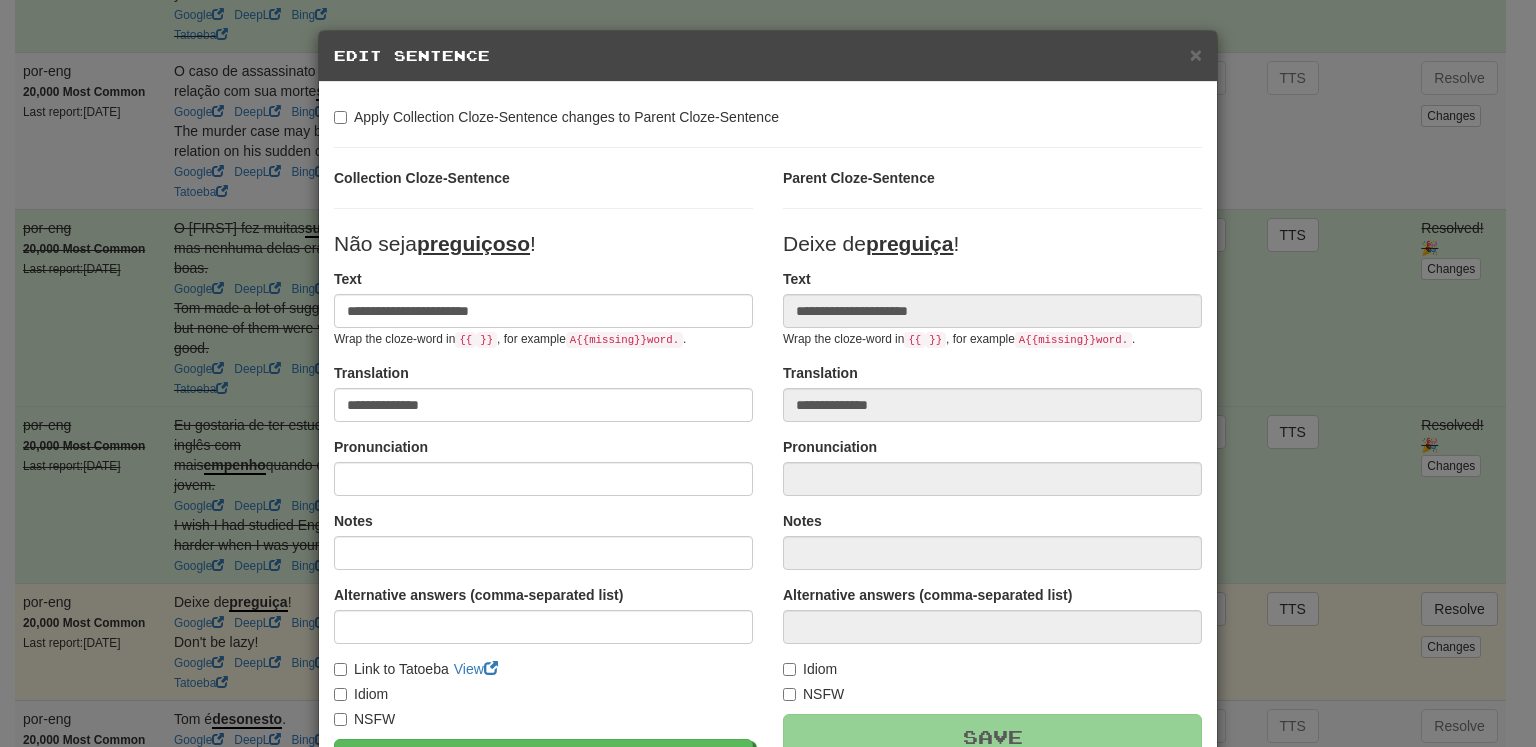 scroll, scrollTop: 228, scrollLeft: 0, axis: vertical 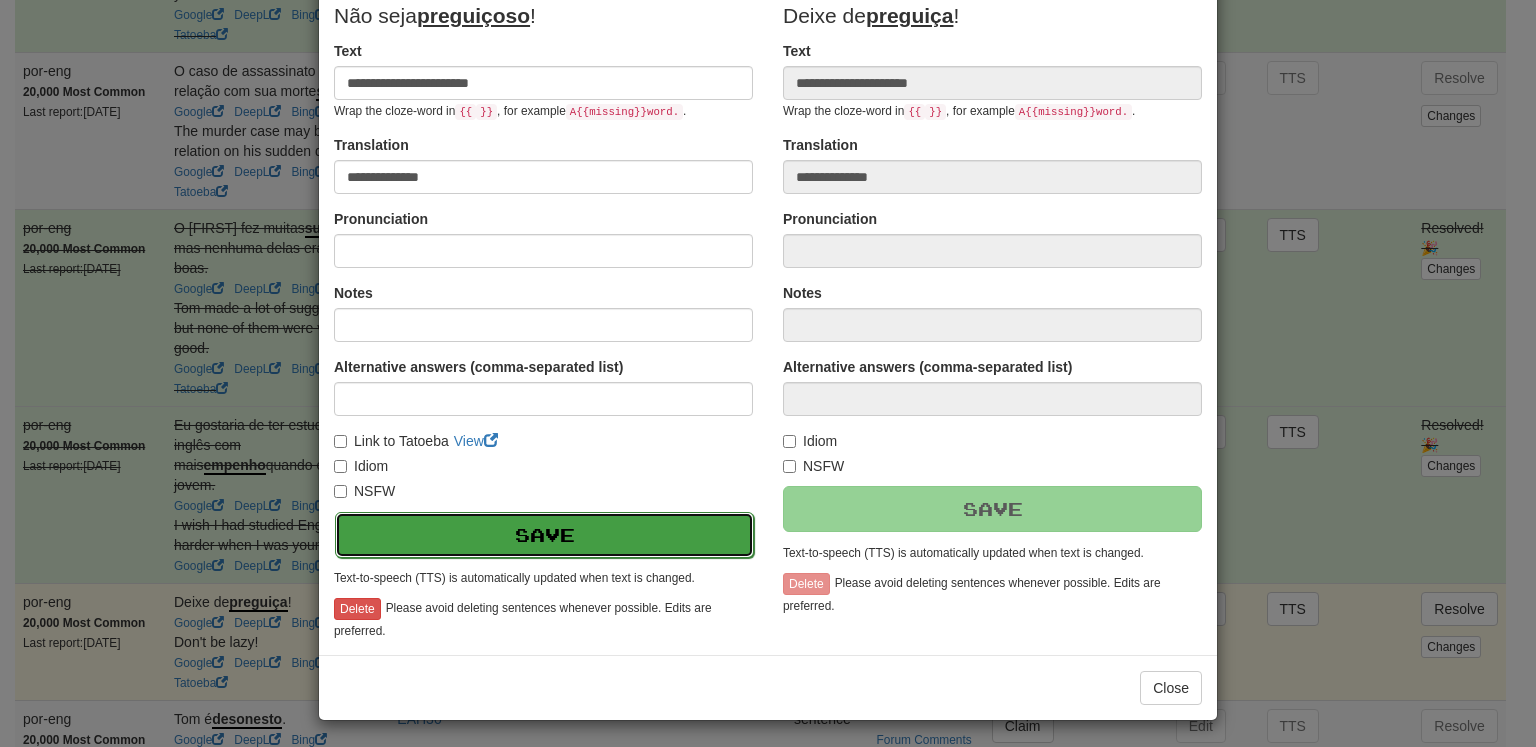 click on "Save" at bounding box center [544, 535] 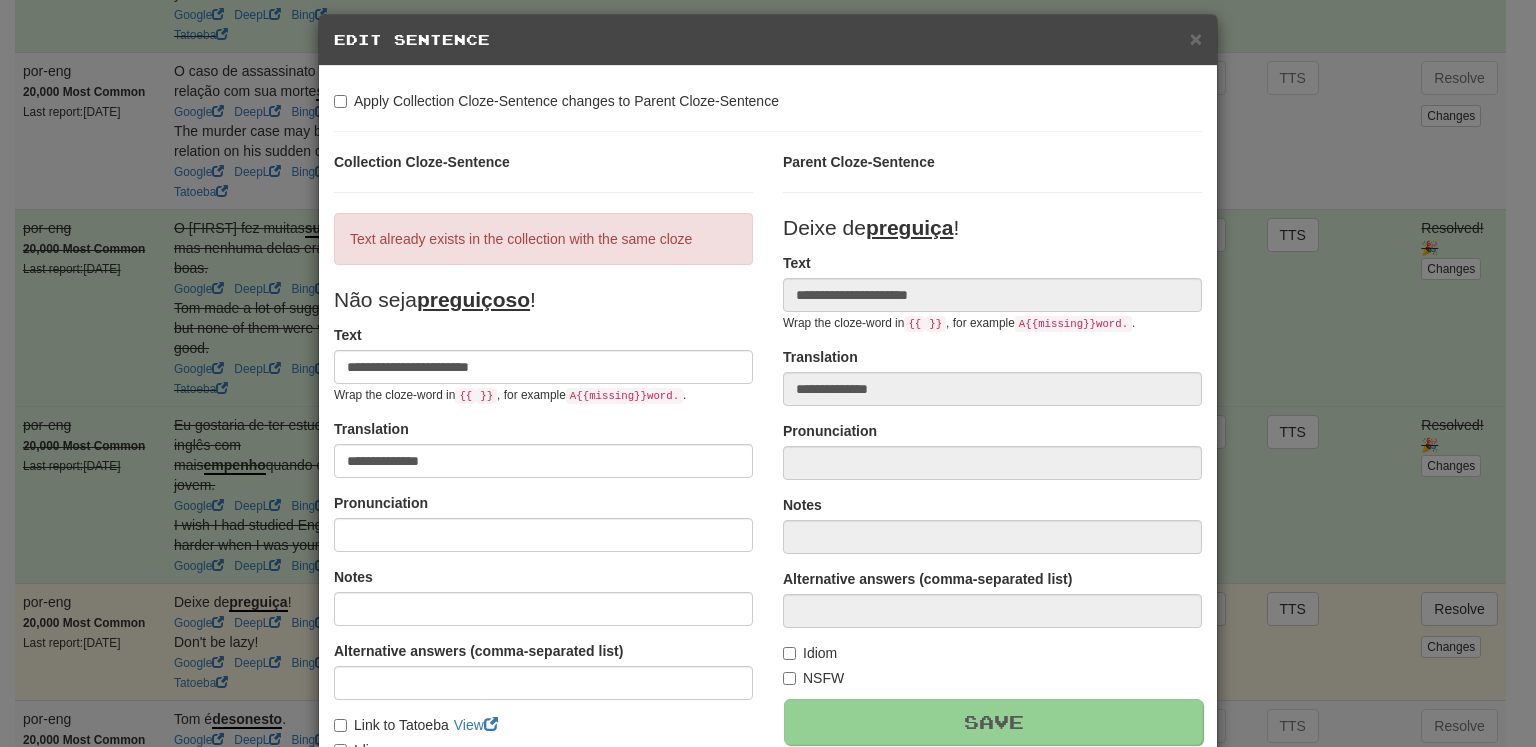 scroll, scrollTop: 0, scrollLeft: 0, axis: both 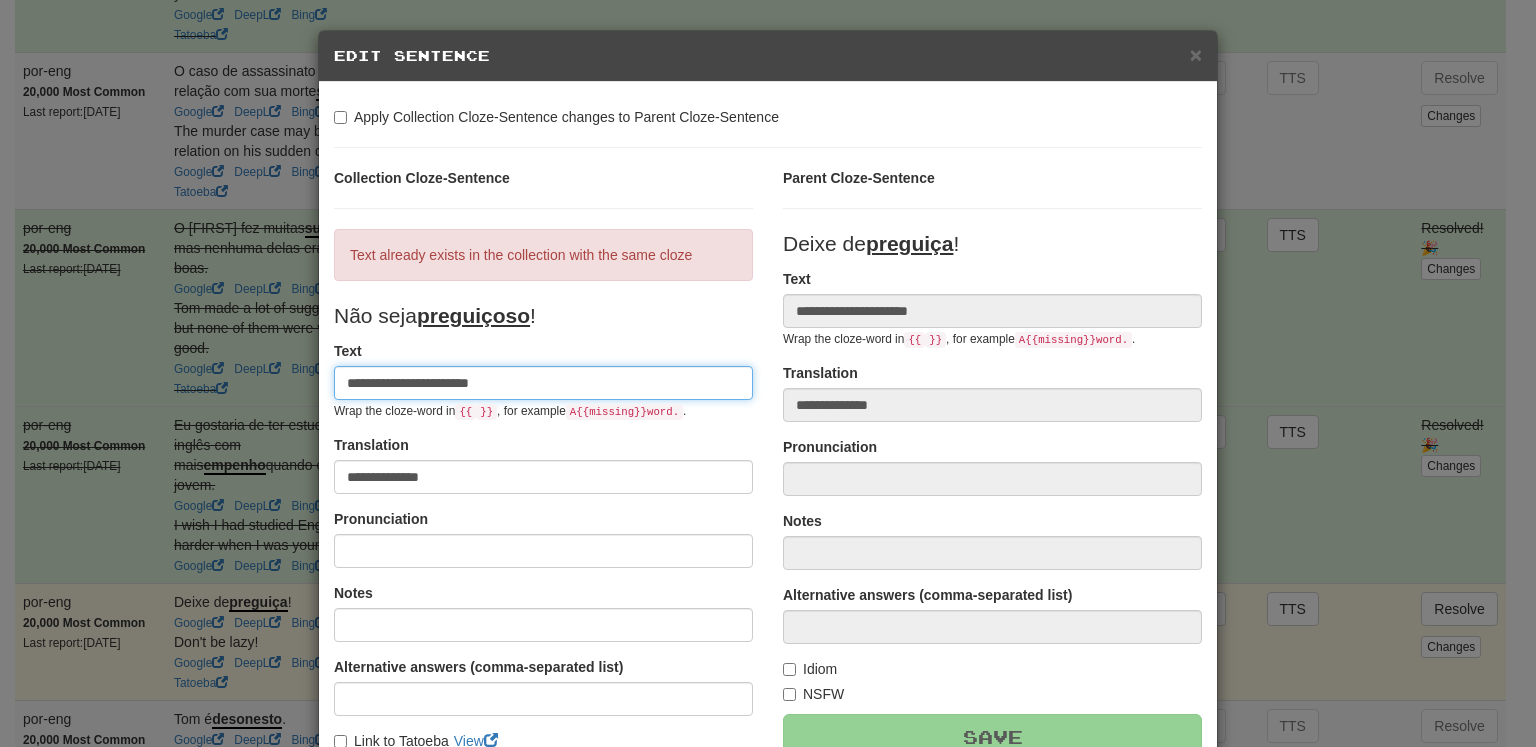 drag, startPoint x: 392, startPoint y: 385, endPoint x: 280, endPoint y: 389, distance: 112.0714 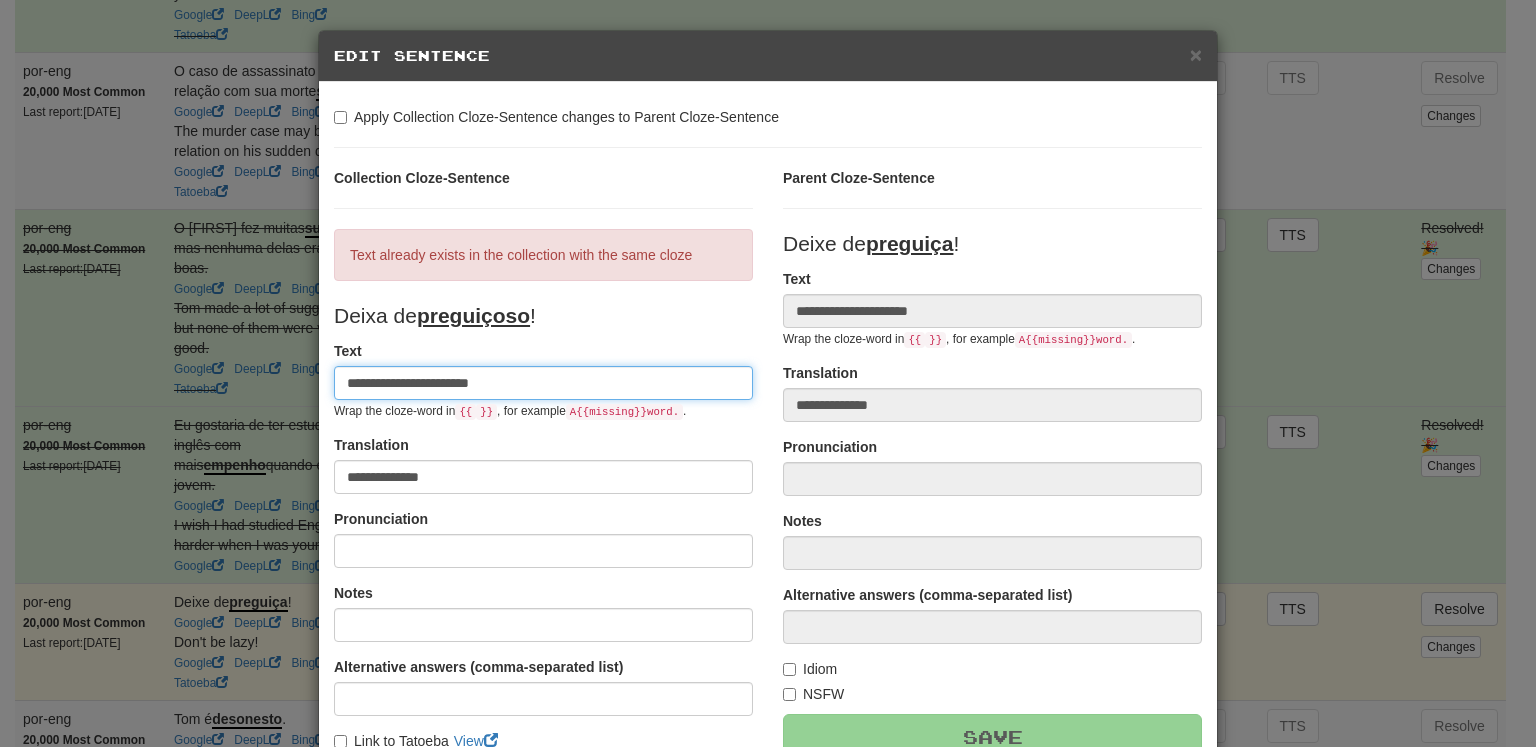 click on "**********" at bounding box center (543, 383) 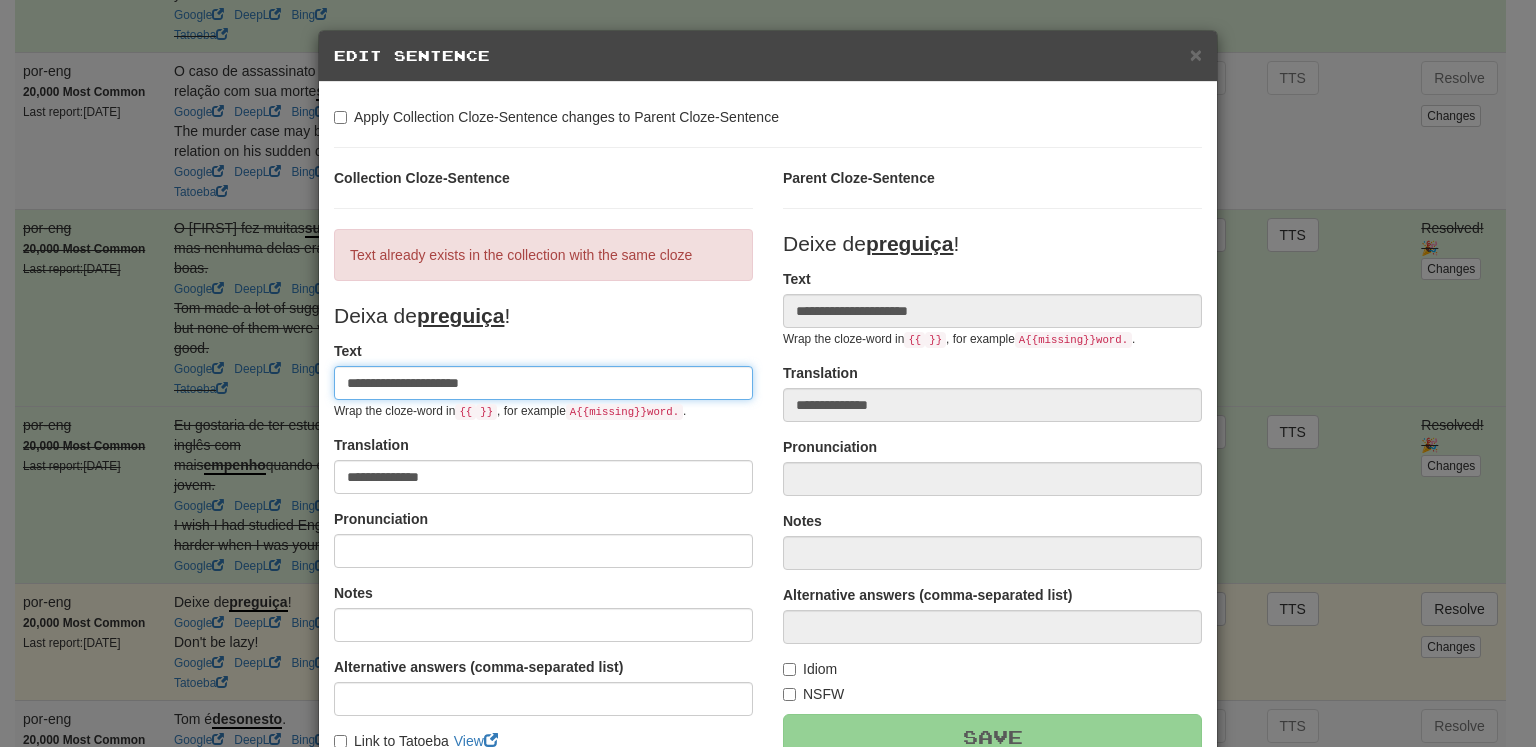 type on "**********" 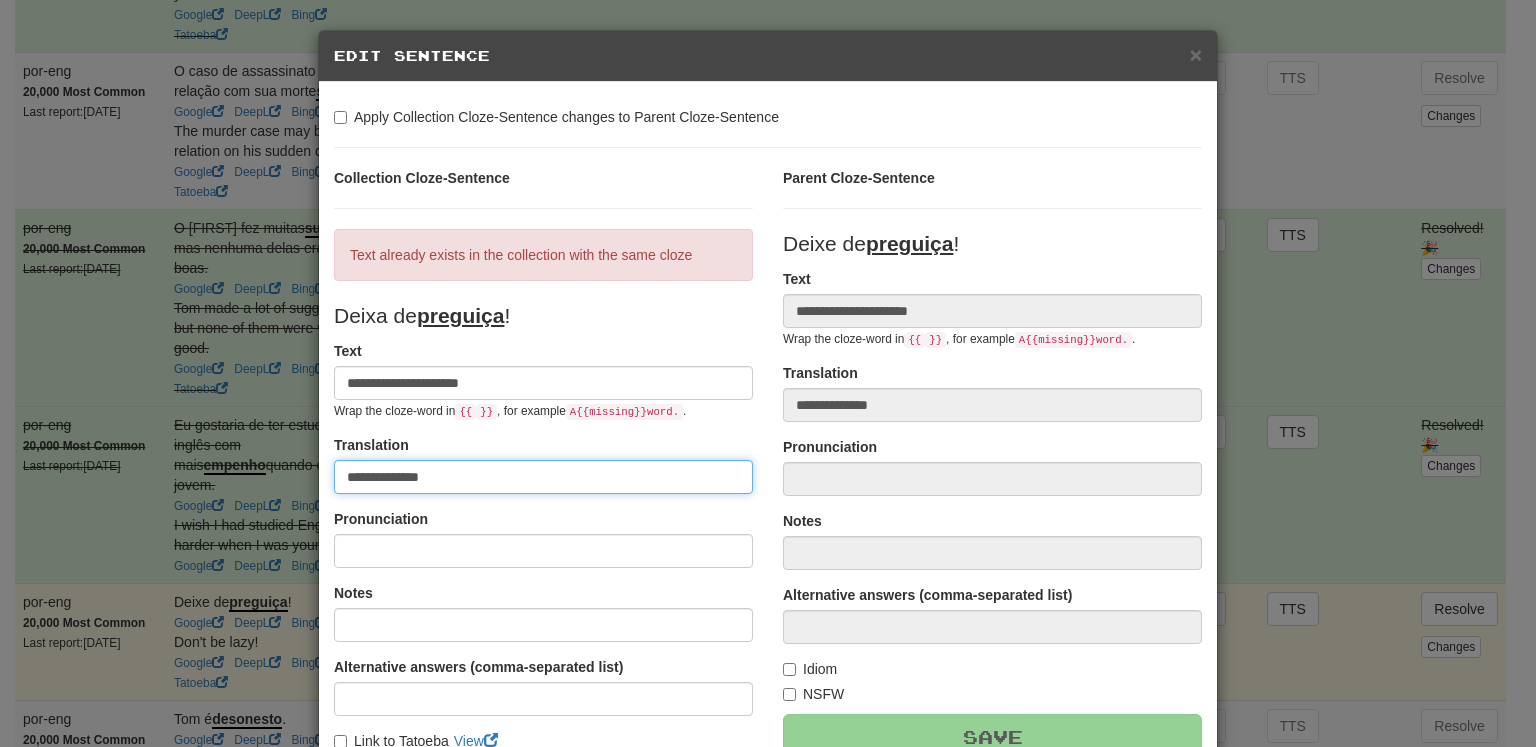 drag, startPoint x: 419, startPoint y: 475, endPoint x: 293, endPoint y: 476, distance: 126.00397 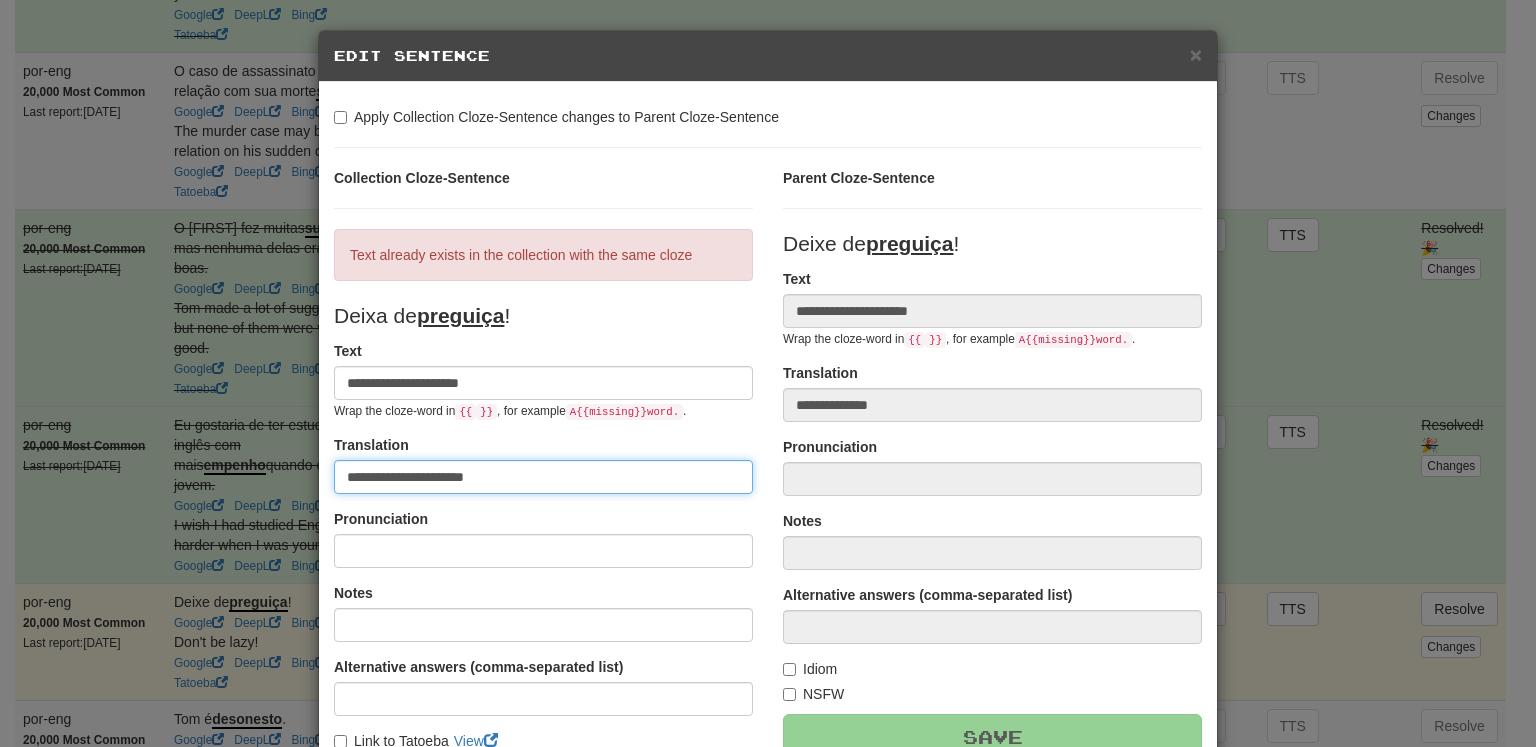 type on "**********" 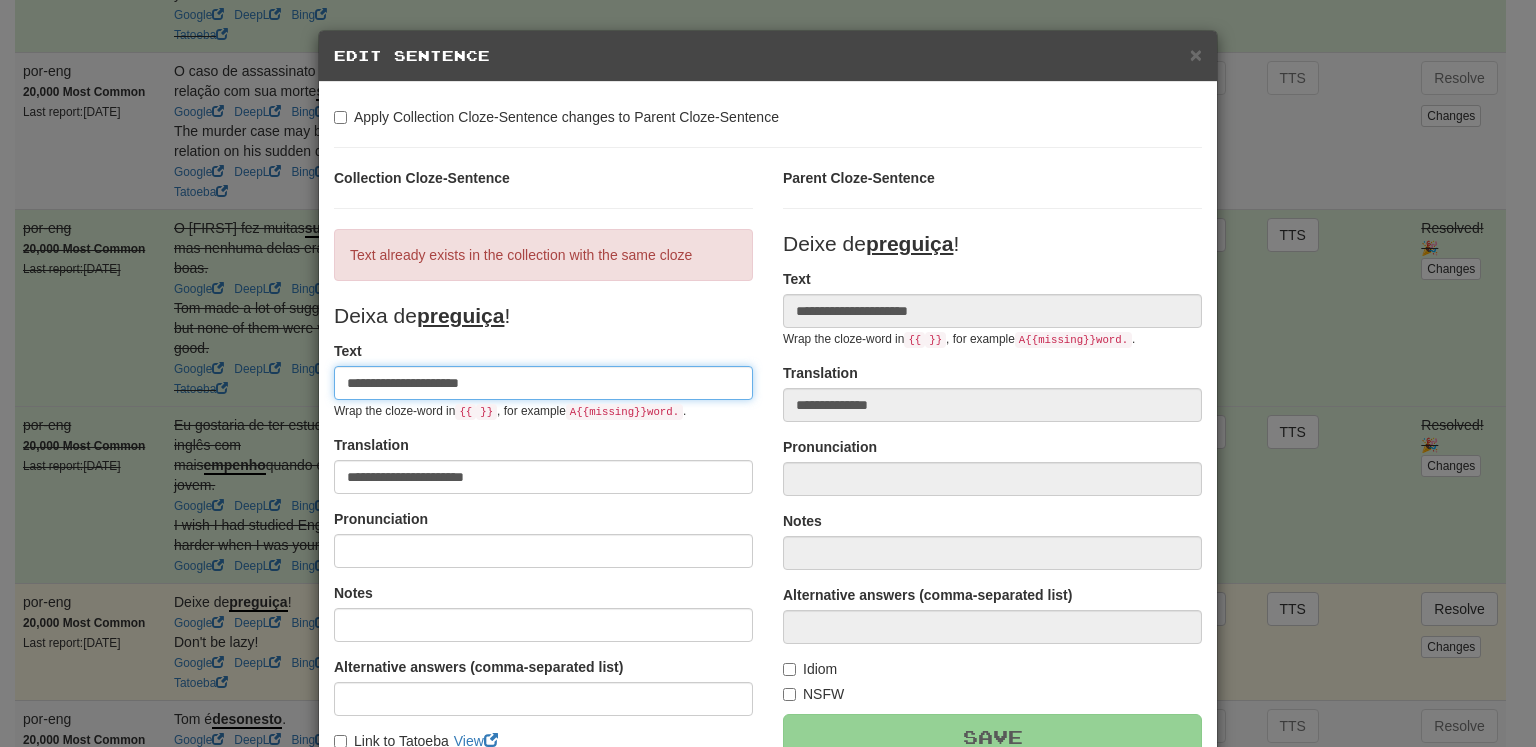 click on "**********" at bounding box center (543, 383) 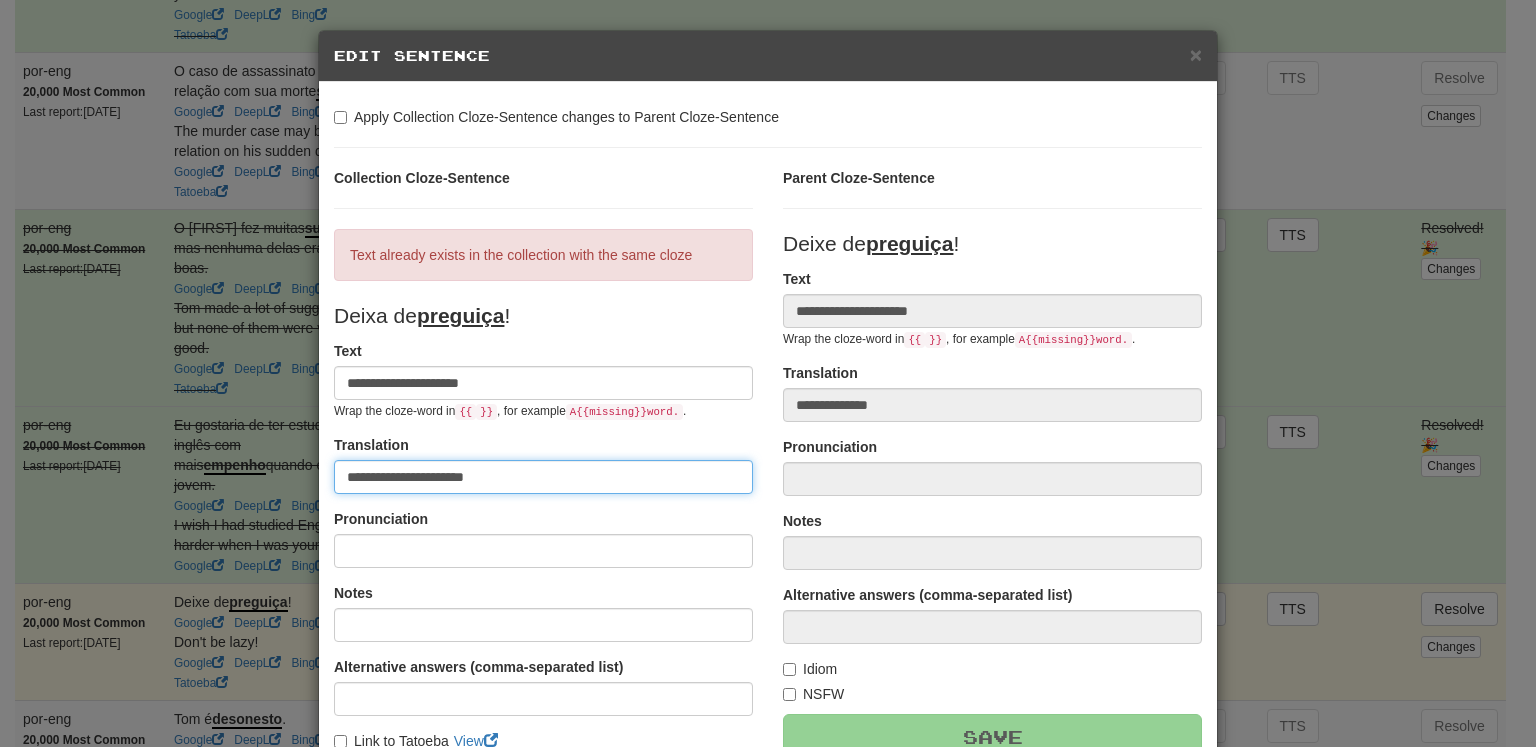 click on "**********" at bounding box center (543, 477) 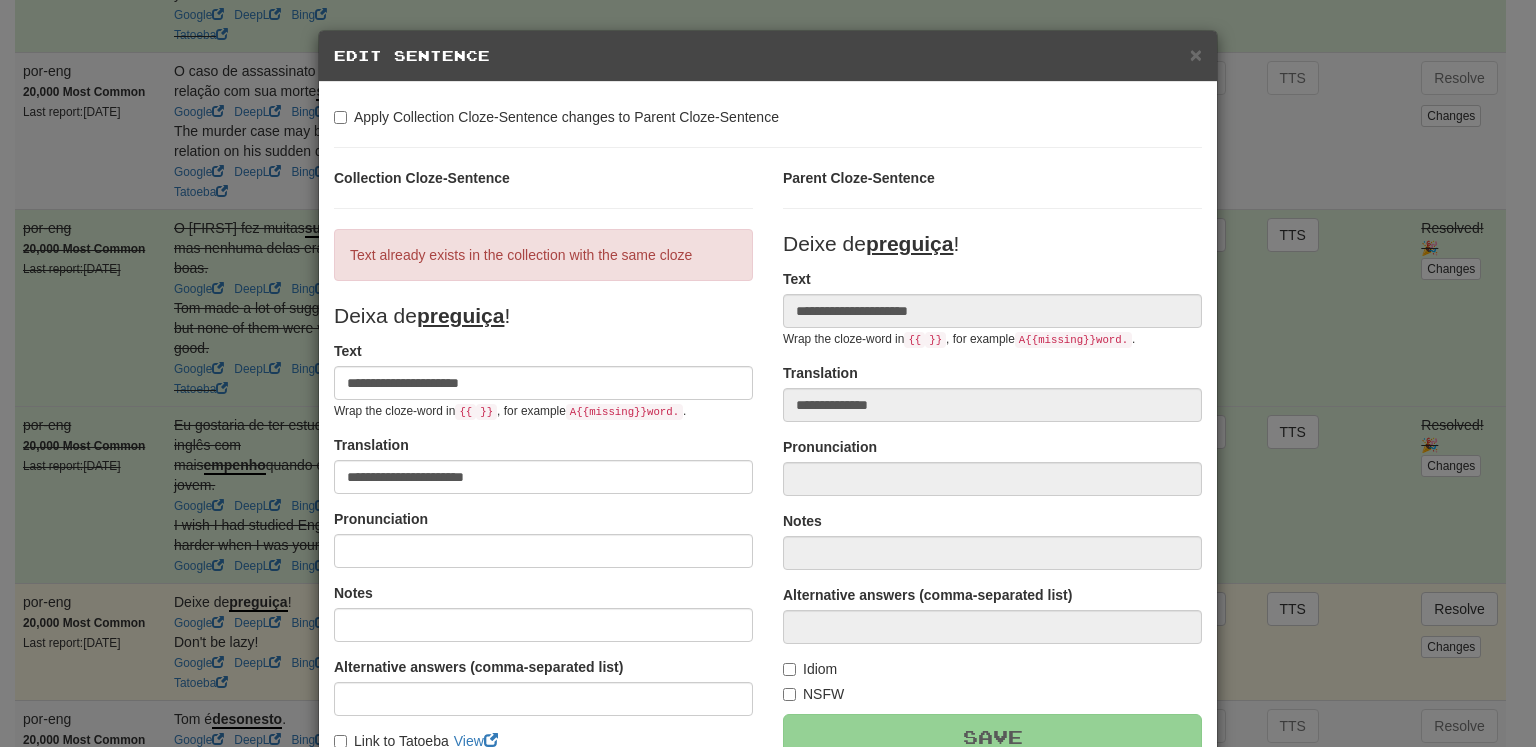 scroll, scrollTop: 300, scrollLeft: 0, axis: vertical 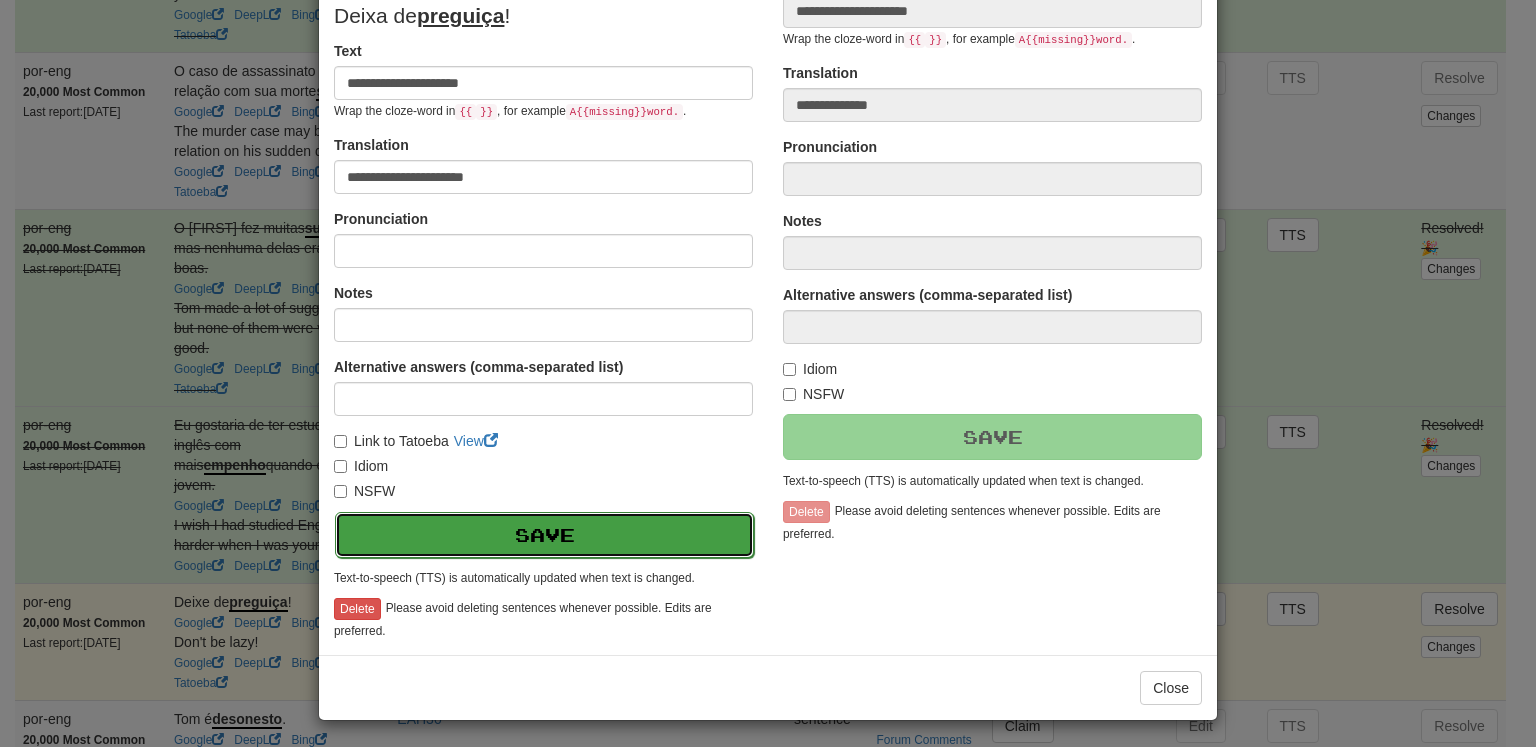 click on "Save" at bounding box center (544, 535) 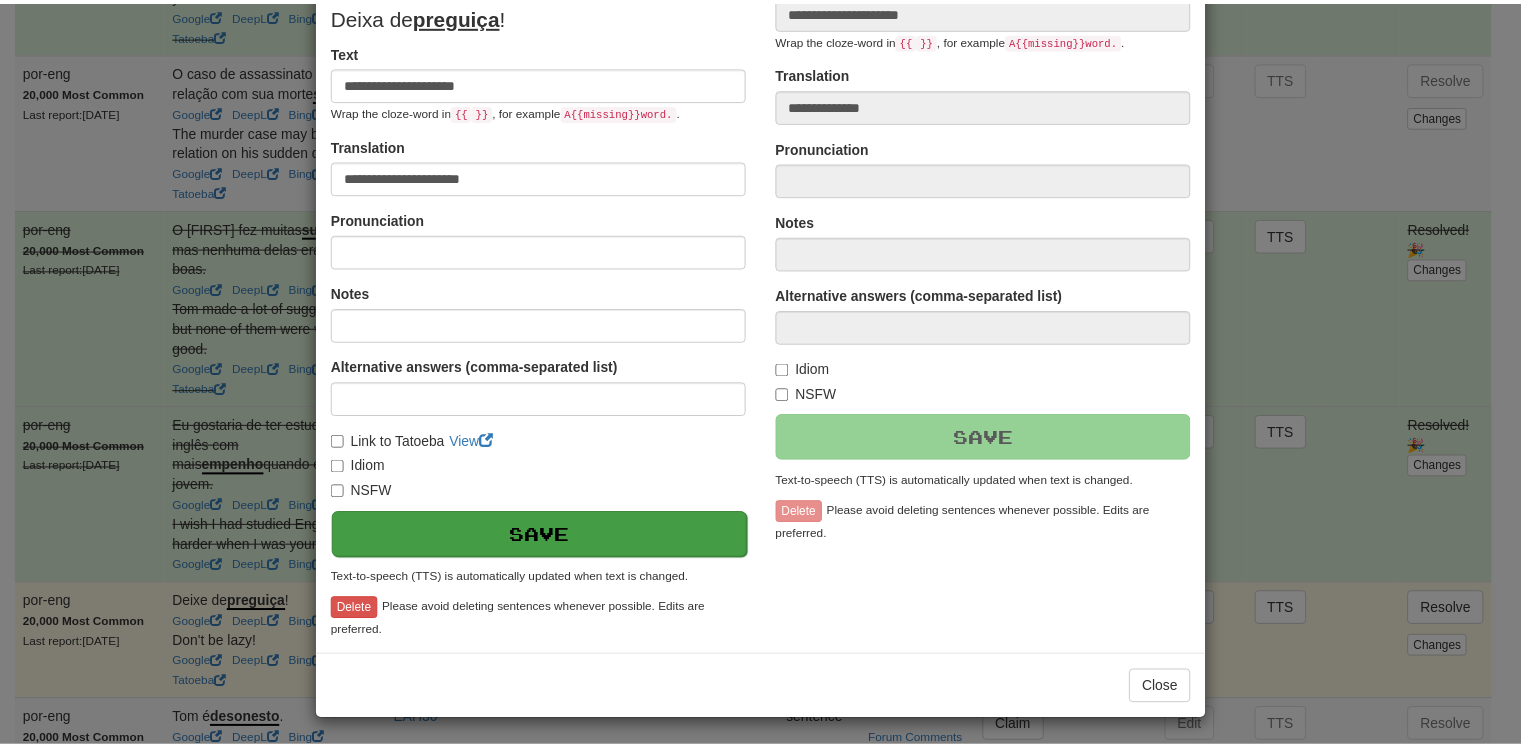scroll, scrollTop: 228, scrollLeft: 0, axis: vertical 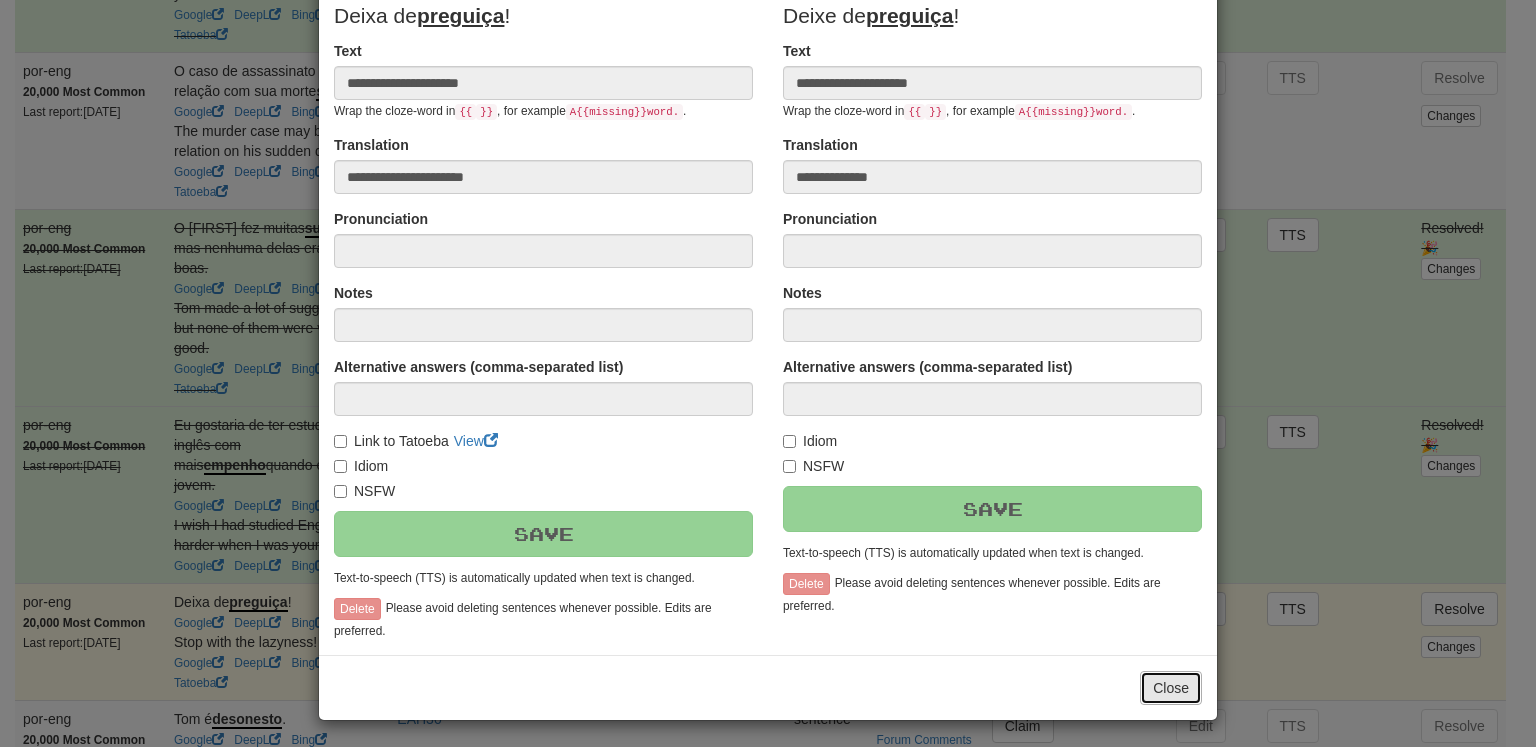 click on "Close" at bounding box center [1171, 688] 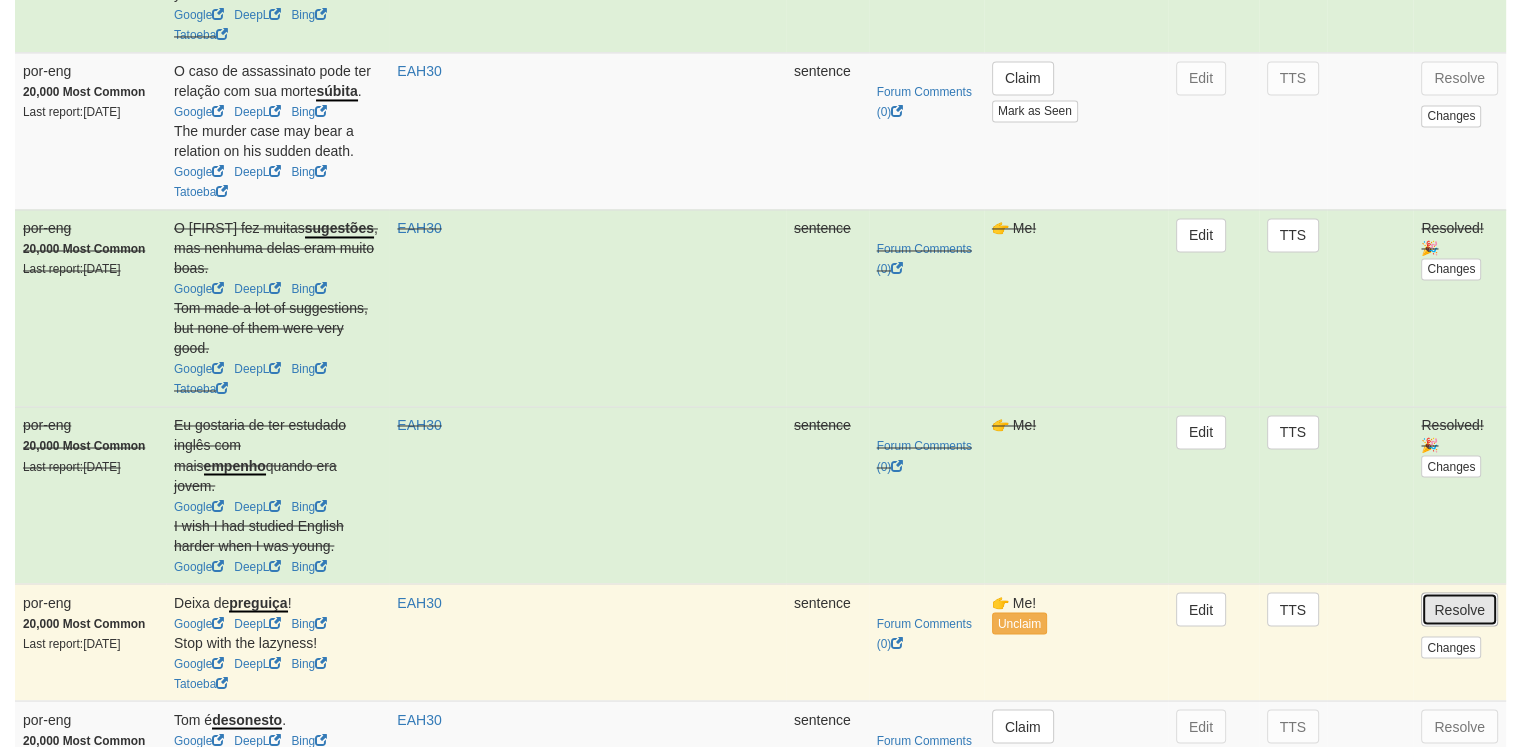 click on "Resolve" at bounding box center [1459, 609] 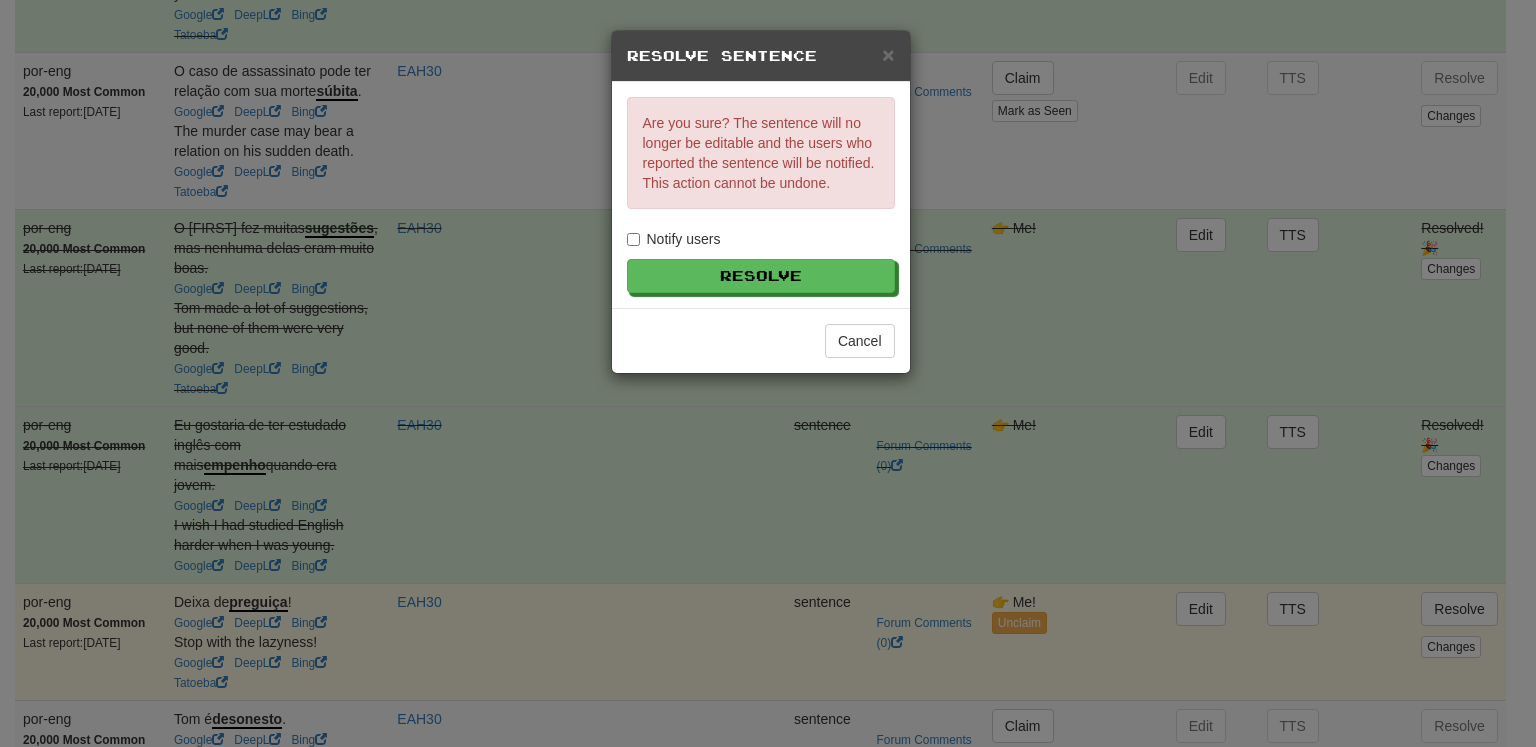click on "Notify users" at bounding box center [674, 239] 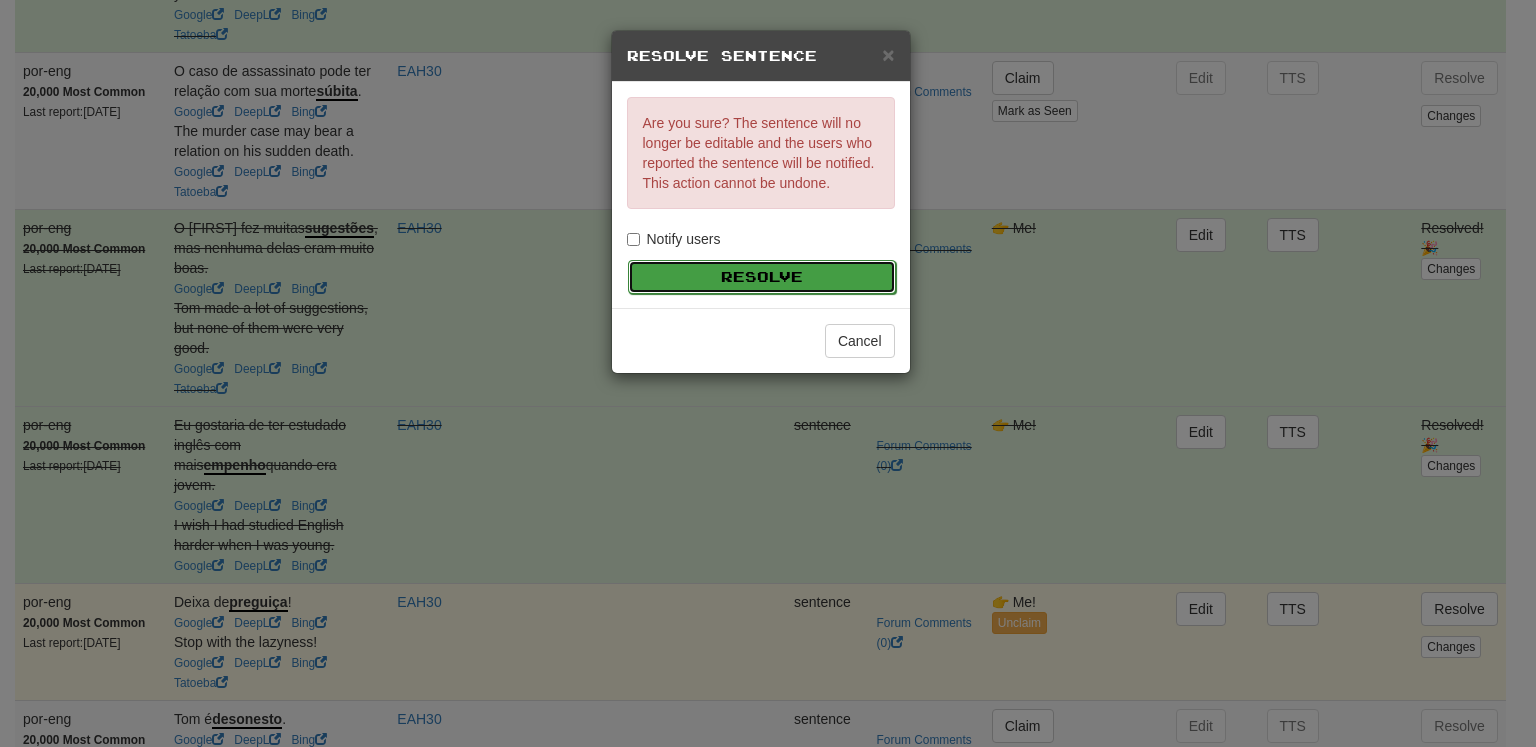 click on "Resolve" at bounding box center [762, 277] 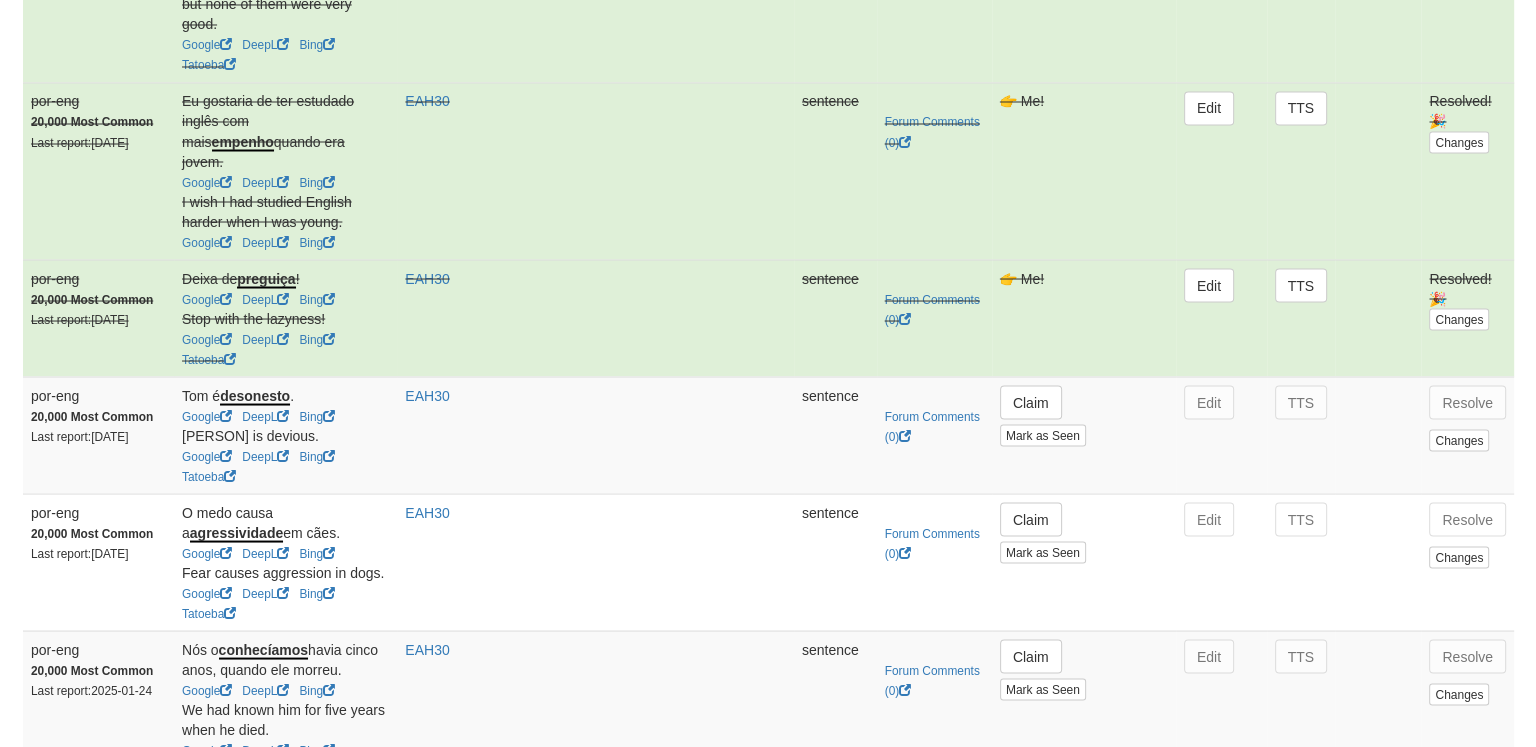 scroll, scrollTop: 3654, scrollLeft: 0, axis: vertical 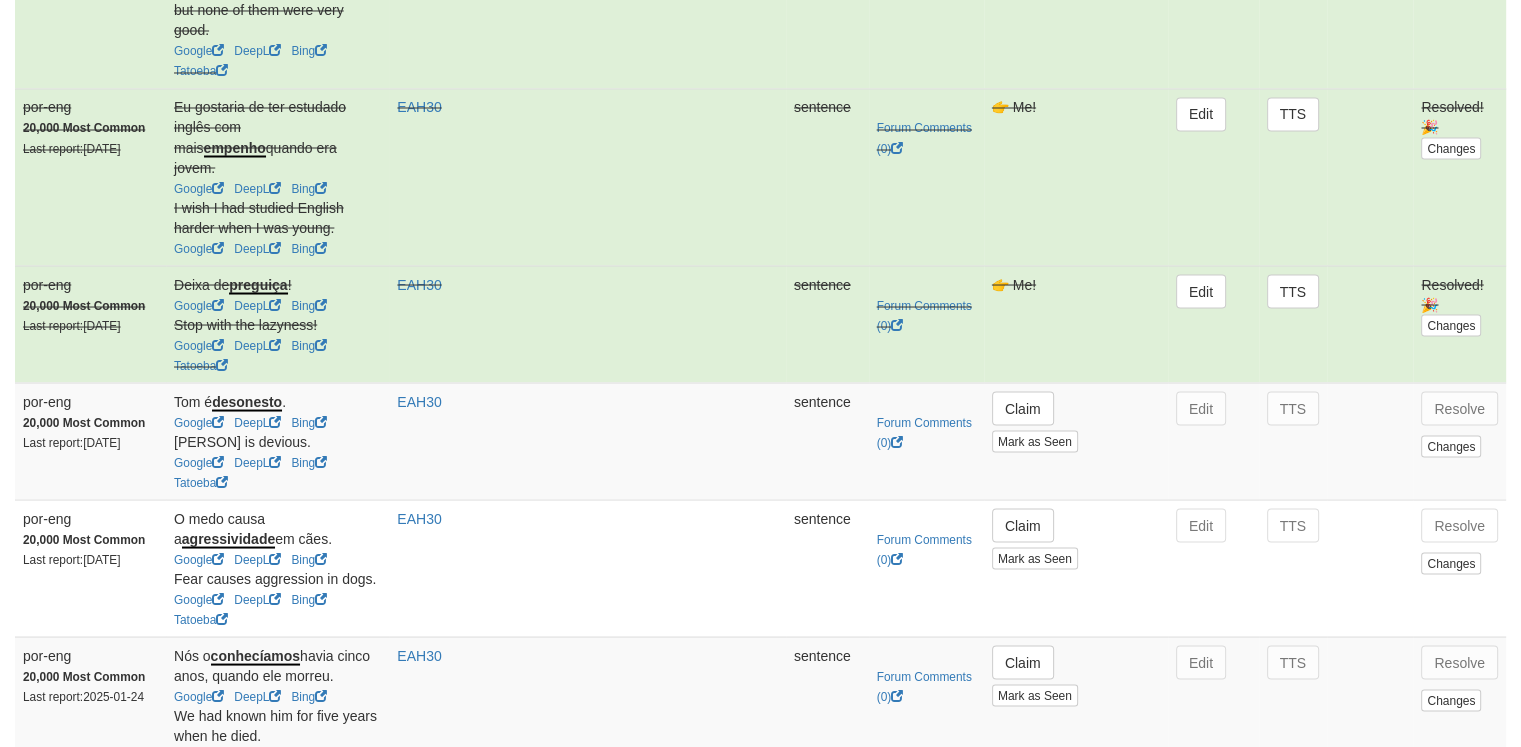 click on "Claim" at bounding box center (1023, 819) 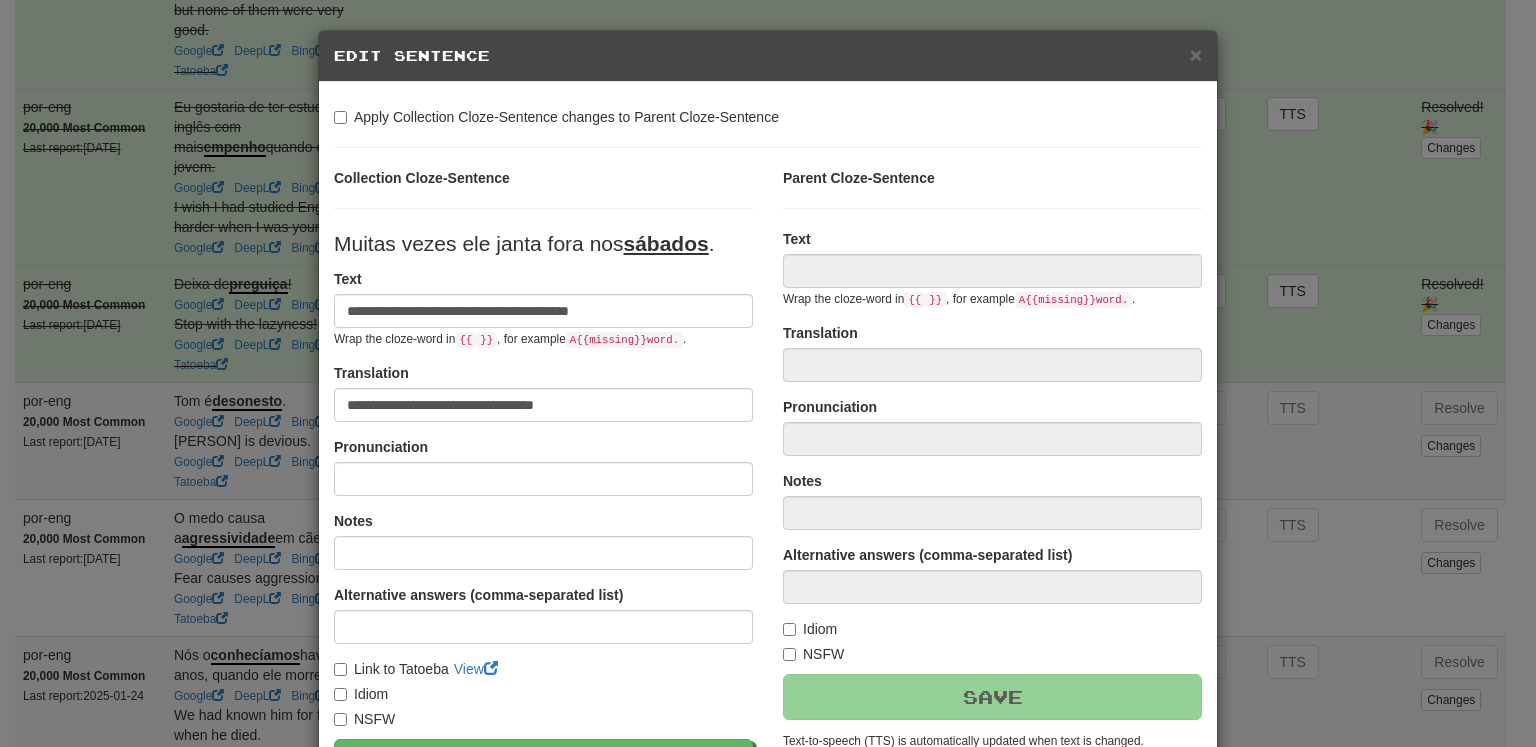 type on "**********" 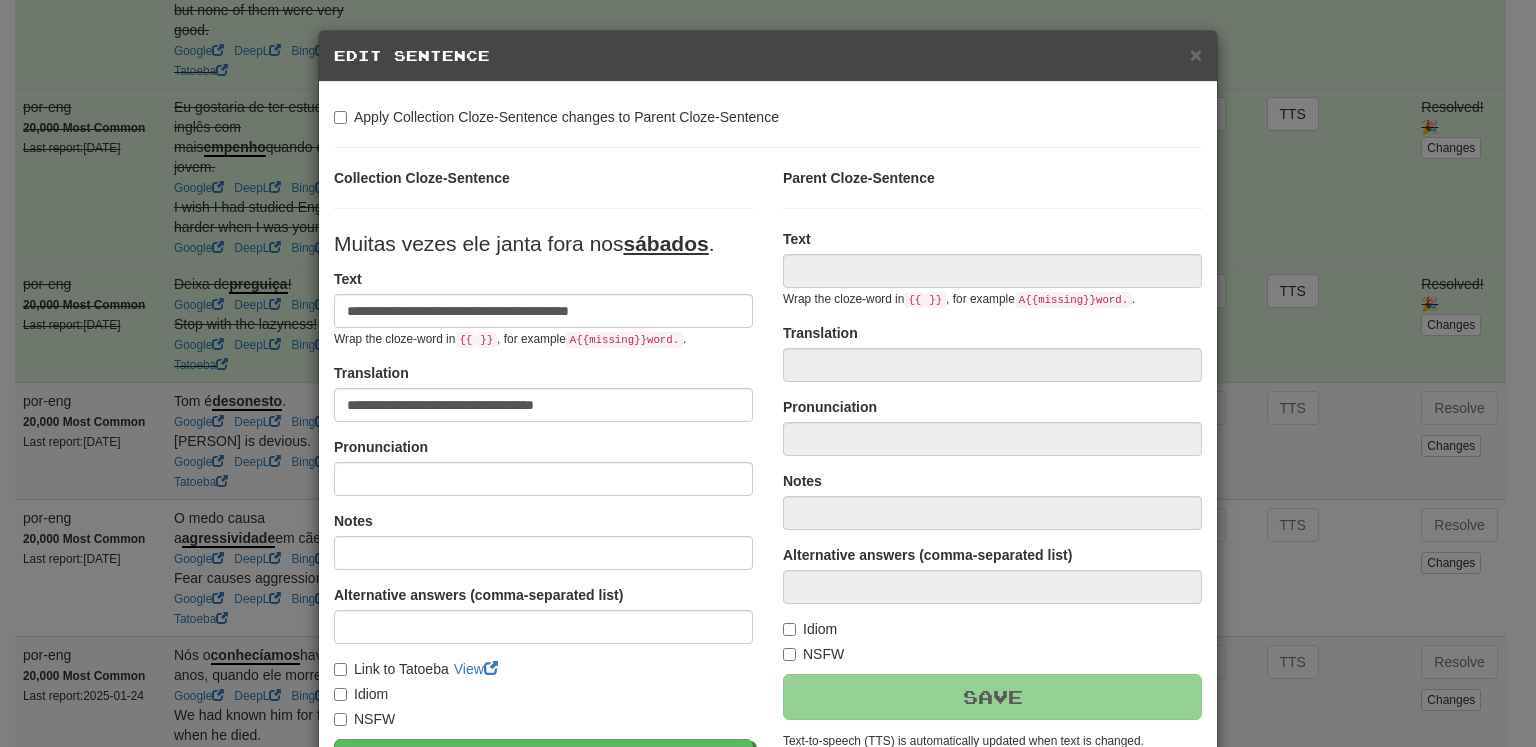 type on "**********" 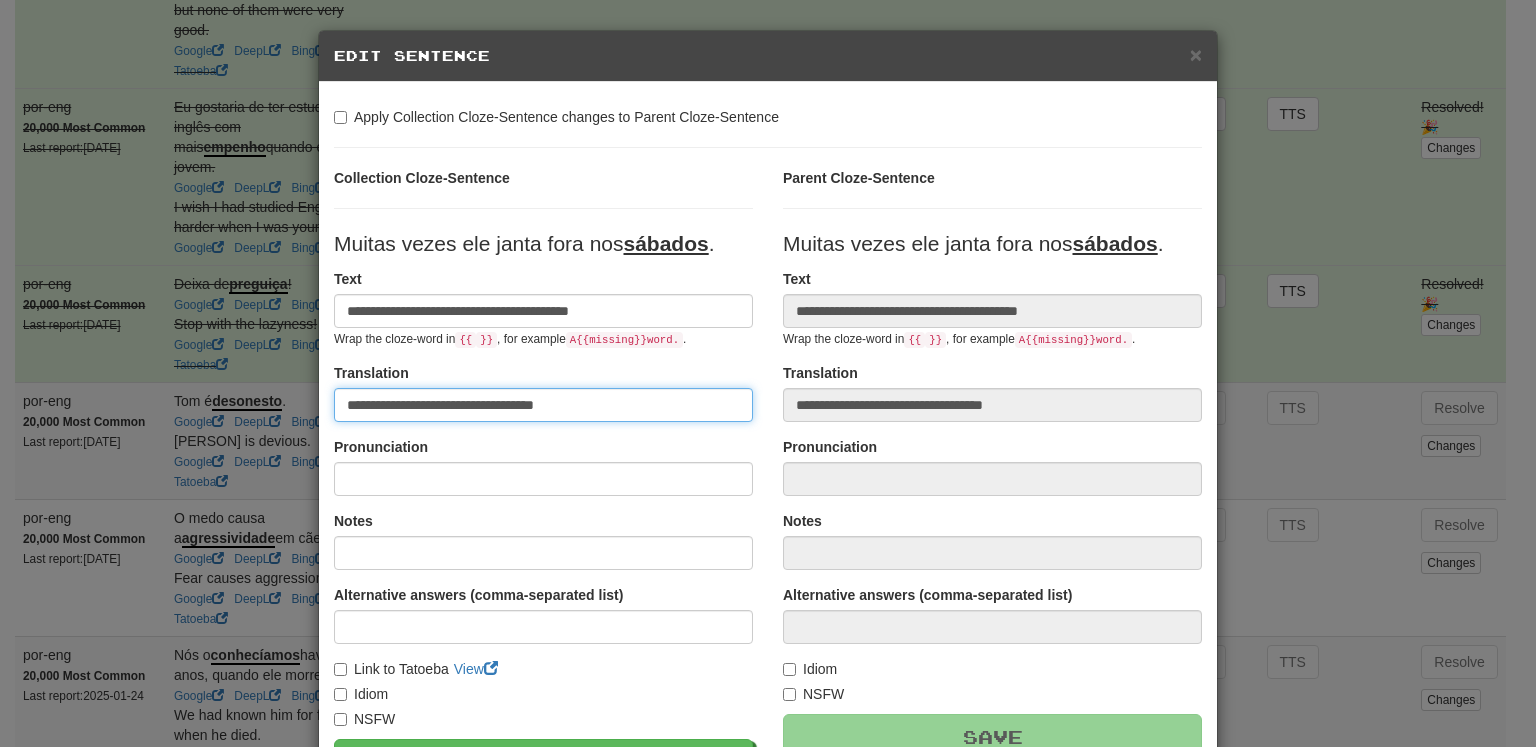 drag, startPoint x: 391, startPoint y: 408, endPoint x: 233, endPoint y: 417, distance: 158.25612 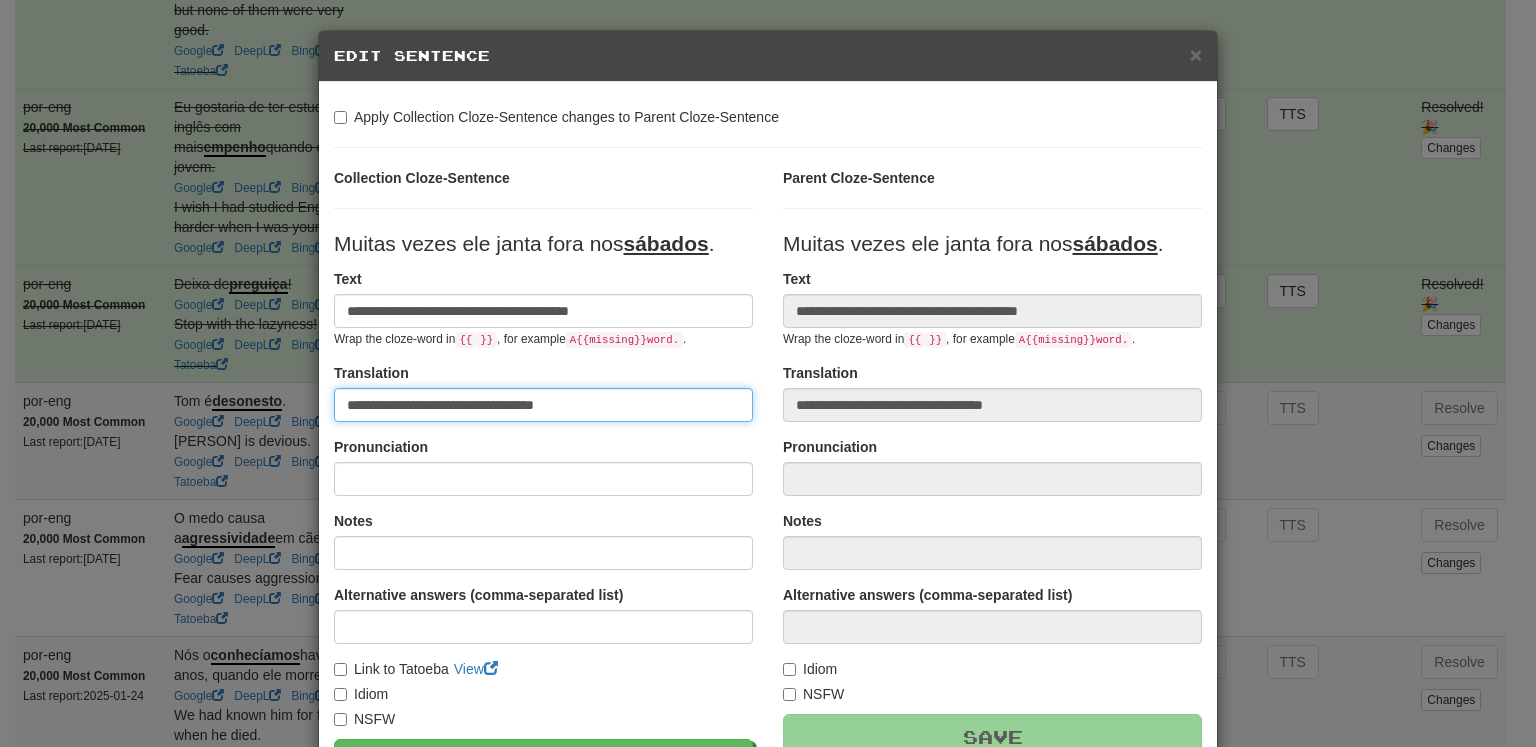 click on "**********" at bounding box center (768, 373) 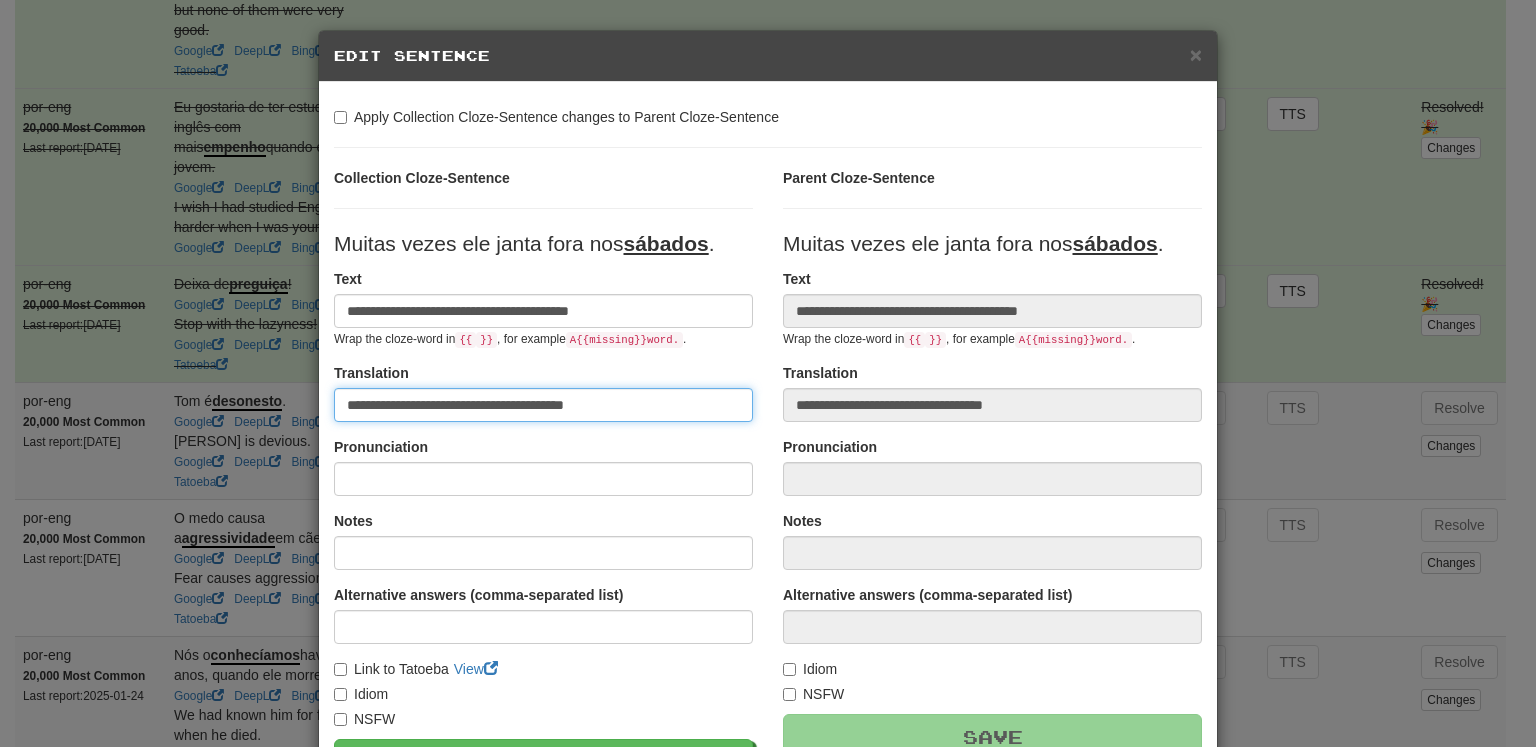 click on "**********" at bounding box center [543, 405] 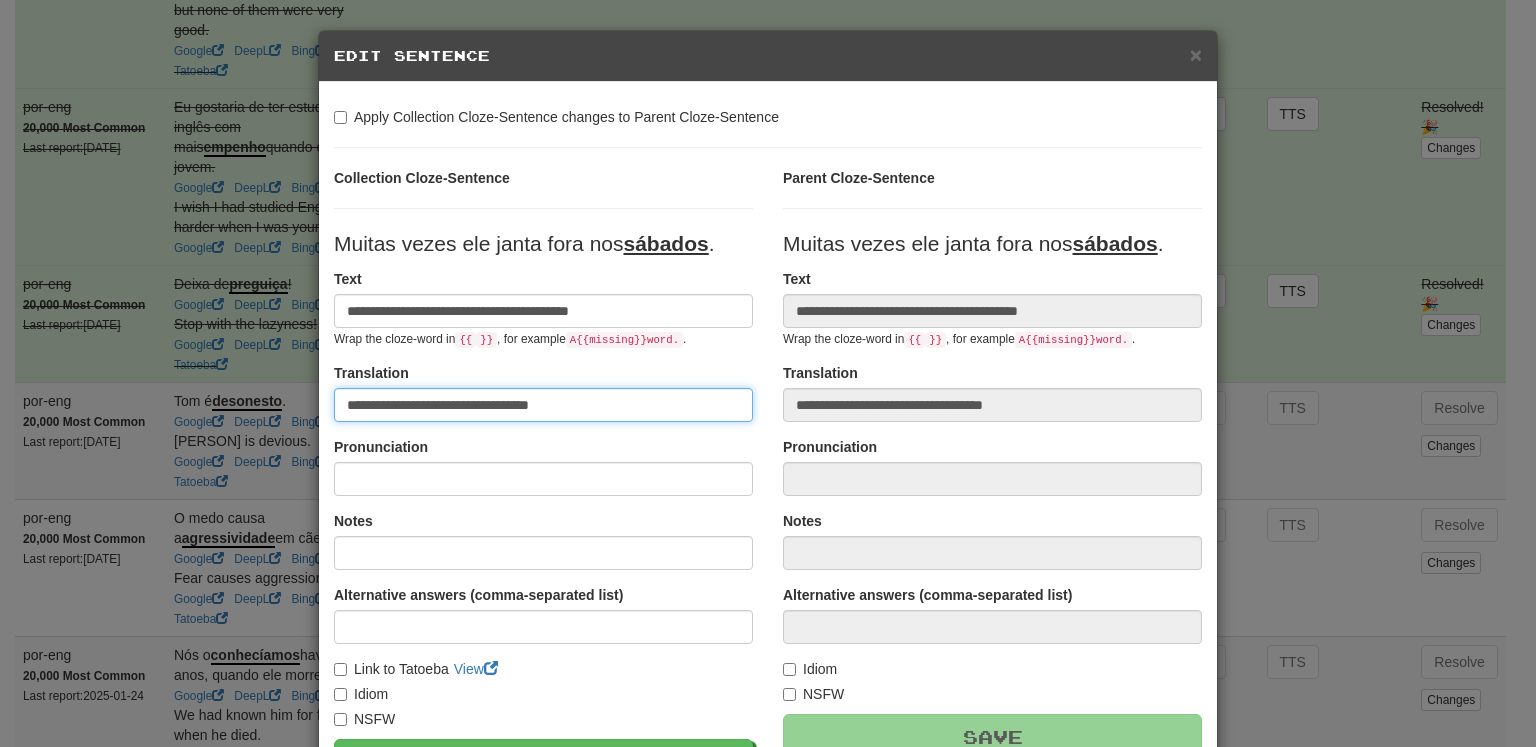 type on "**********" 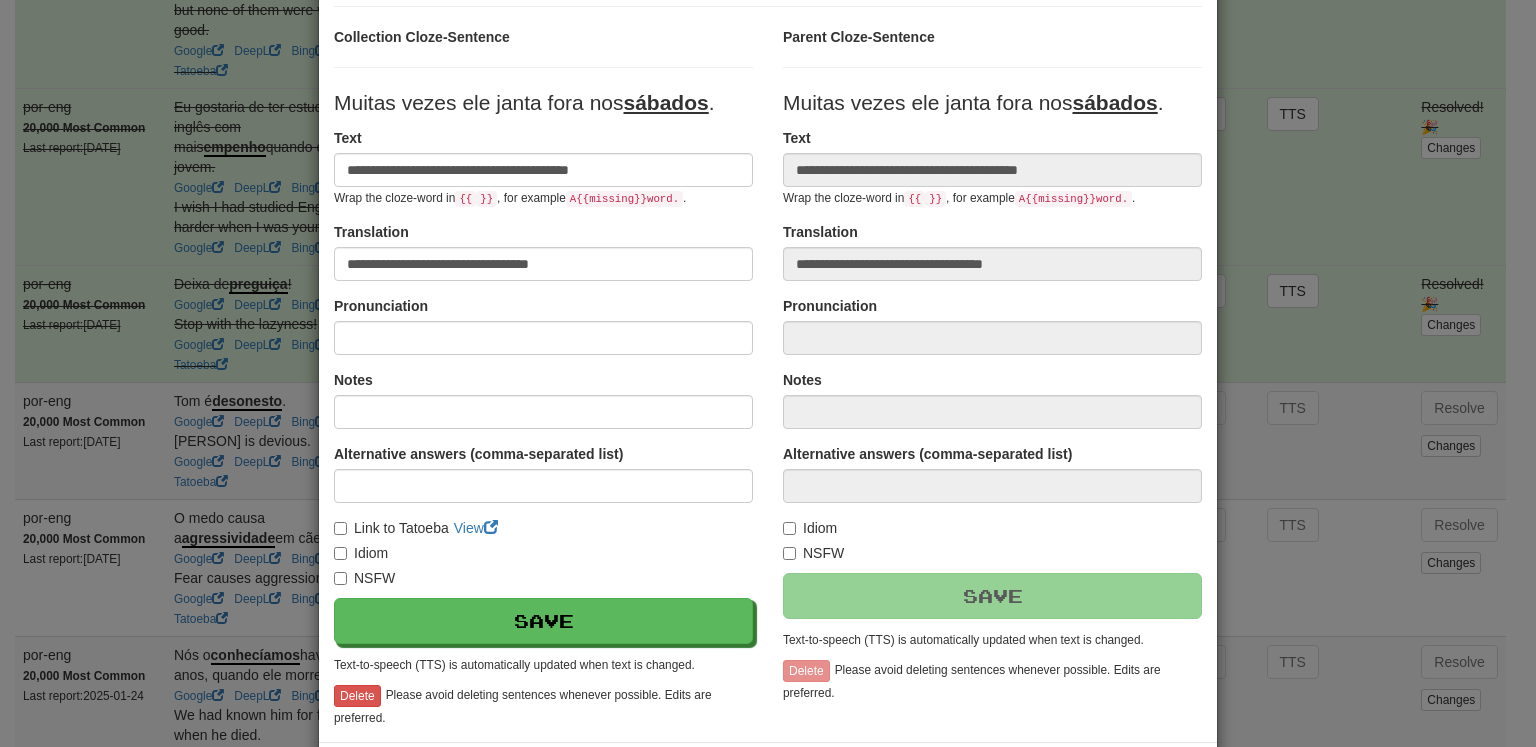 scroll, scrollTop: 150, scrollLeft: 0, axis: vertical 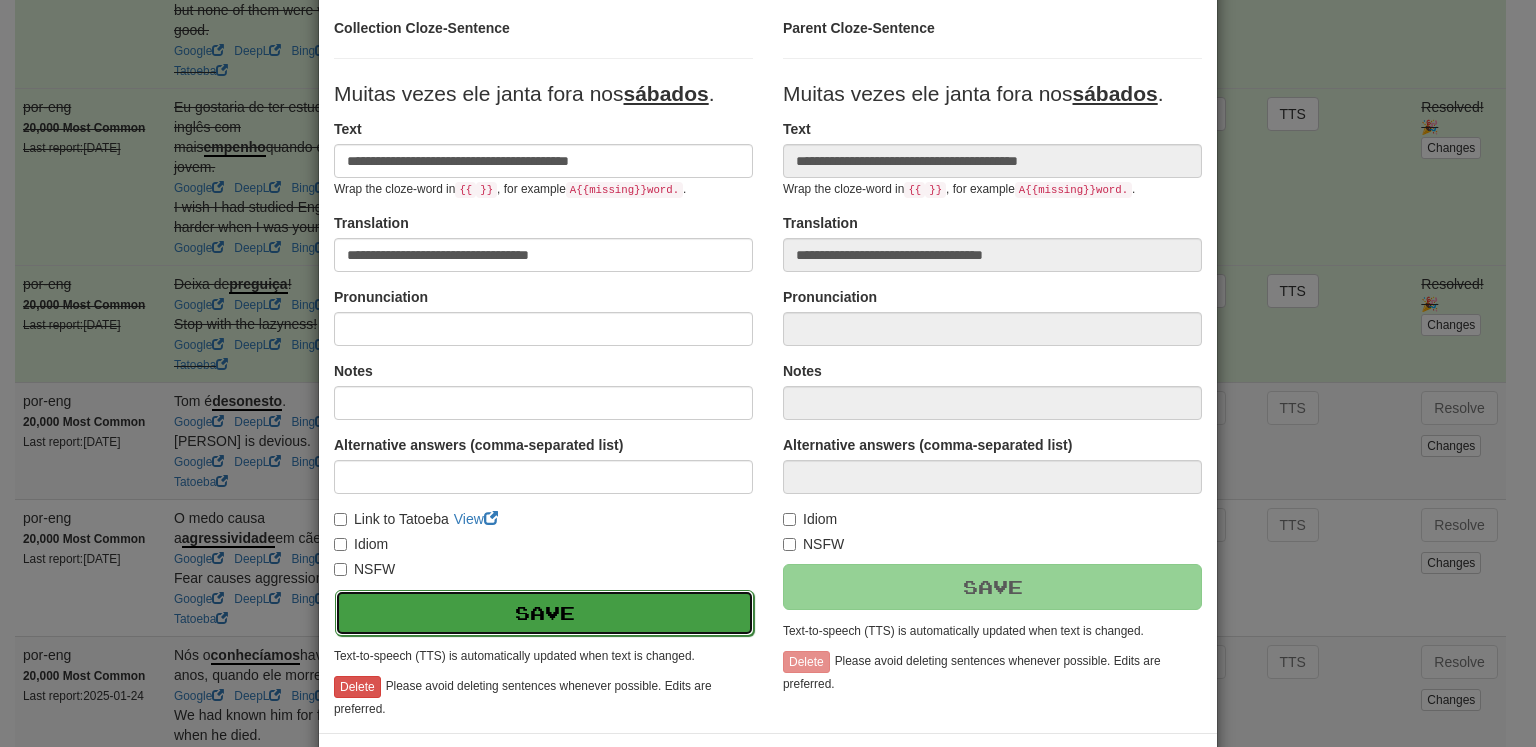 click on "Save" at bounding box center [544, 613] 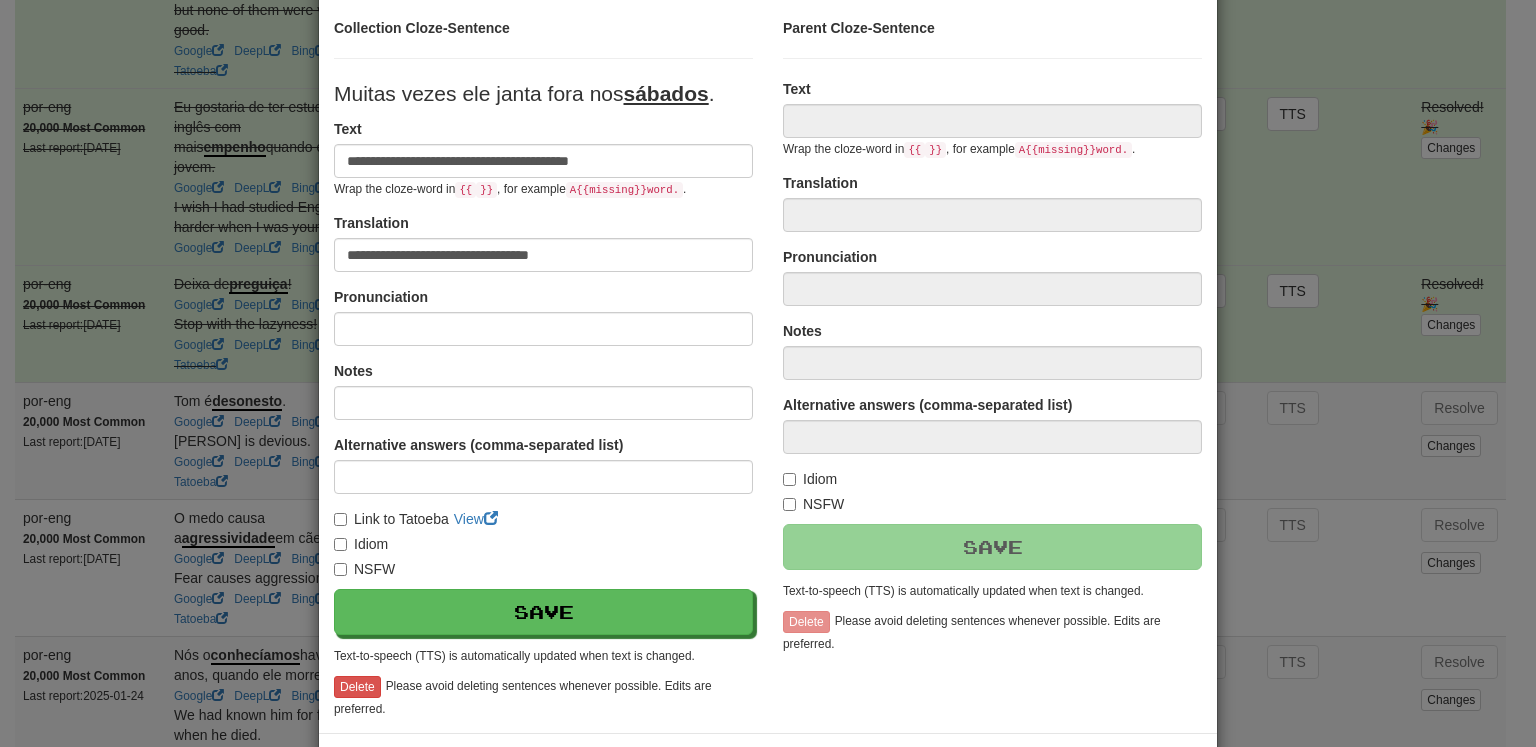 type on "**********" 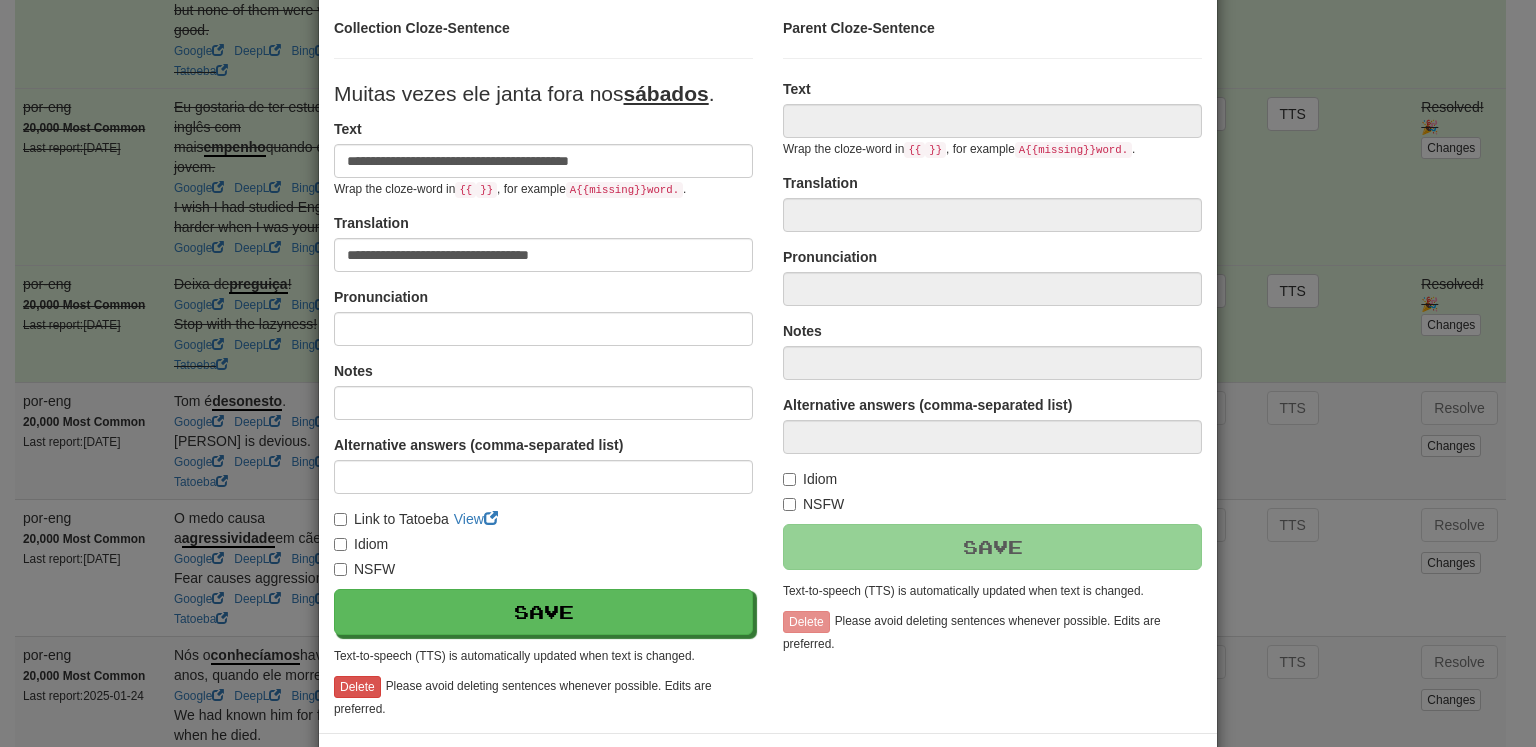 type on "**********" 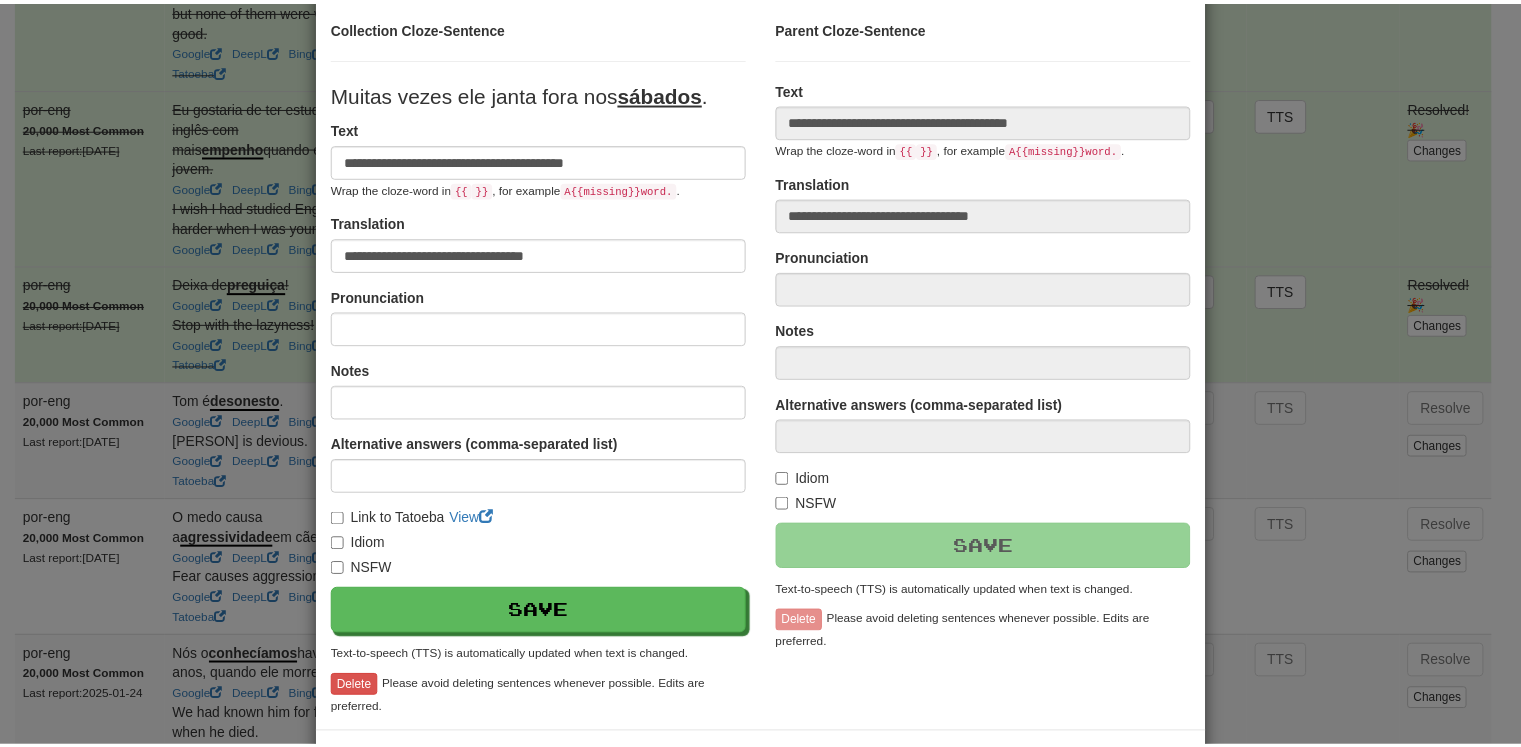 scroll, scrollTop: 228, scrollLeft: 0, axis: vertical 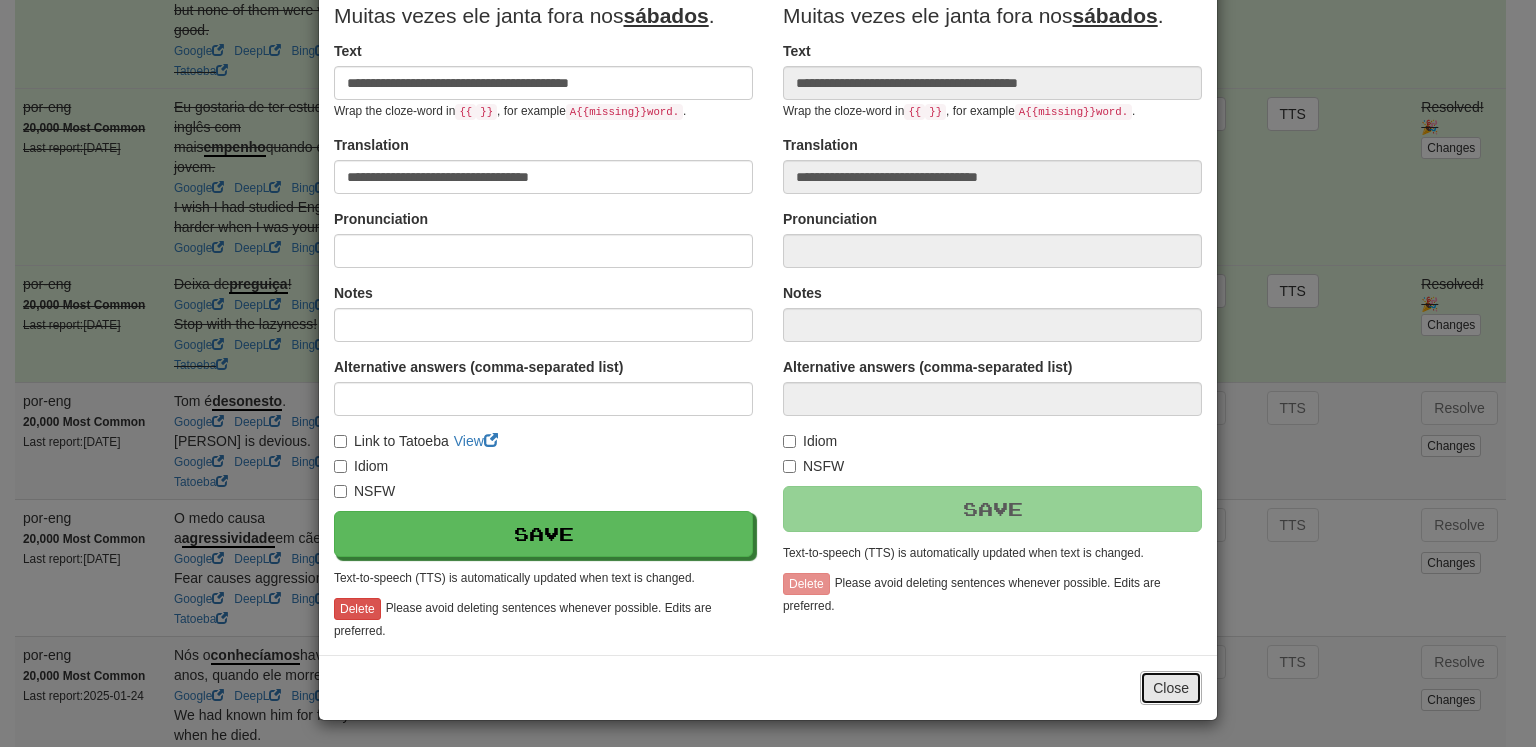 click on "Close" at bounding box center (1171, 688) 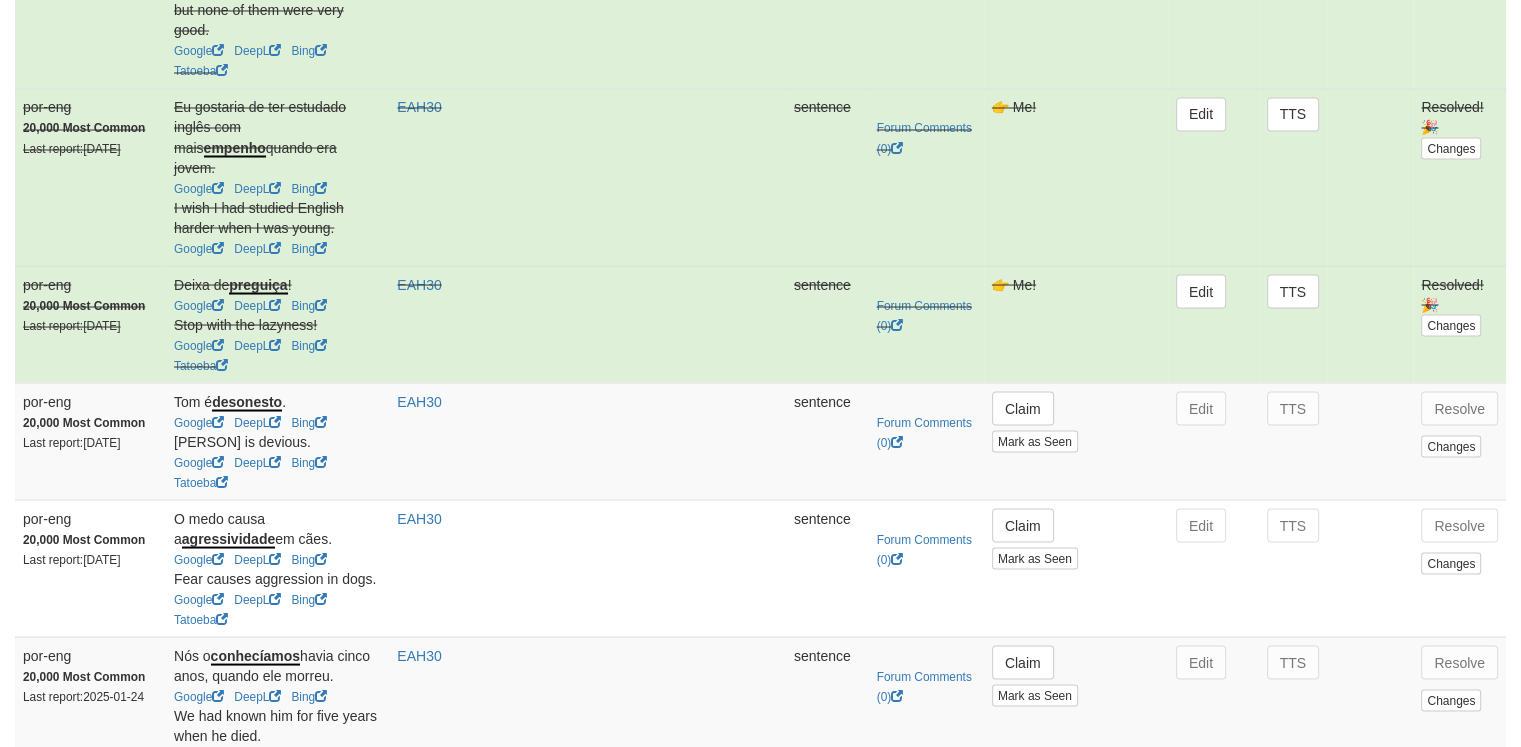 click on "Resolve" at bounding box center (1459, 819) 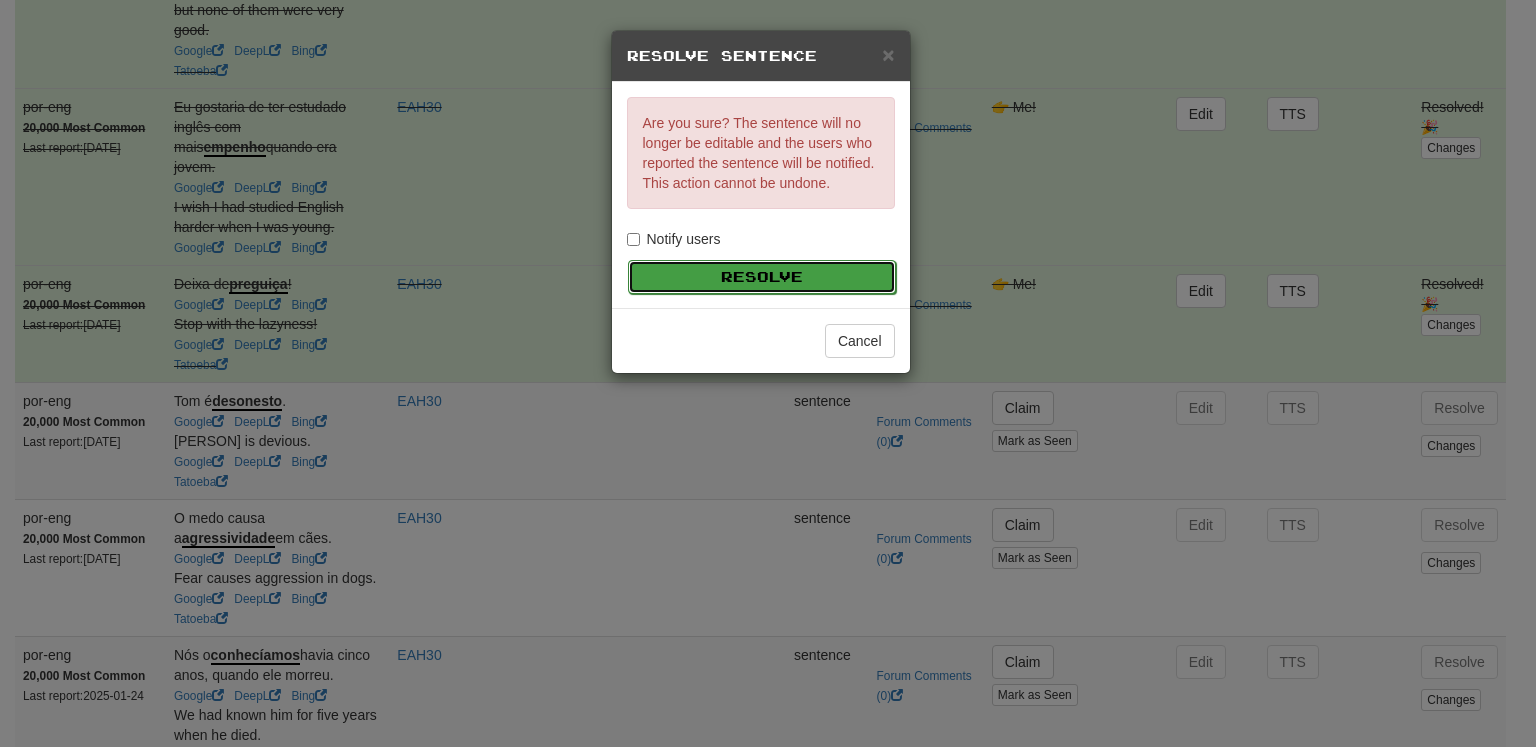 click on "Resolve" at bounding box center [762, 277] 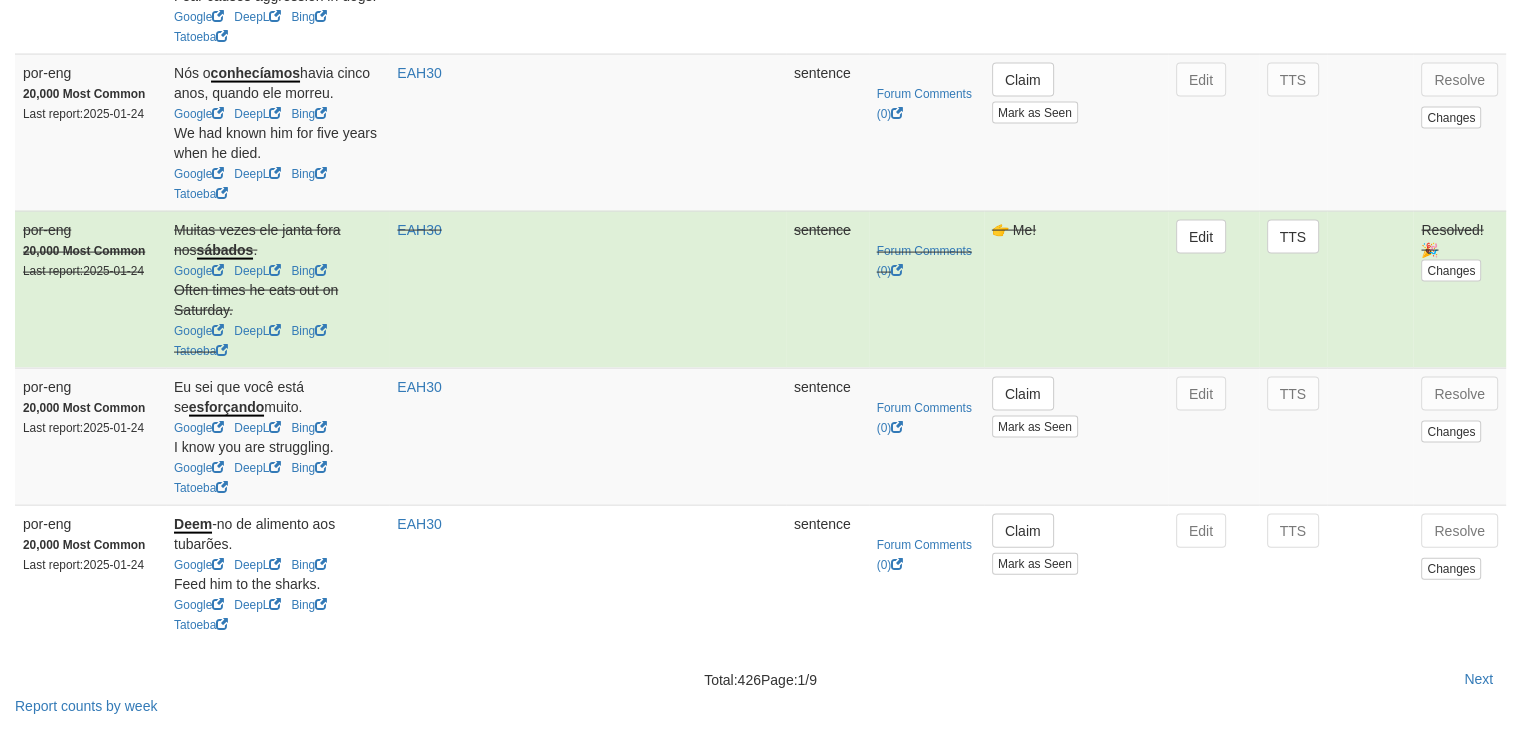 scroll, scrollTop: 4229, scrollLeft: 0, axis: vertical 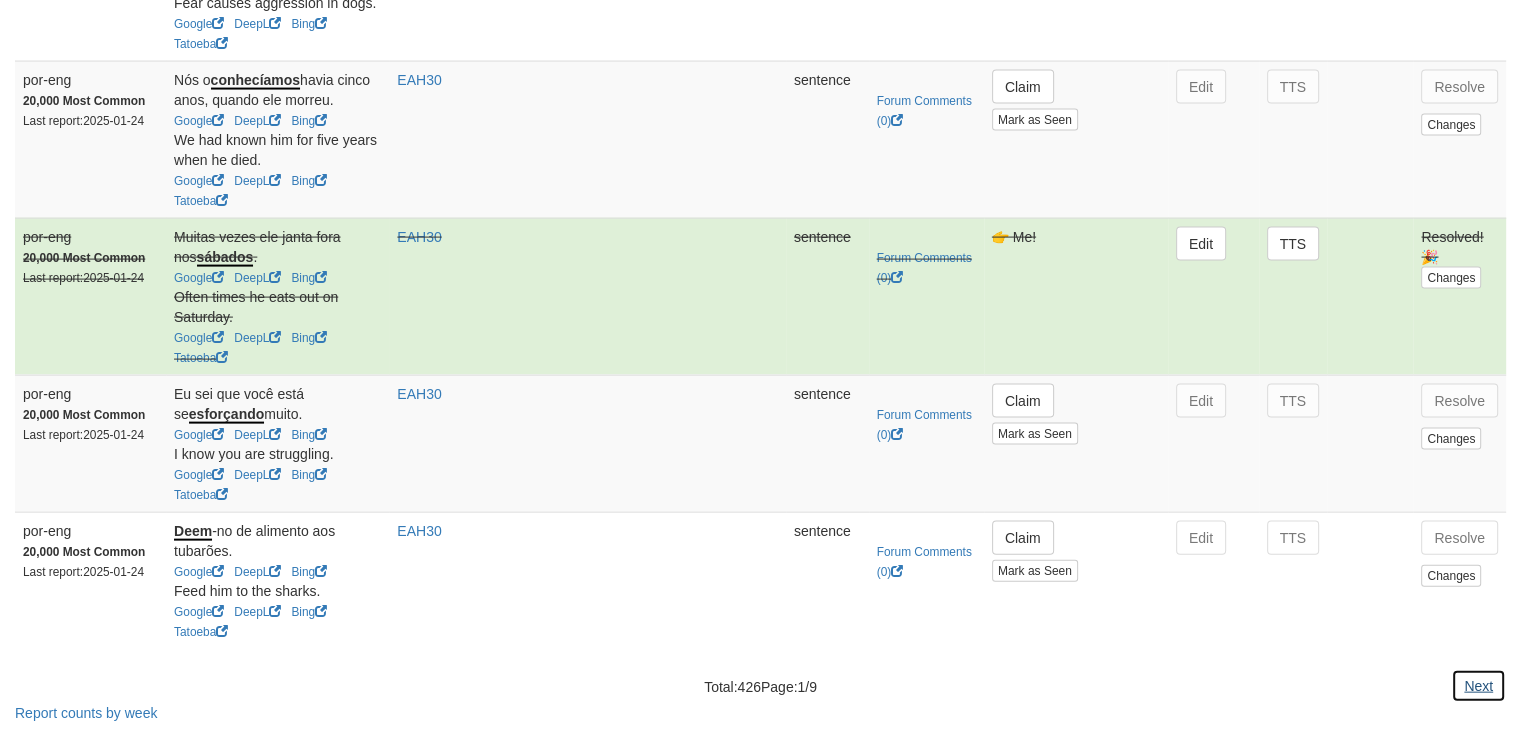 click on "Next" at bounding box center [1478, 686] 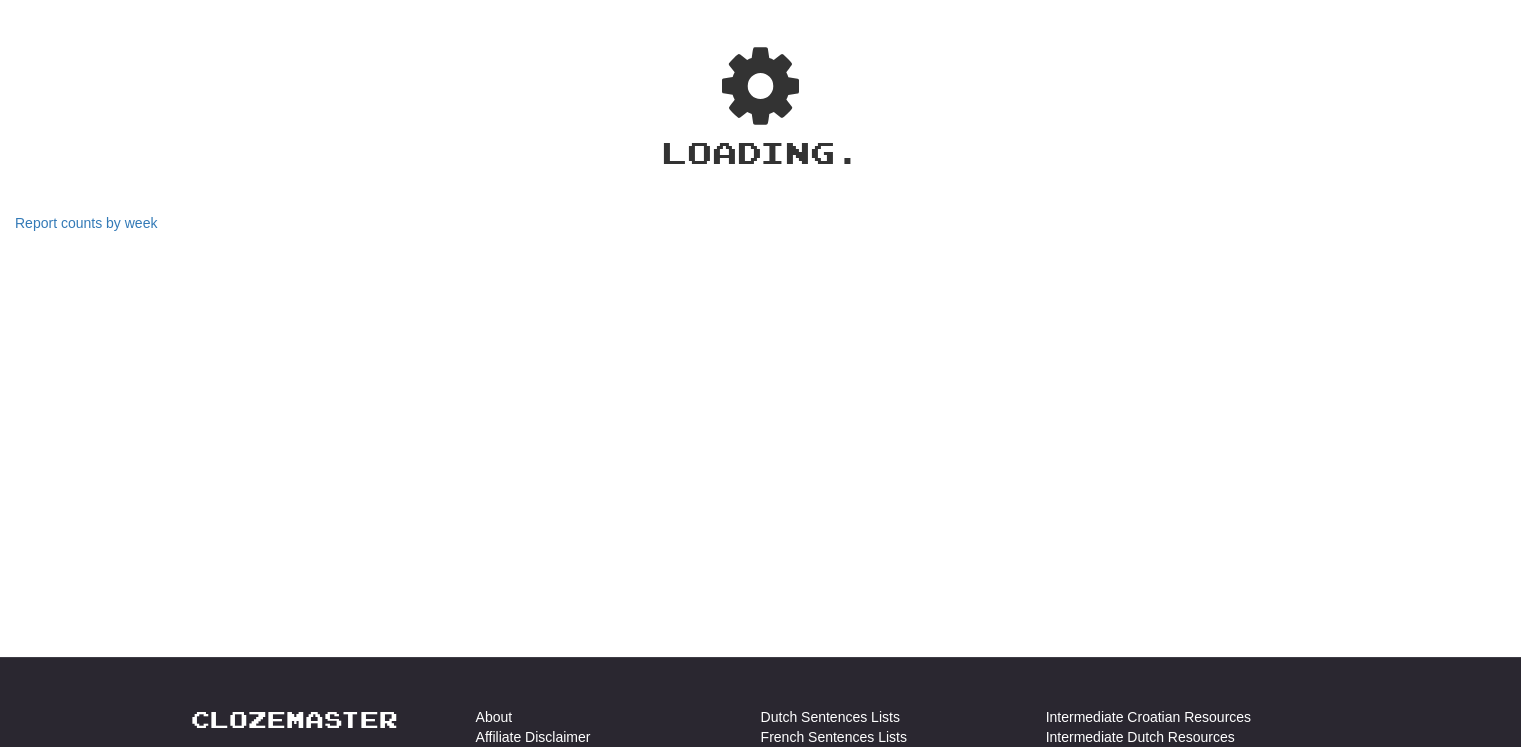 scroll, scrollTop: 3649, scrollLeft: 0, axis: vertical 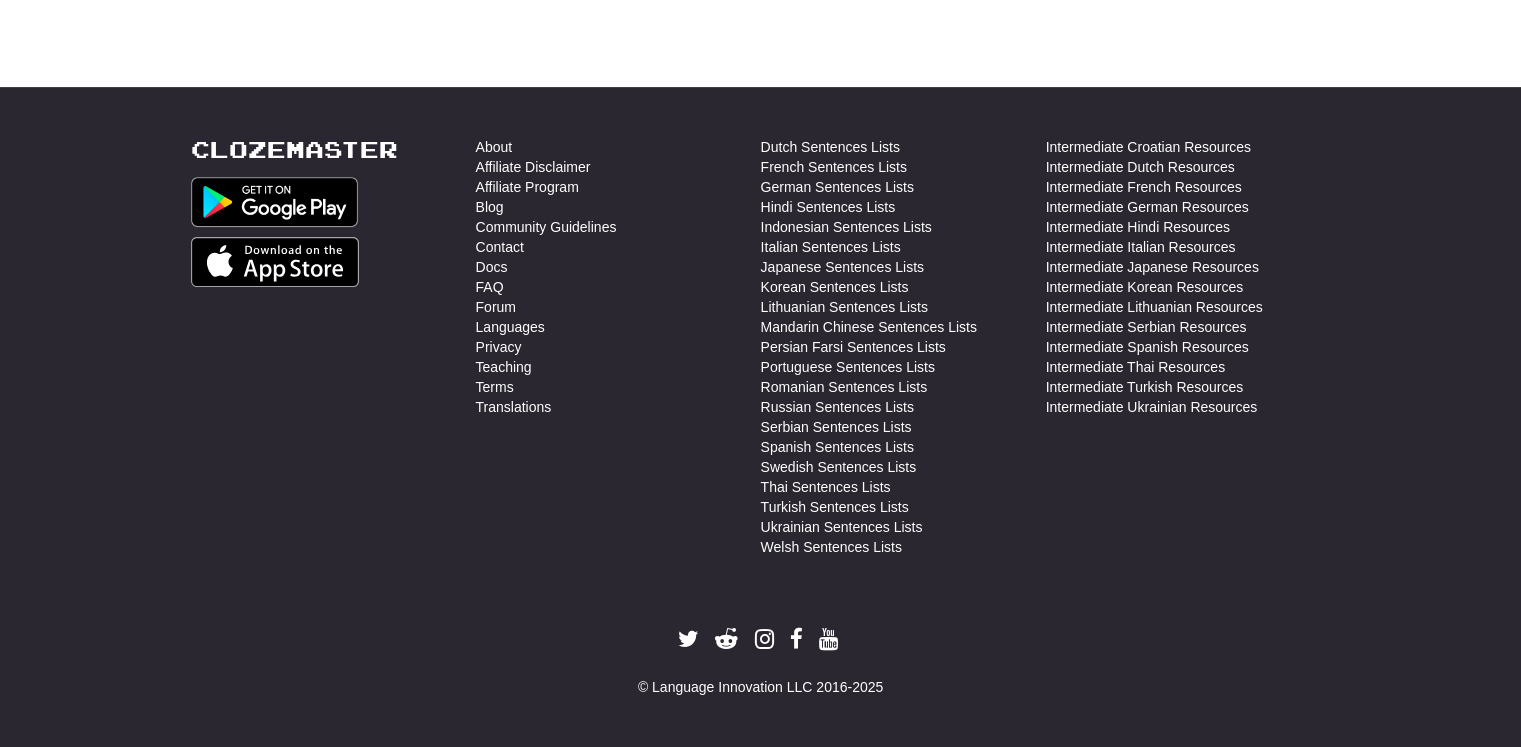 select on "***" 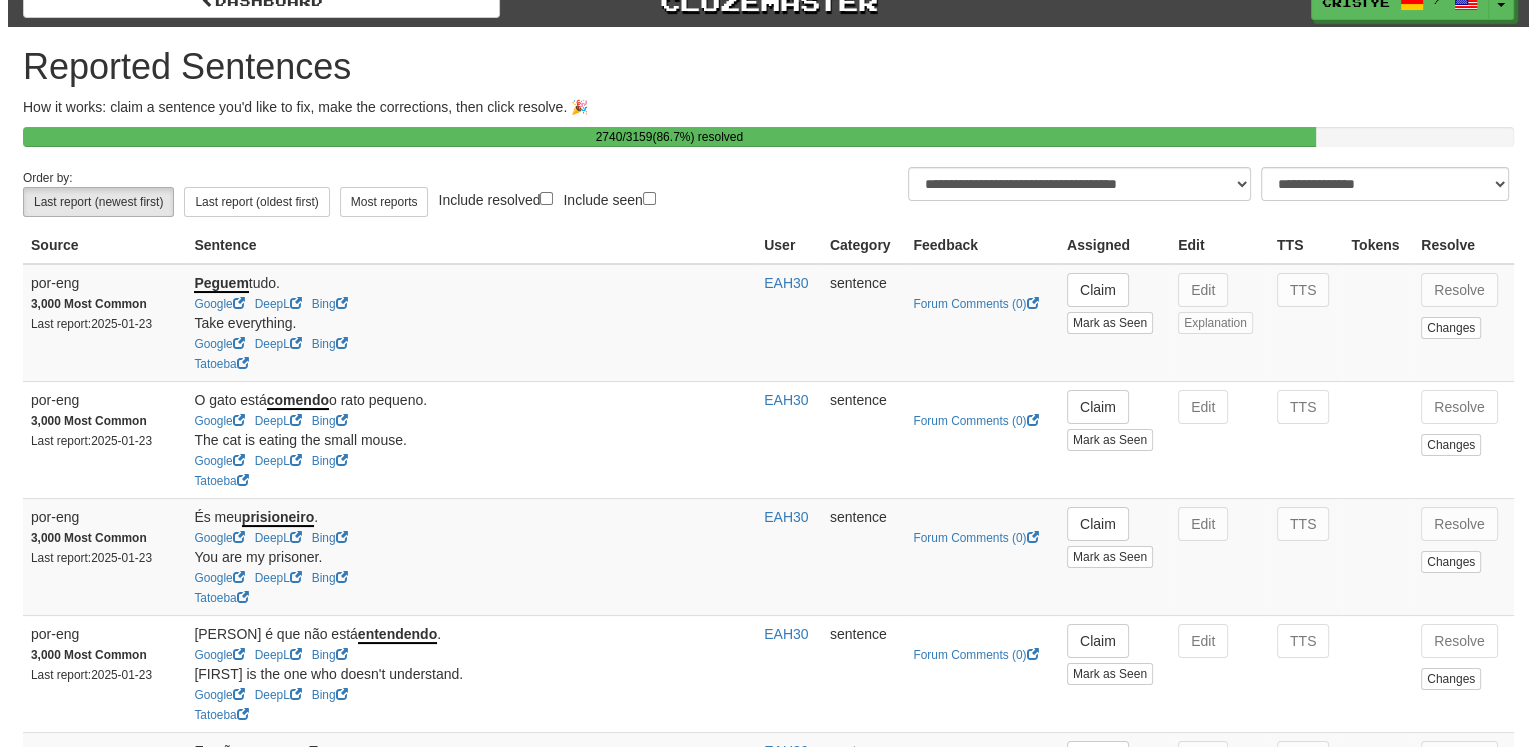 scroll, scrollTop: 0, scrollLeft: 0, axis: both 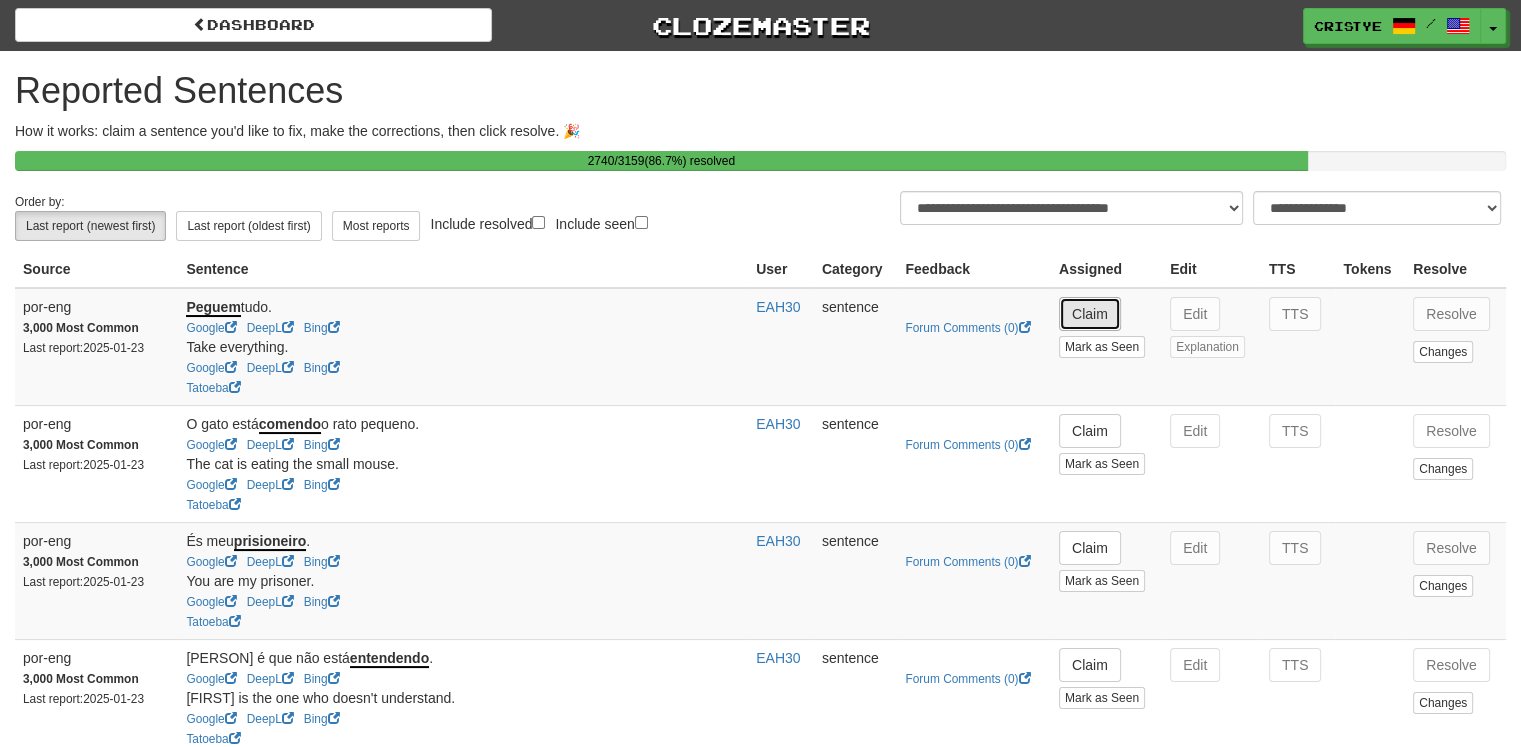 click on "Claim" at bounding box center (1090, 314) 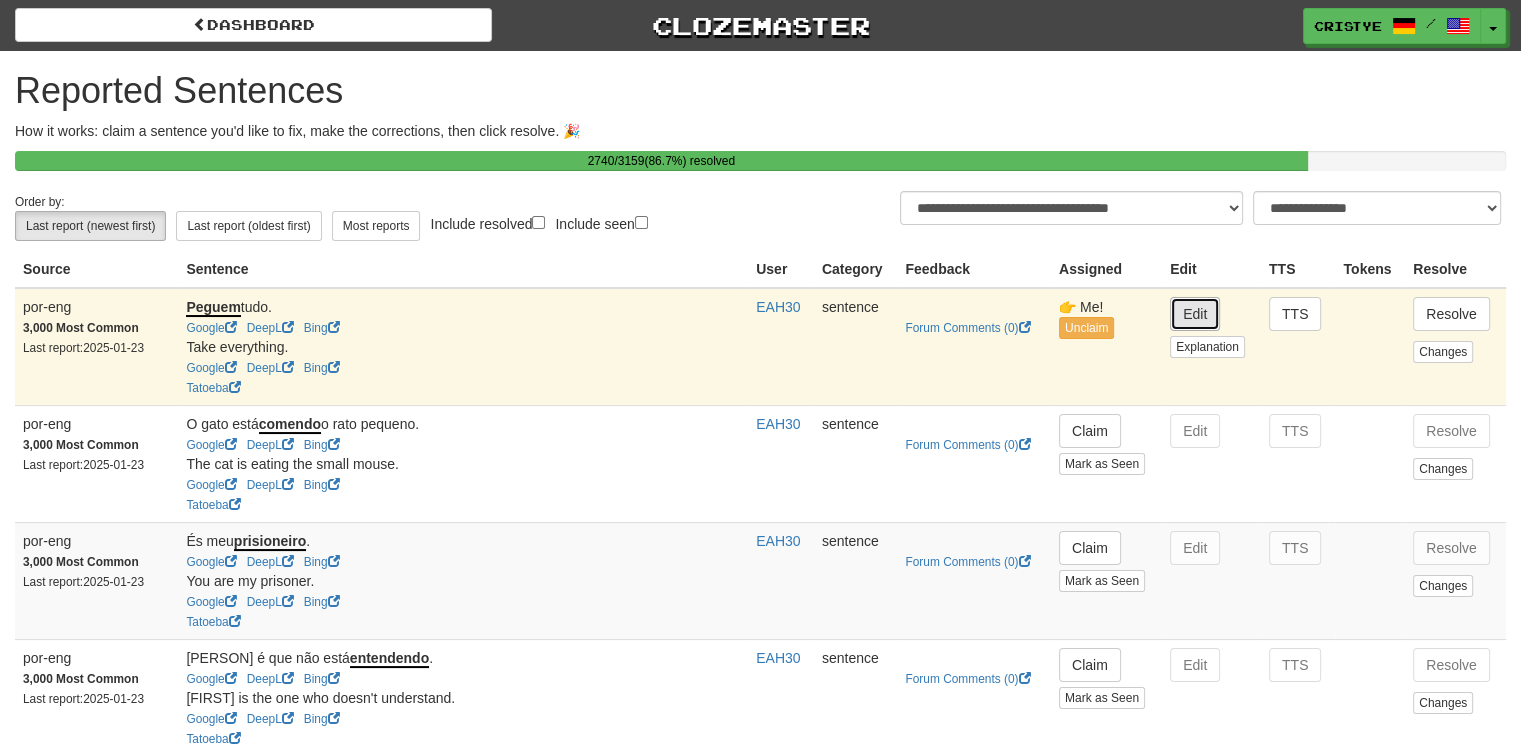 click on "Edit" at bounding box center (1195, 314) 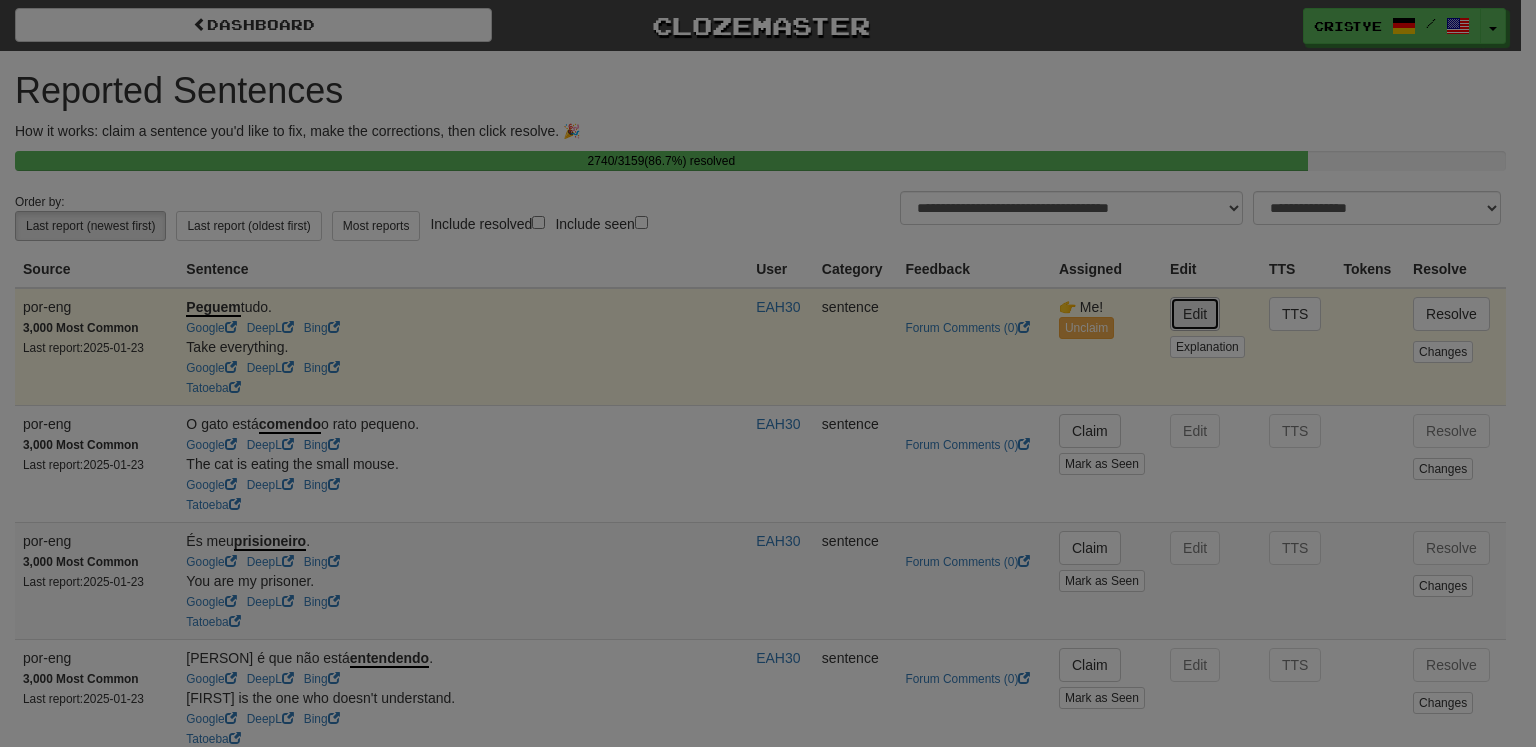 type on "**********" 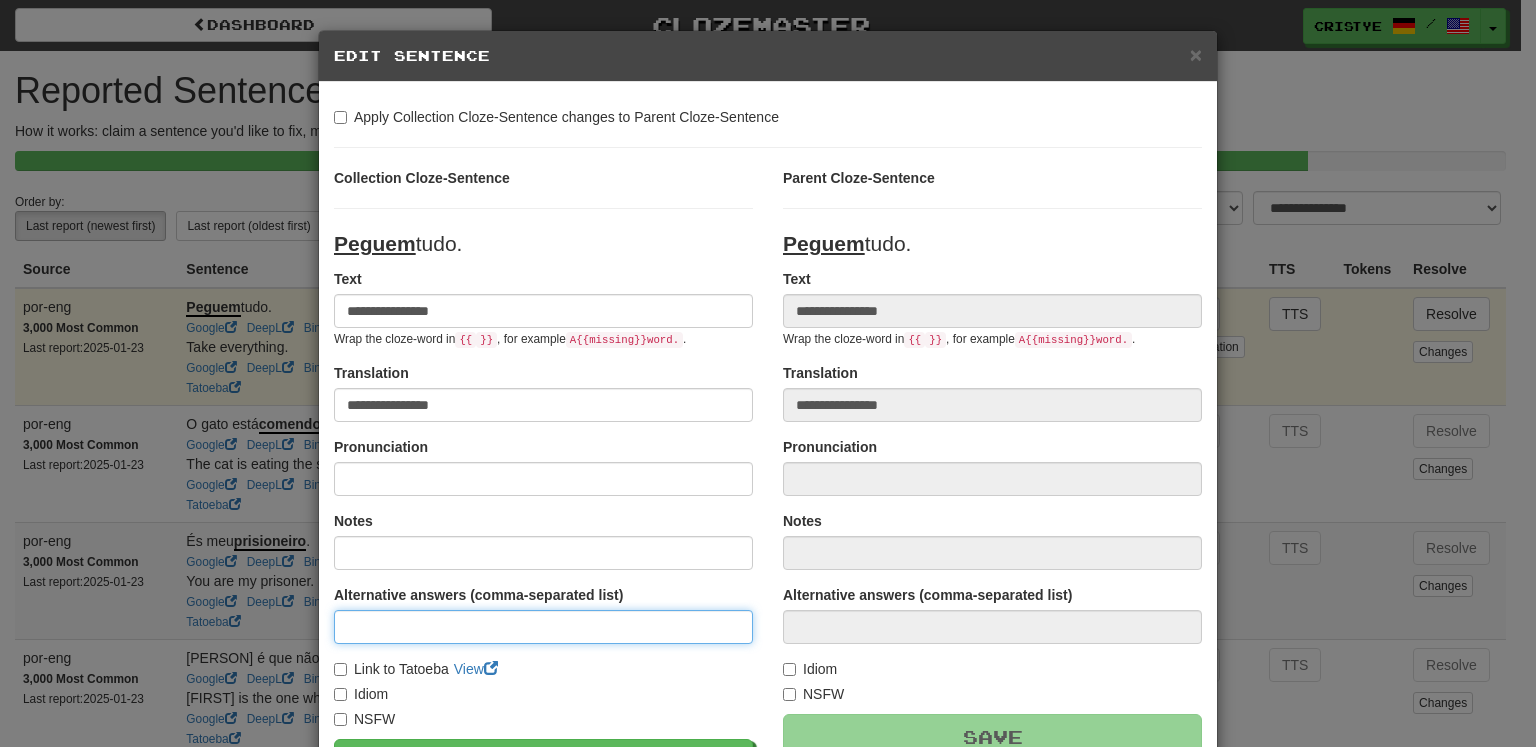 click at bounding box center (543, 627) 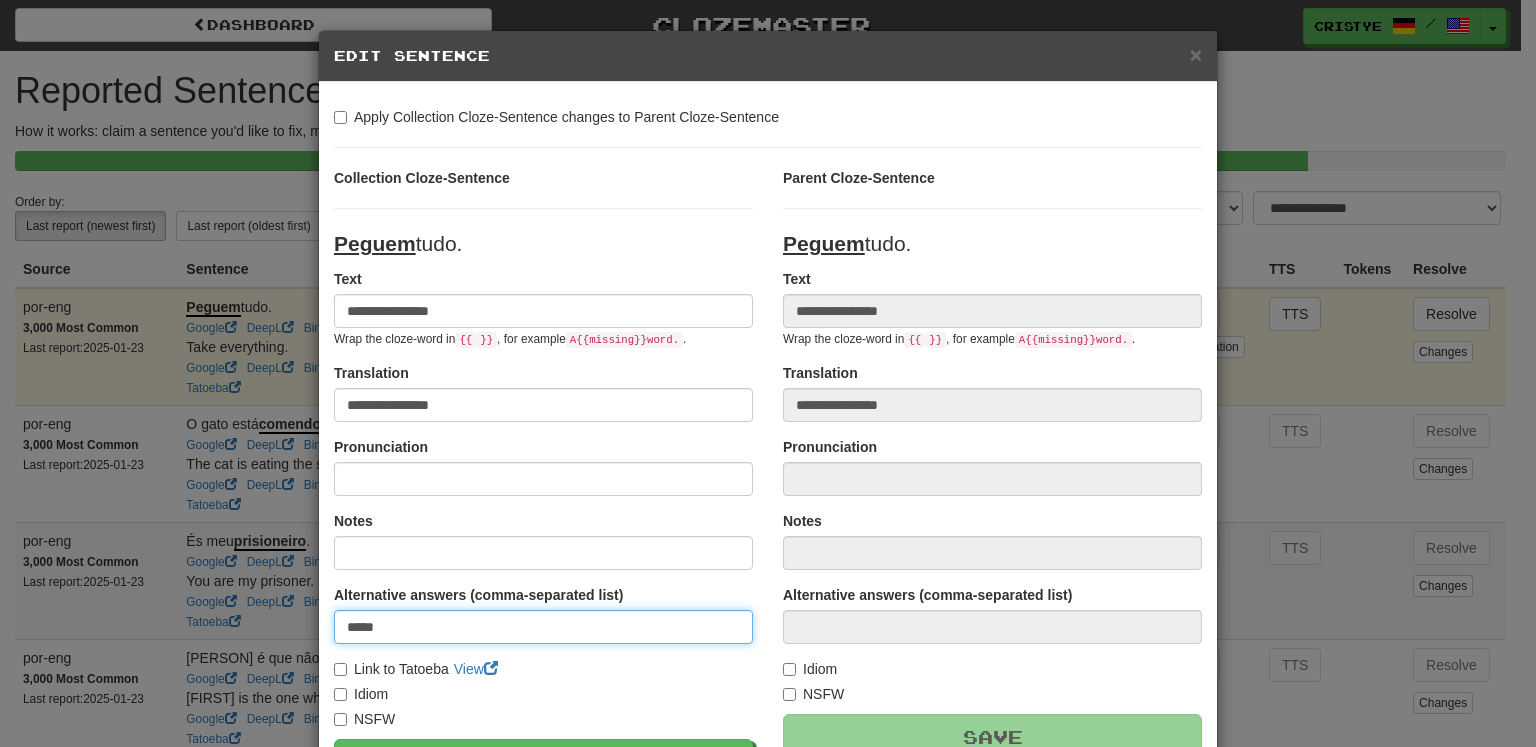 type on "*****" 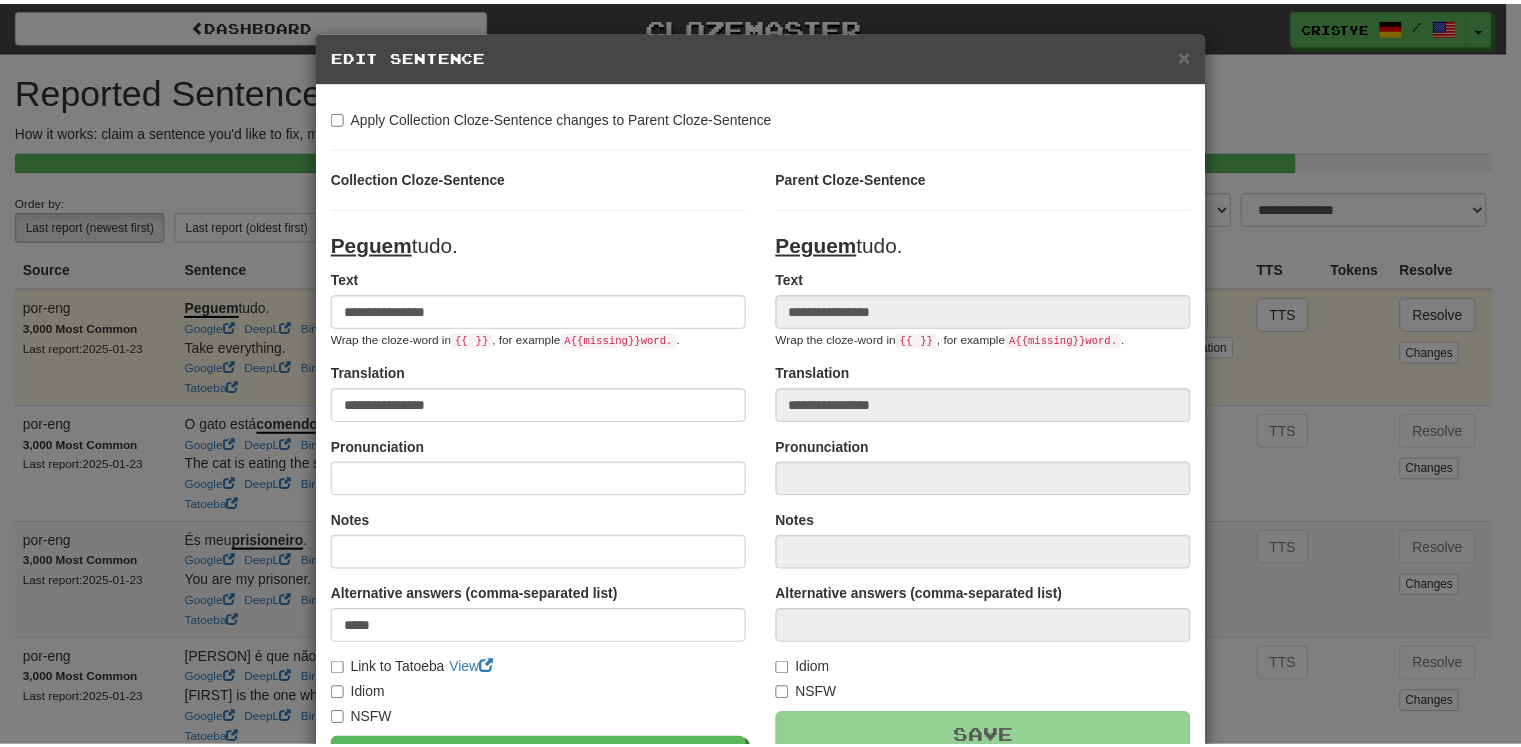 scroll, scrollTop: 228, scrollLeft: 0, axis: vertical 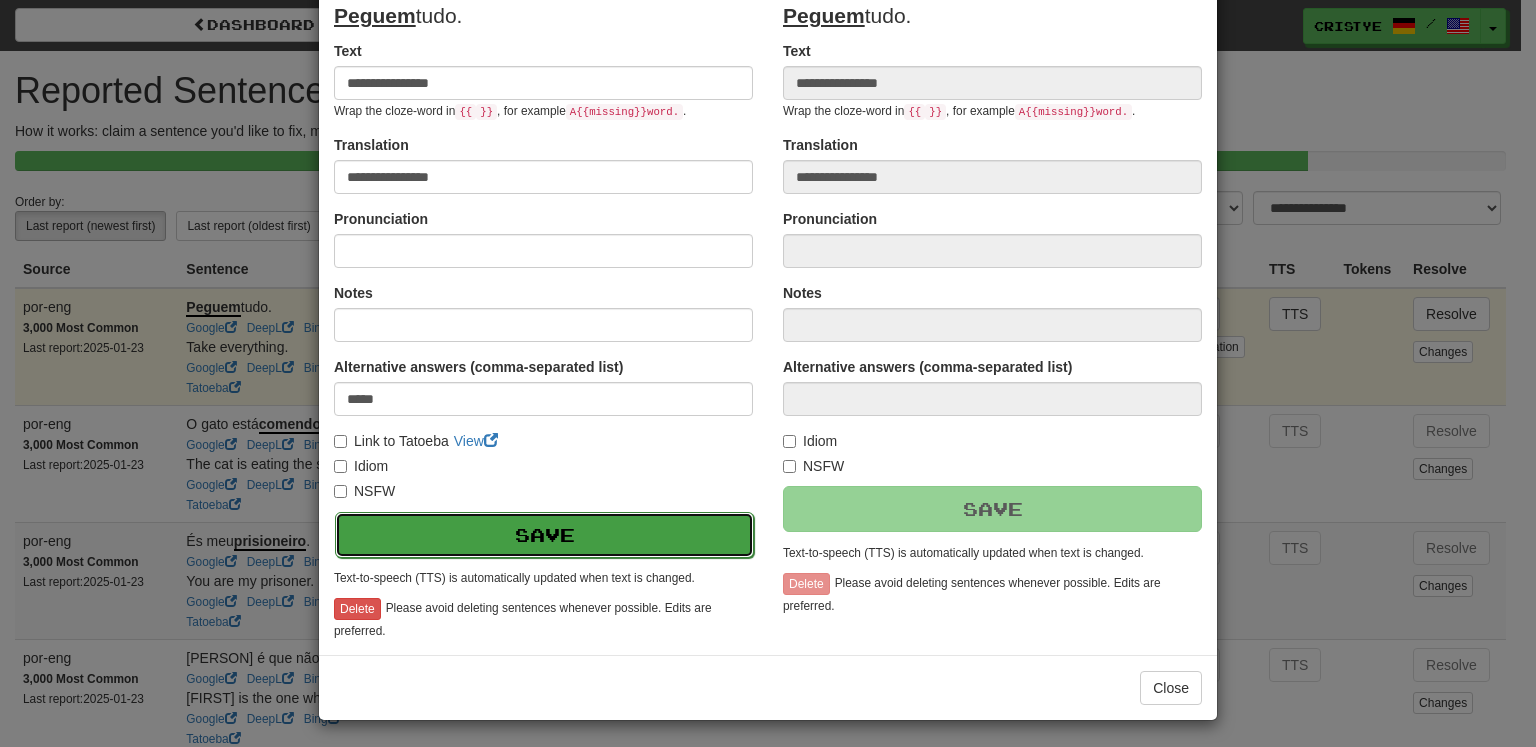 click on "Save" at bounding box center (544, 535) 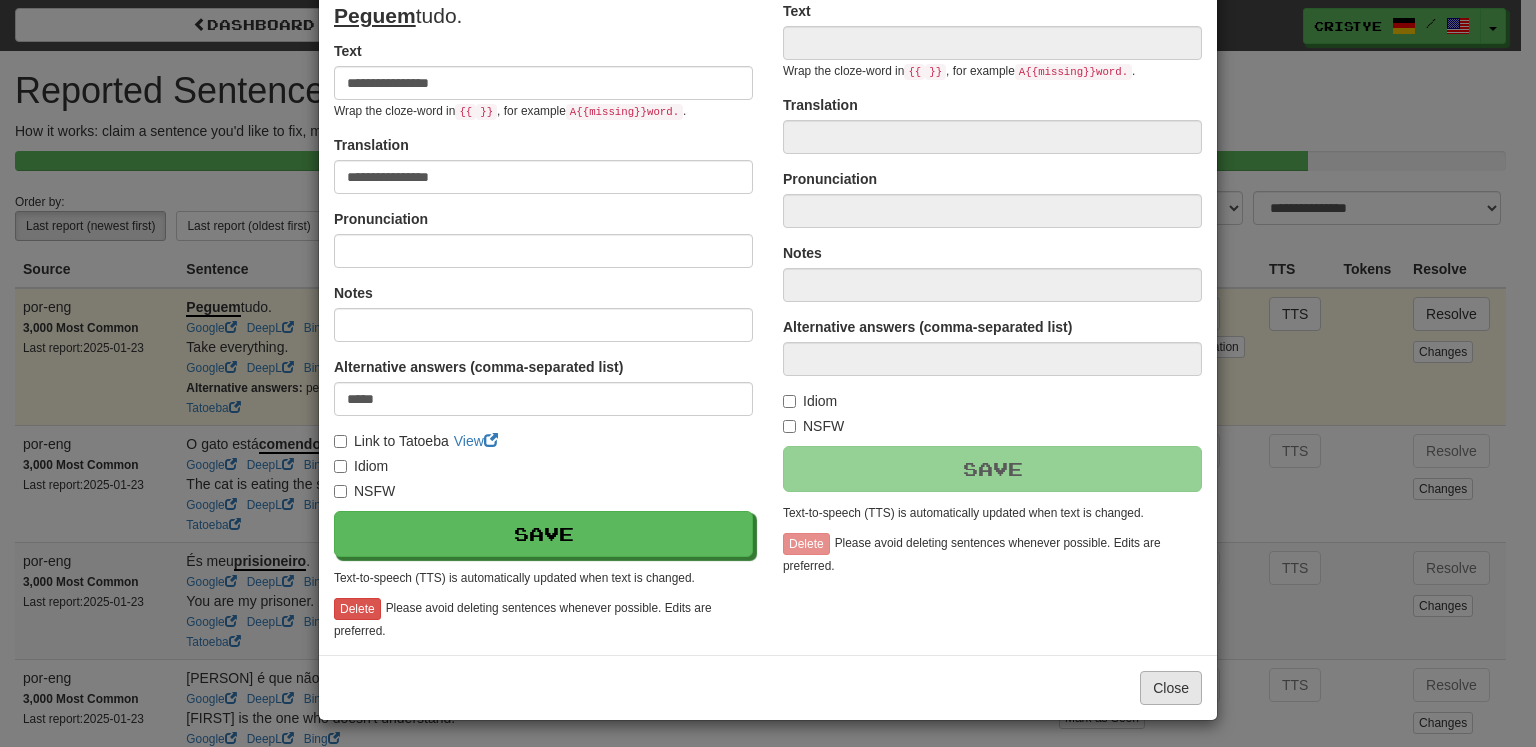 type on "**********" 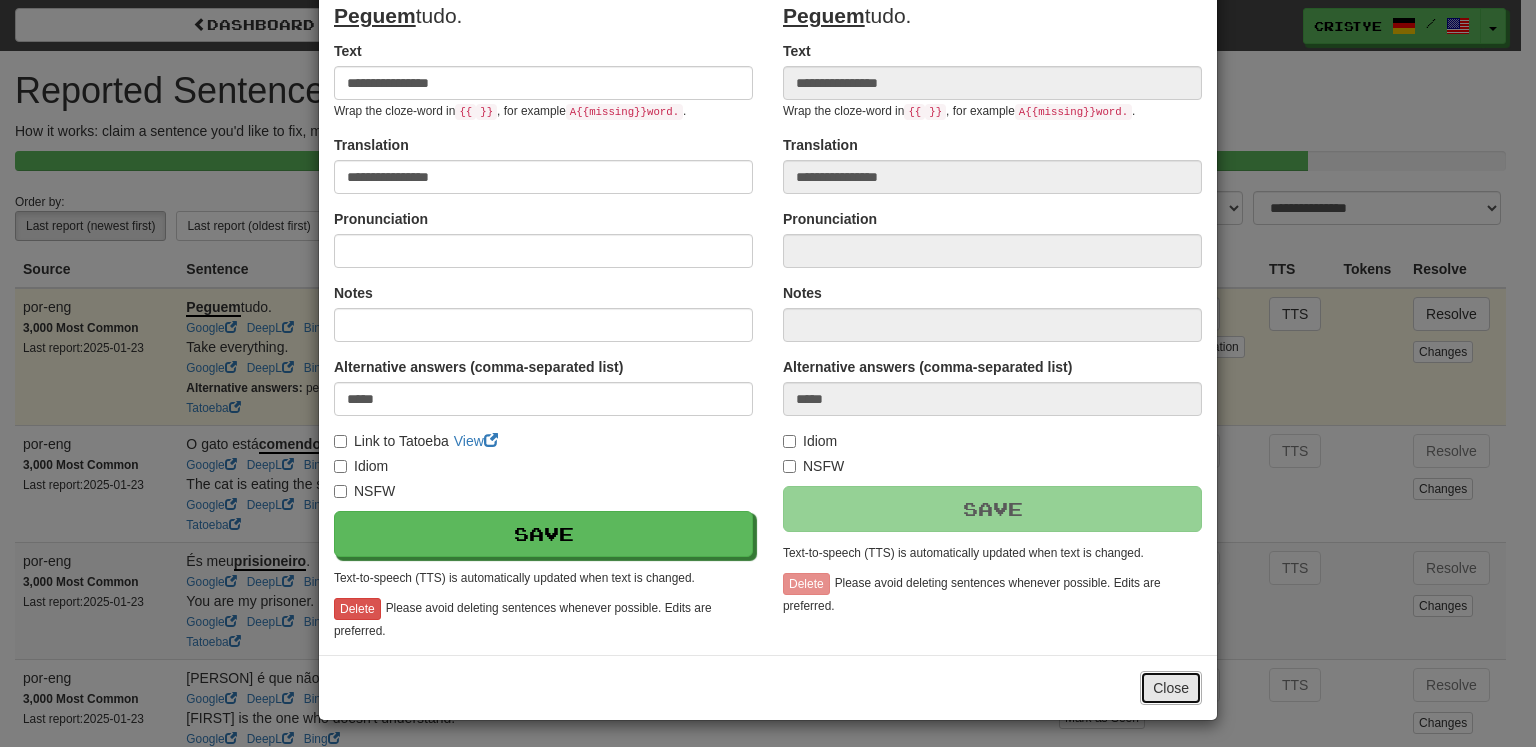 click on "Close" at bounding box center (1171, 688) 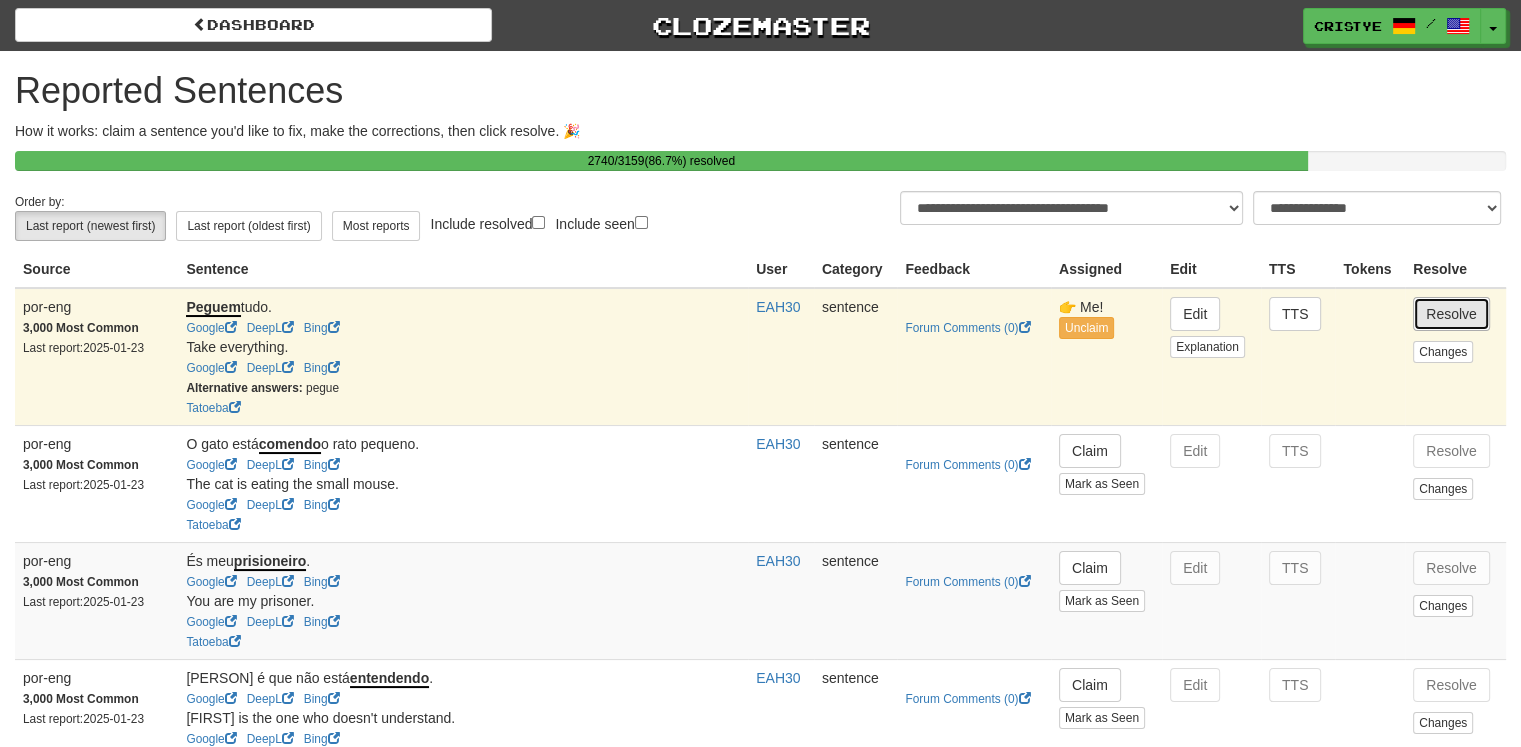 click on "Resolve" at bounding box center [1451, 314] 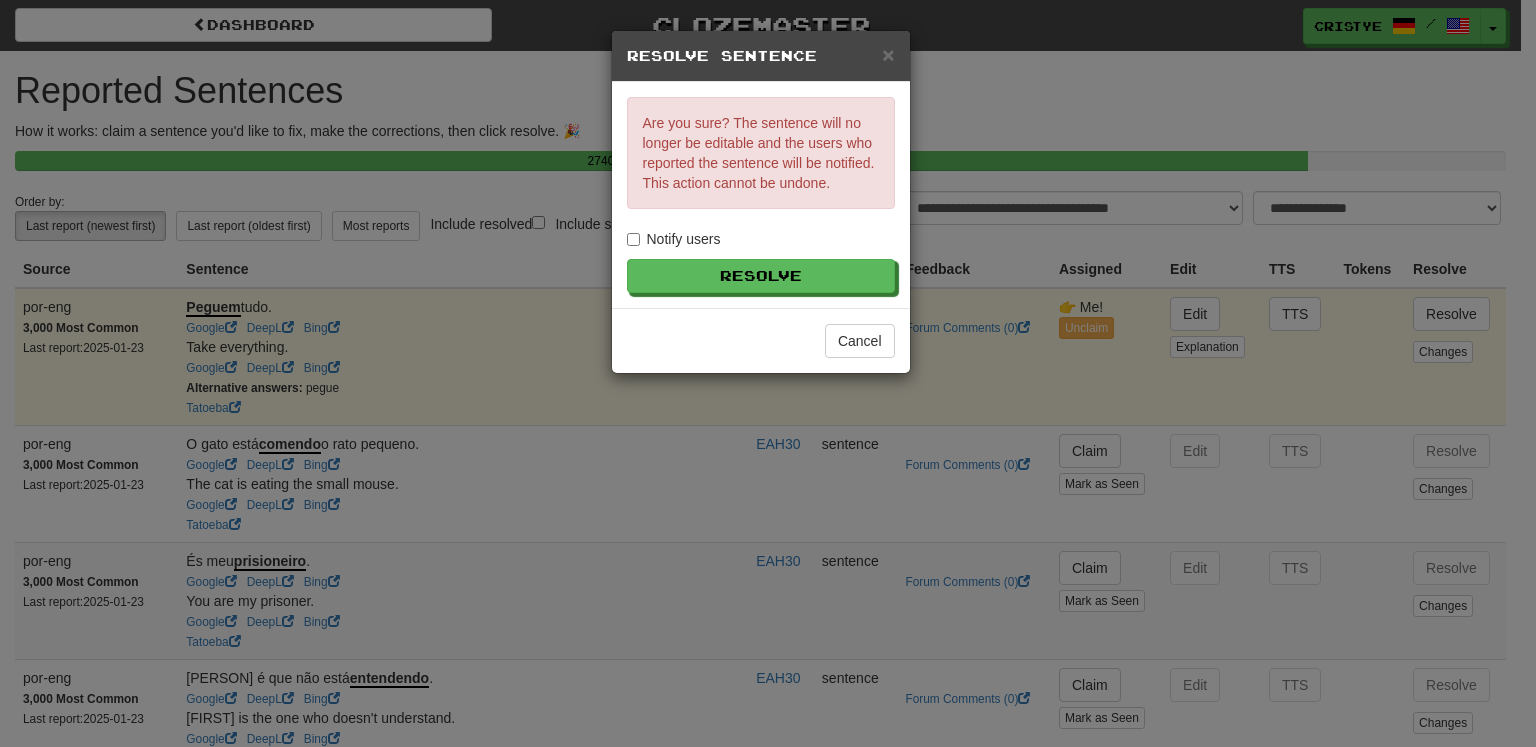 click on "Notify users" at bounding box center (674, 239) 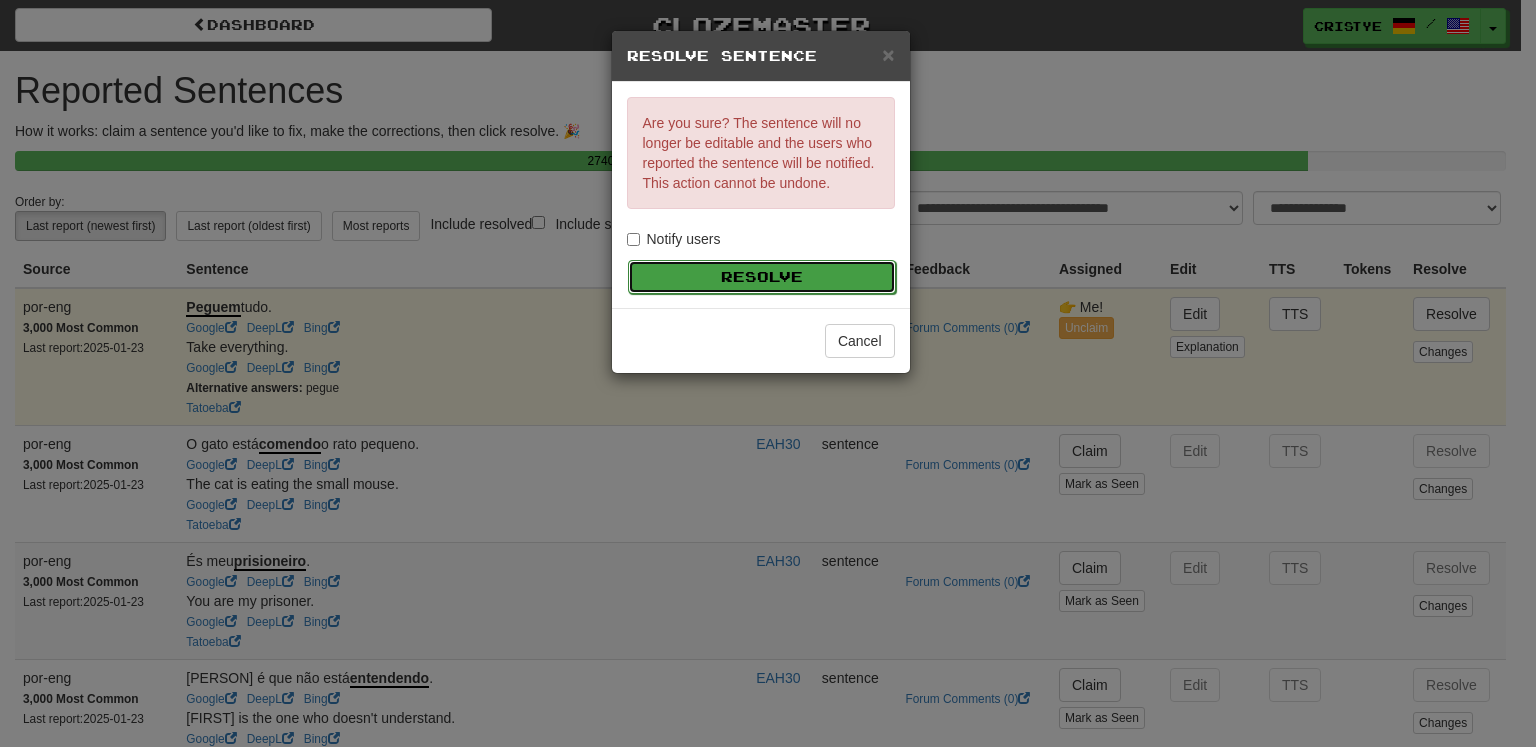 click on "Resolve" at bounding box center [762, 277] 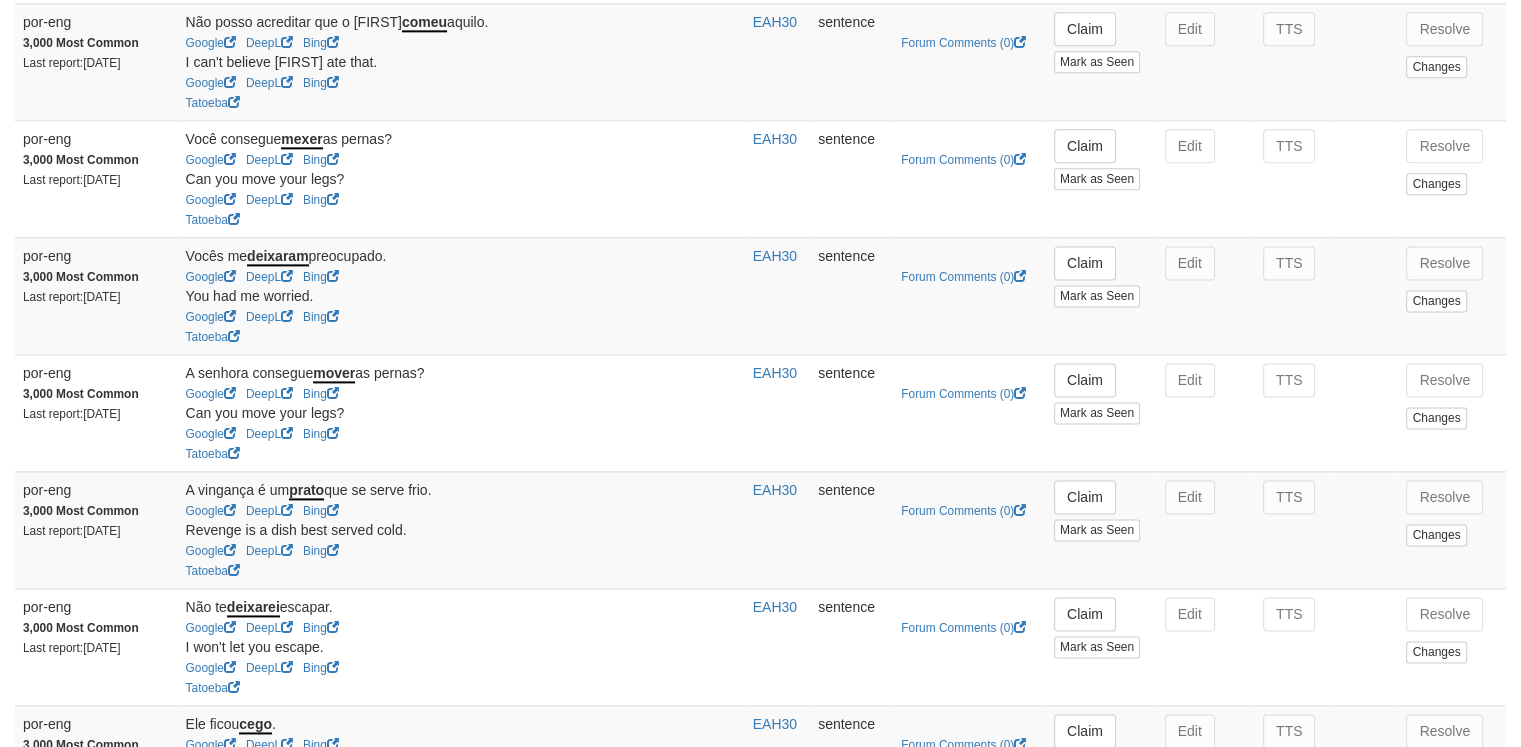 scroll, scrollTop: 2703, scrollLeft: 0, axis: vertical 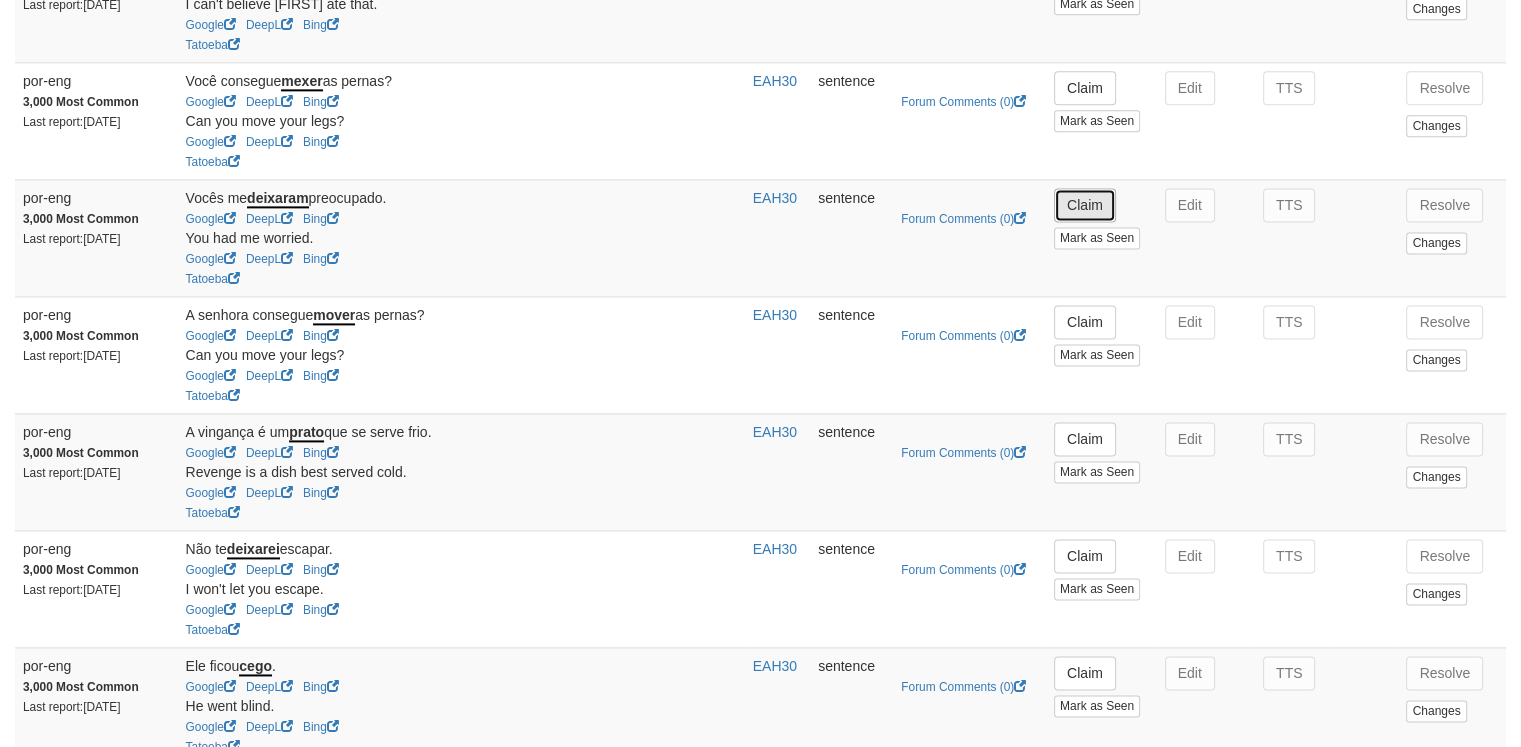 click on "Claim" at bounding box center [1085, 205] 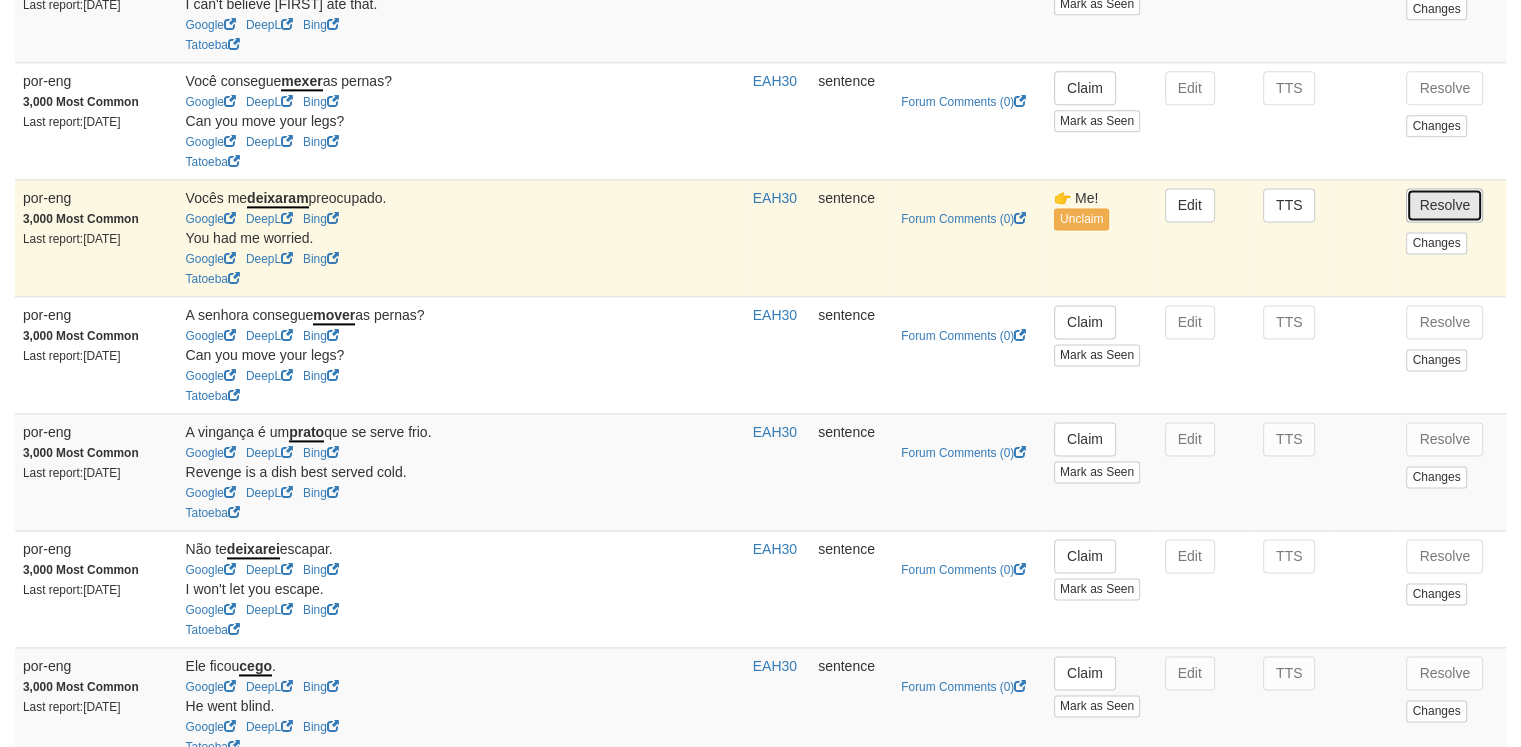 click on "Resolve" at bounding box center (1444, 205) 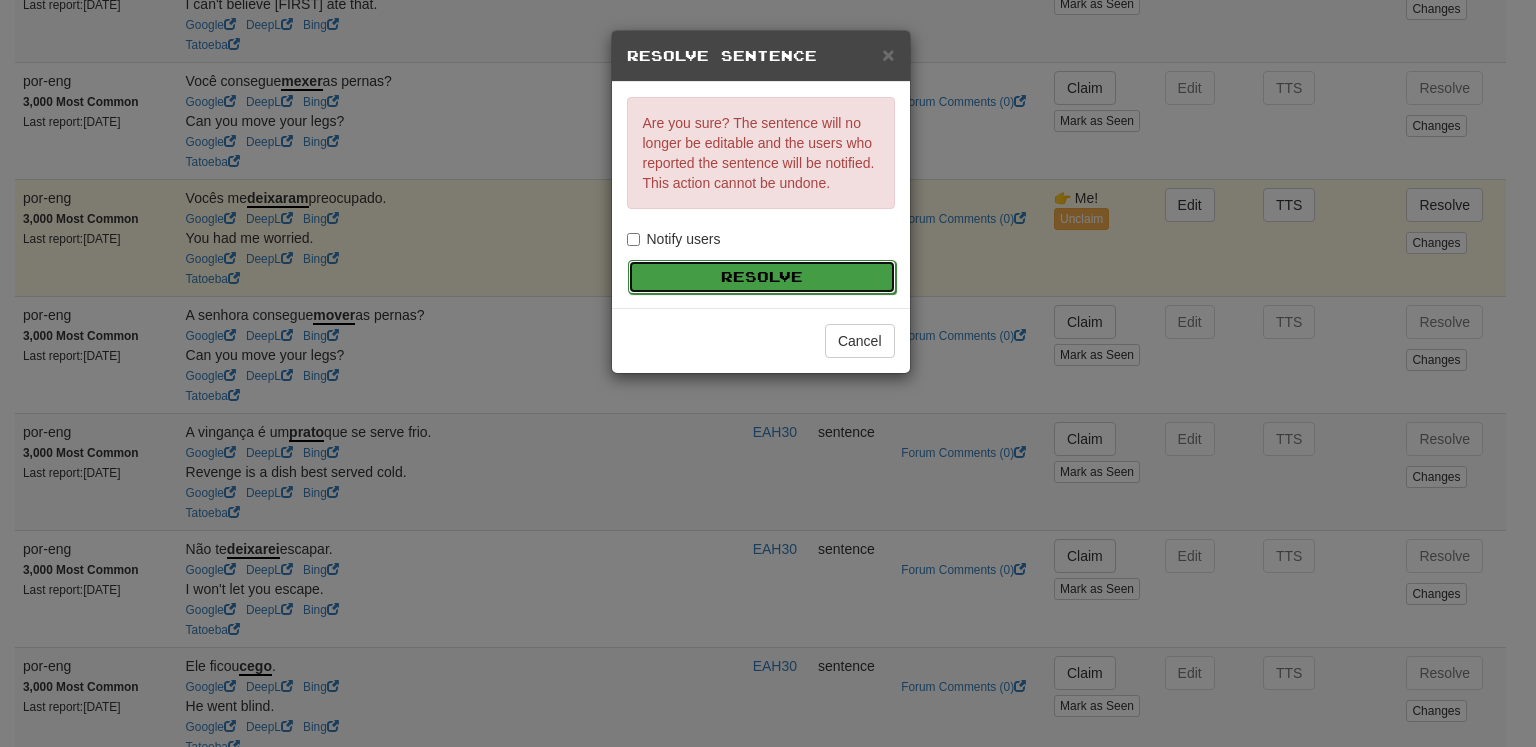 click on "Resolve" at bounding box center [762, 277] 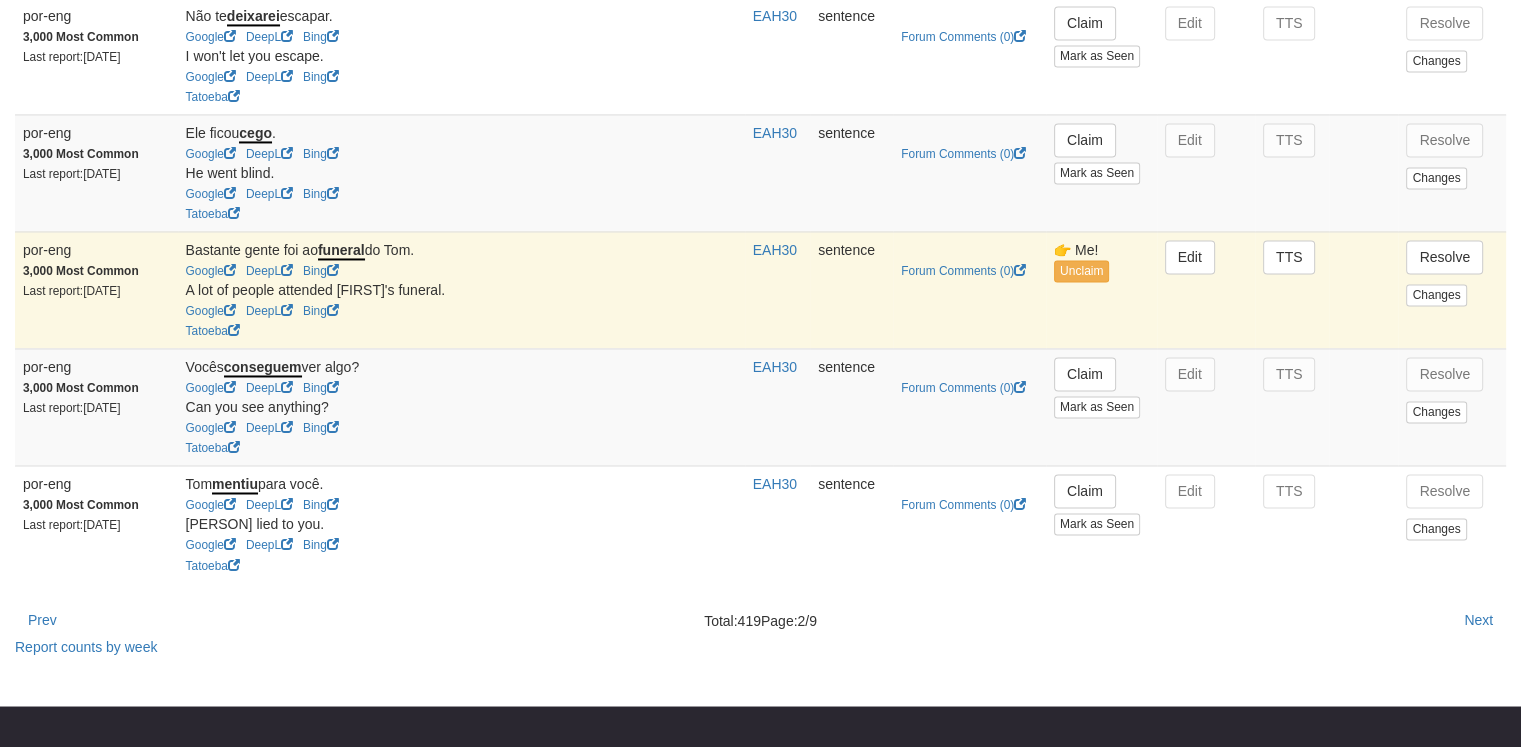 scroll, scrollTop: 3257, scrollLeft: 0, axis: vertical 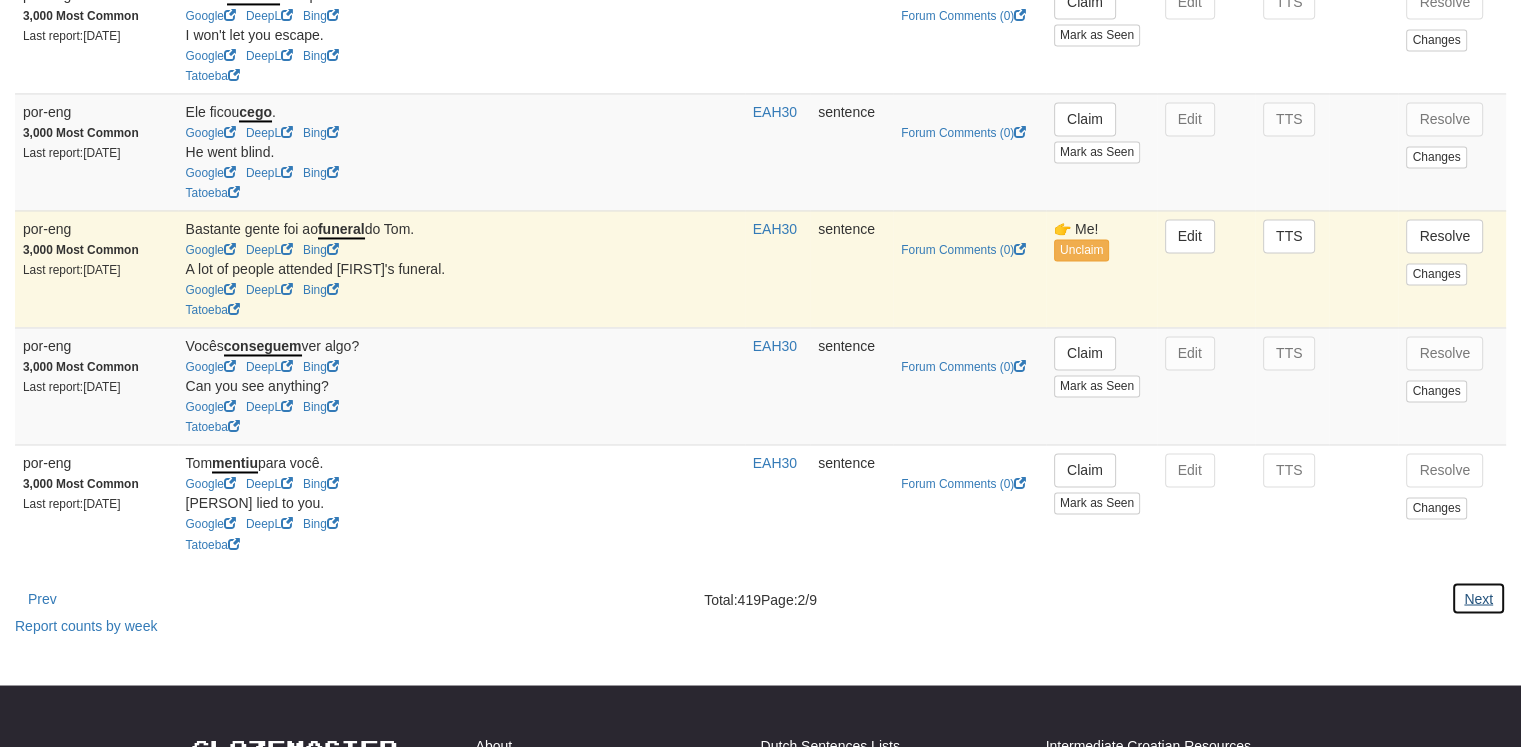 click on "Next" at bounding box center [1478, 598] 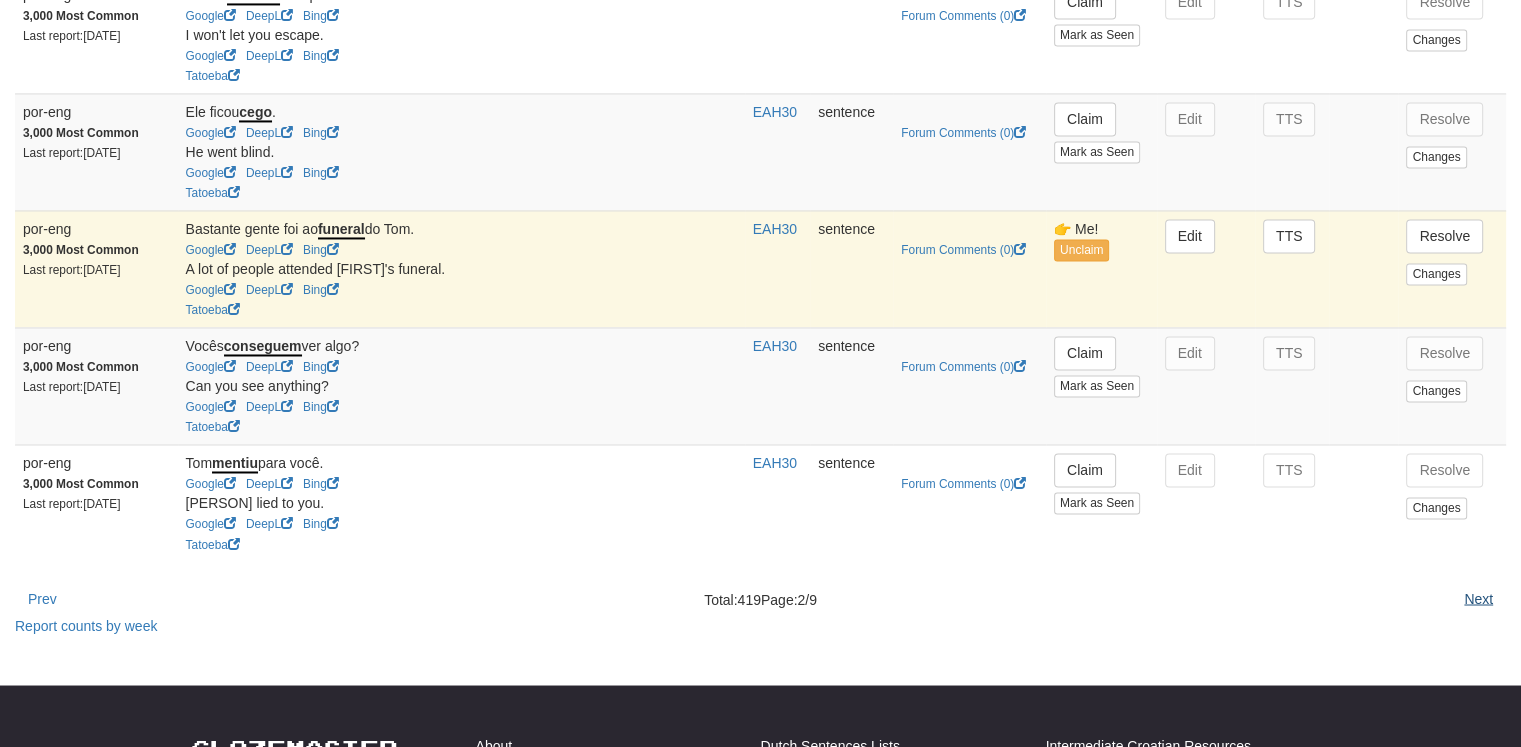 scroll, scrollTop: 0, scrollLeft: 0, axis: both 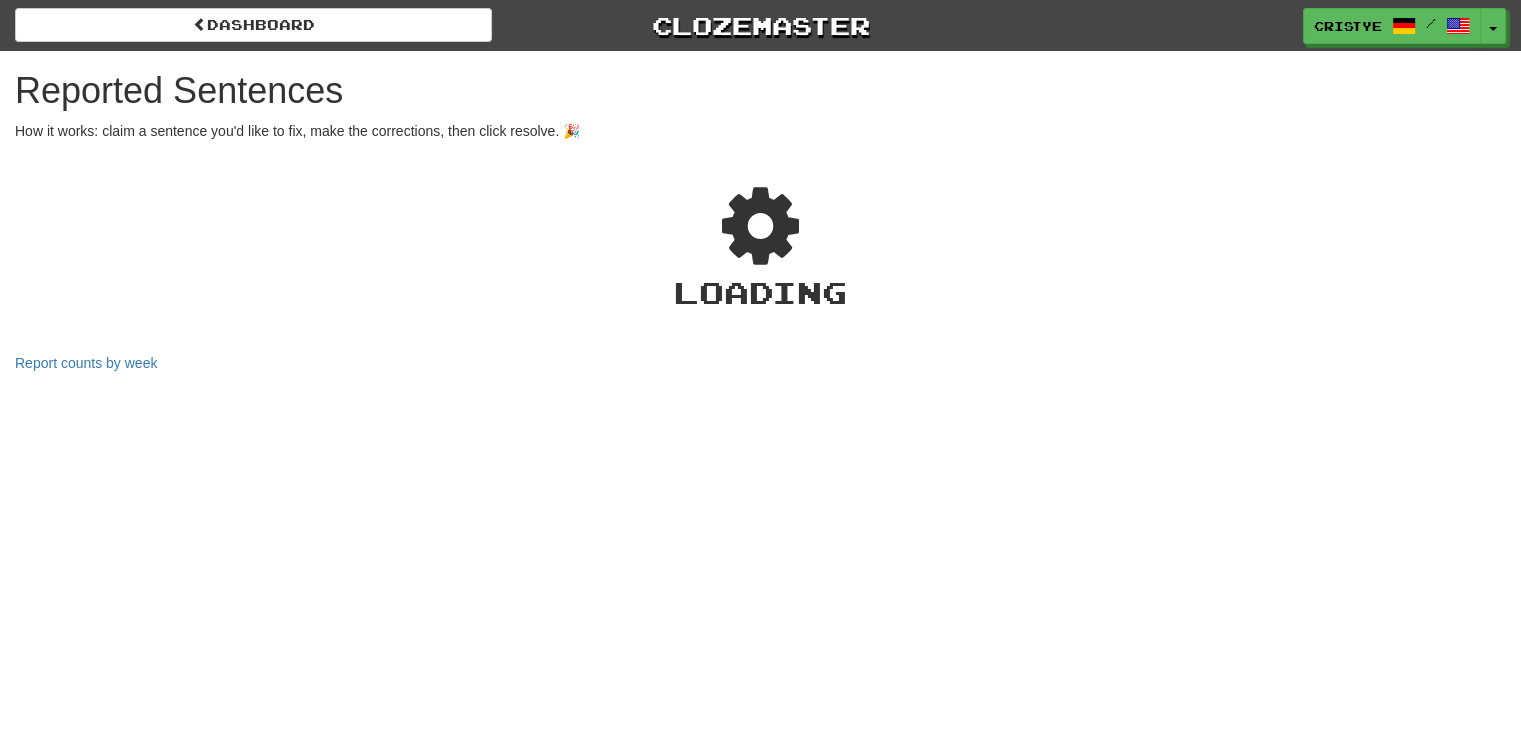 select on "***" 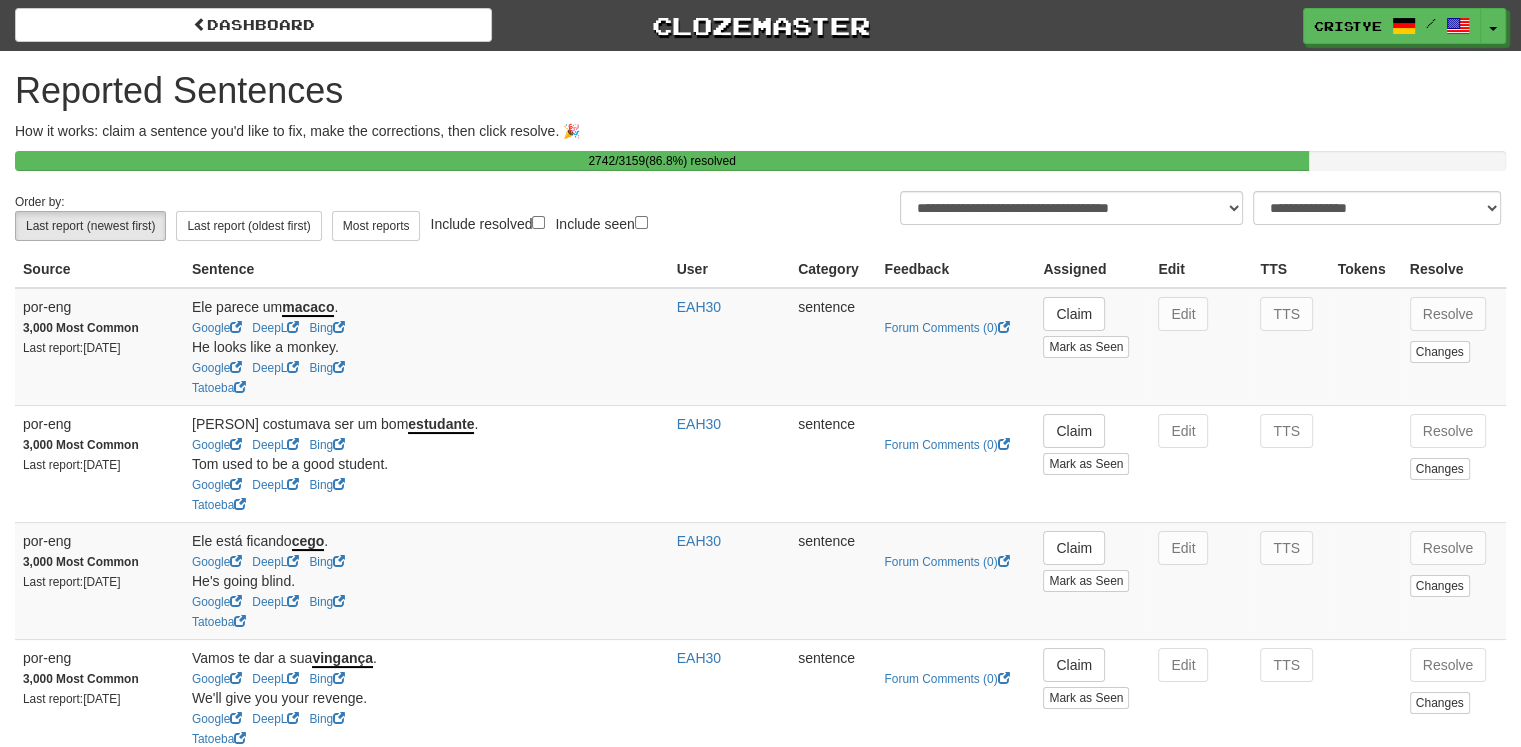 scroll, scrollTop: 96, scrollLeft: 0, axis: vertical 